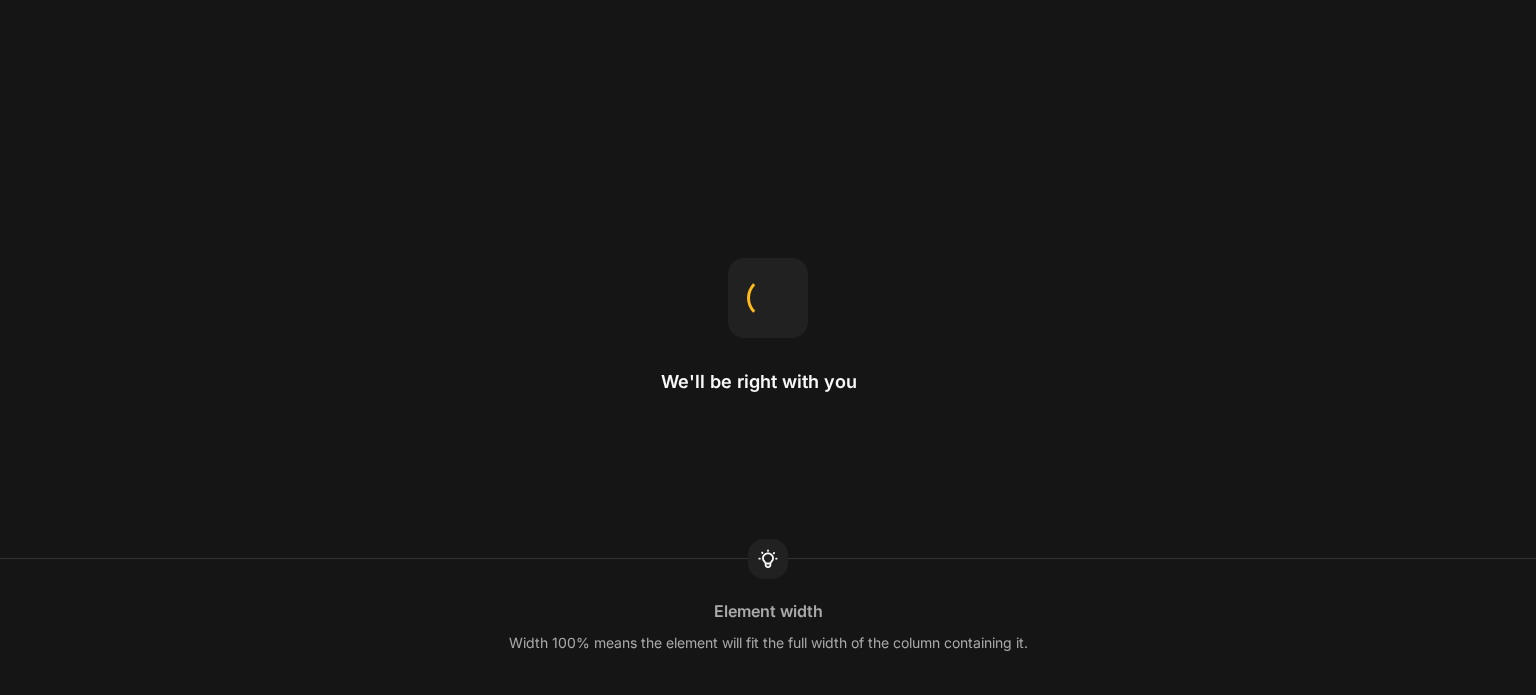 scroll, scrollTop: 0, scrollLeft: 0, axis: both 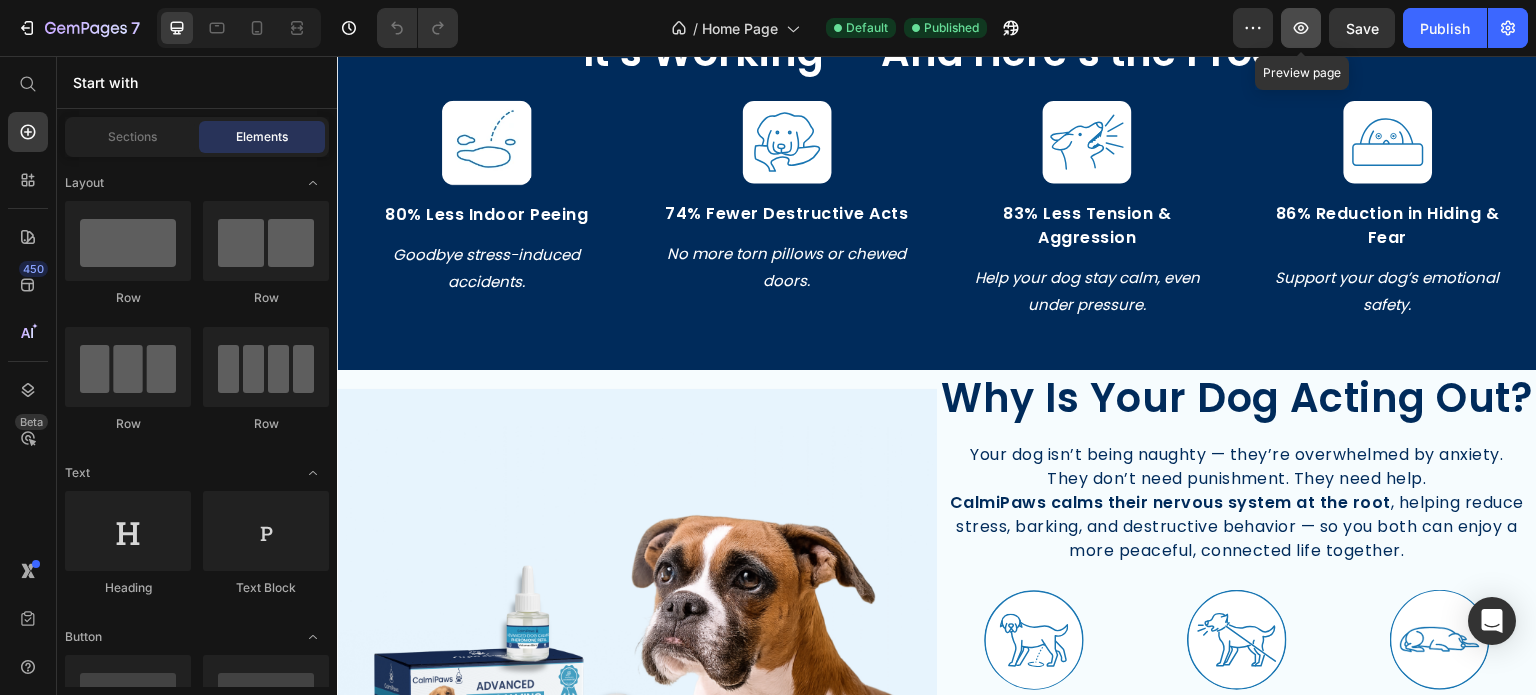 click 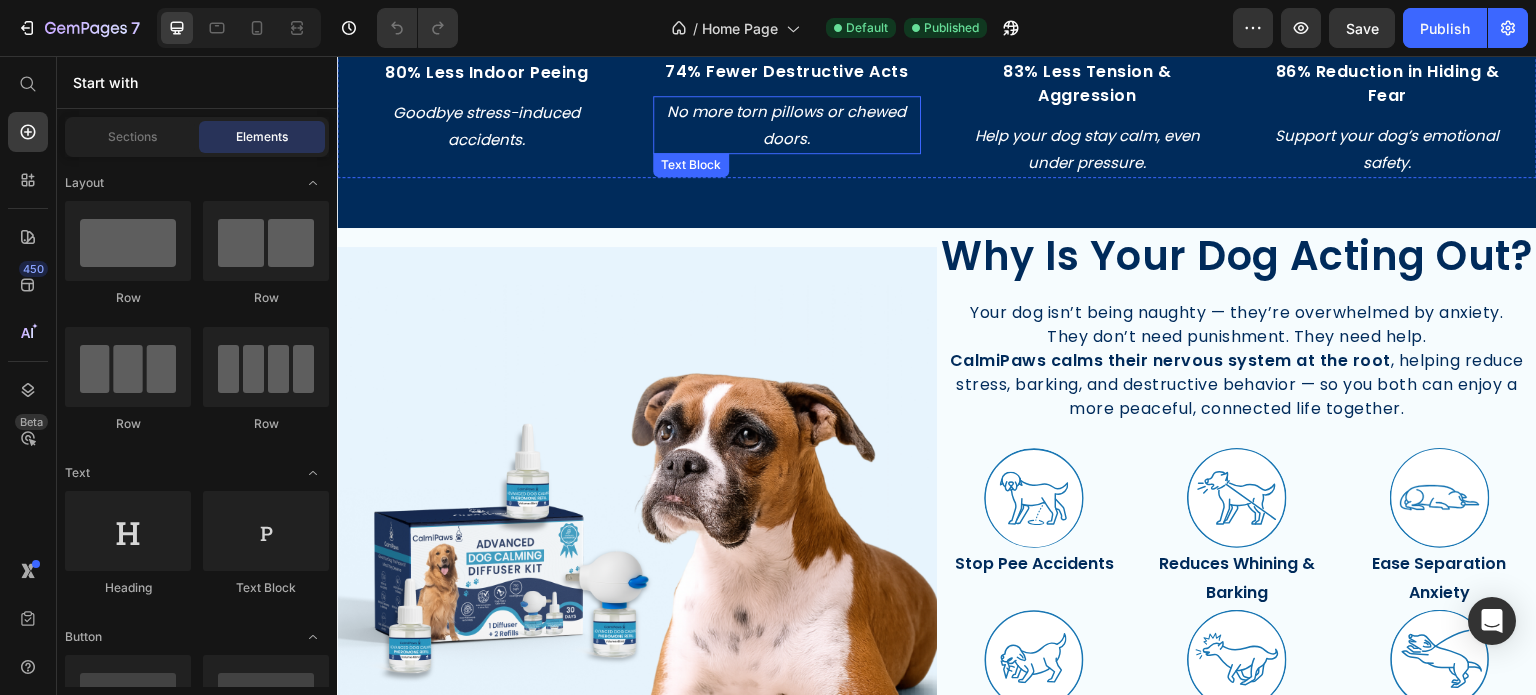 scroll, scrollTop: 1674, scrollLeft: 0, axis: vertical 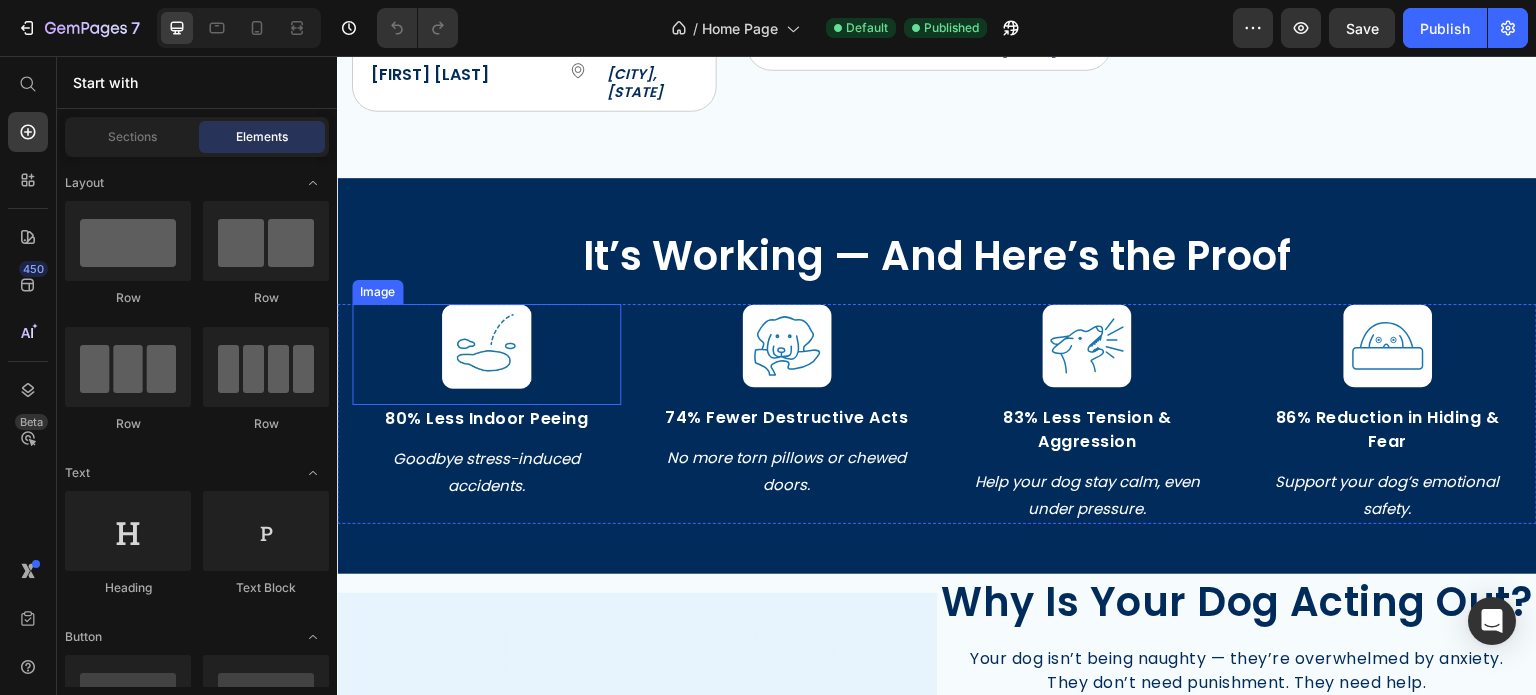 click at bounding box center [486, 354] 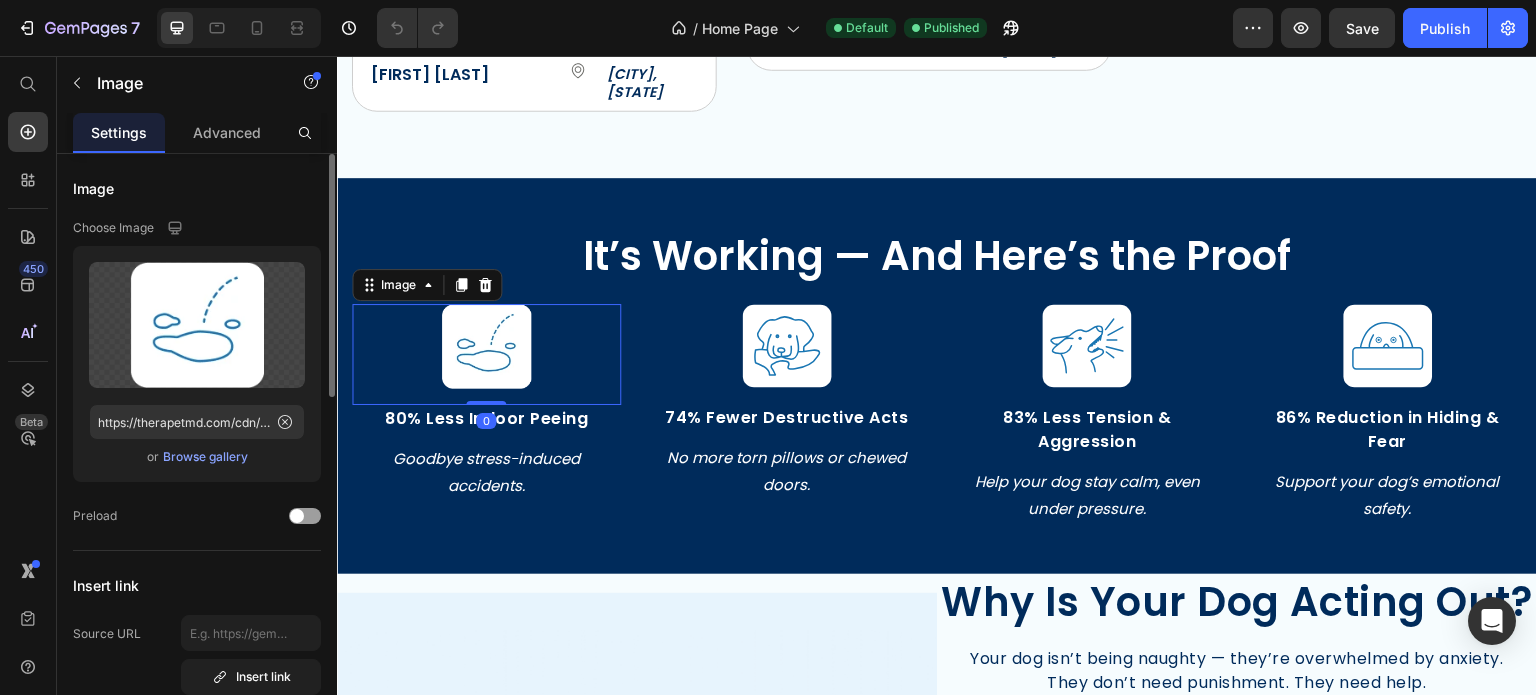 click on "Browse gallery" at bounding box center (205, 457) 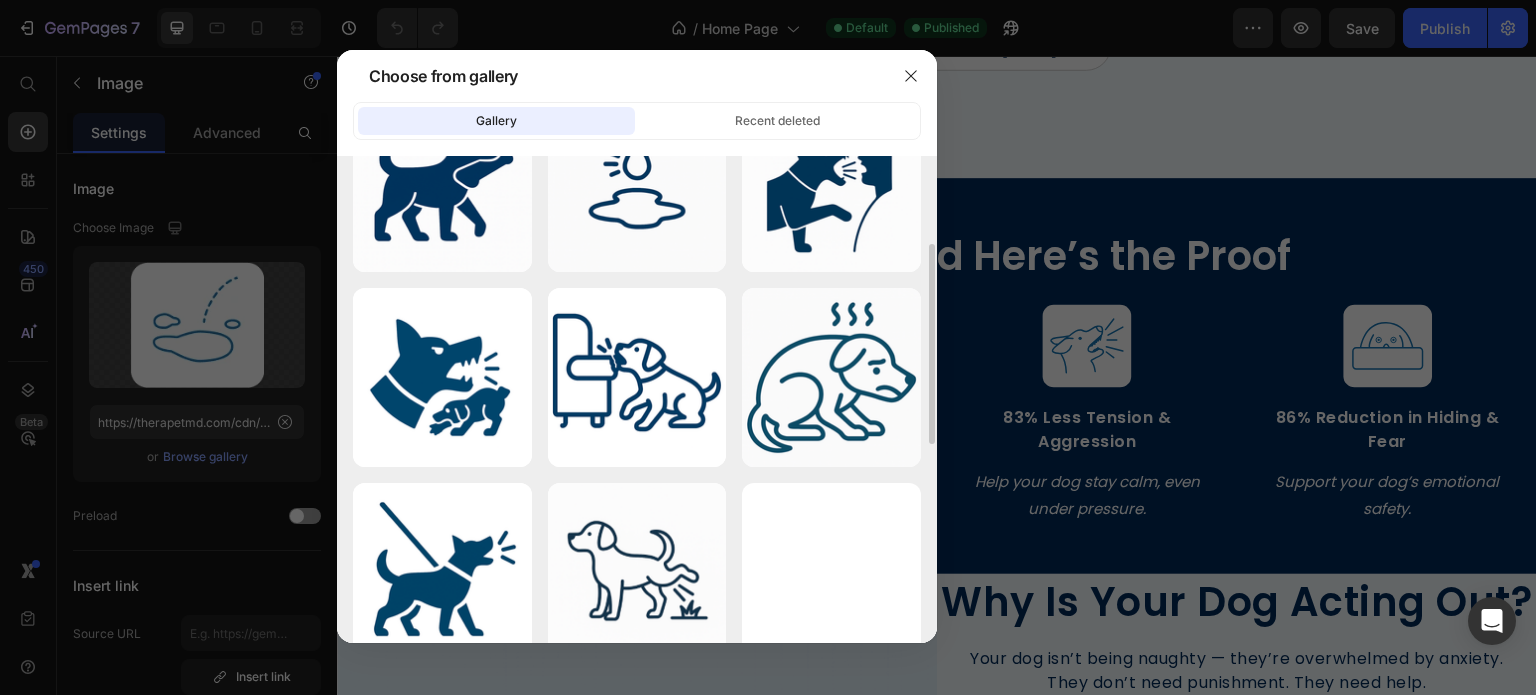 scroll, scrollTop: 252, scrollLeft: 0, axis: vertical 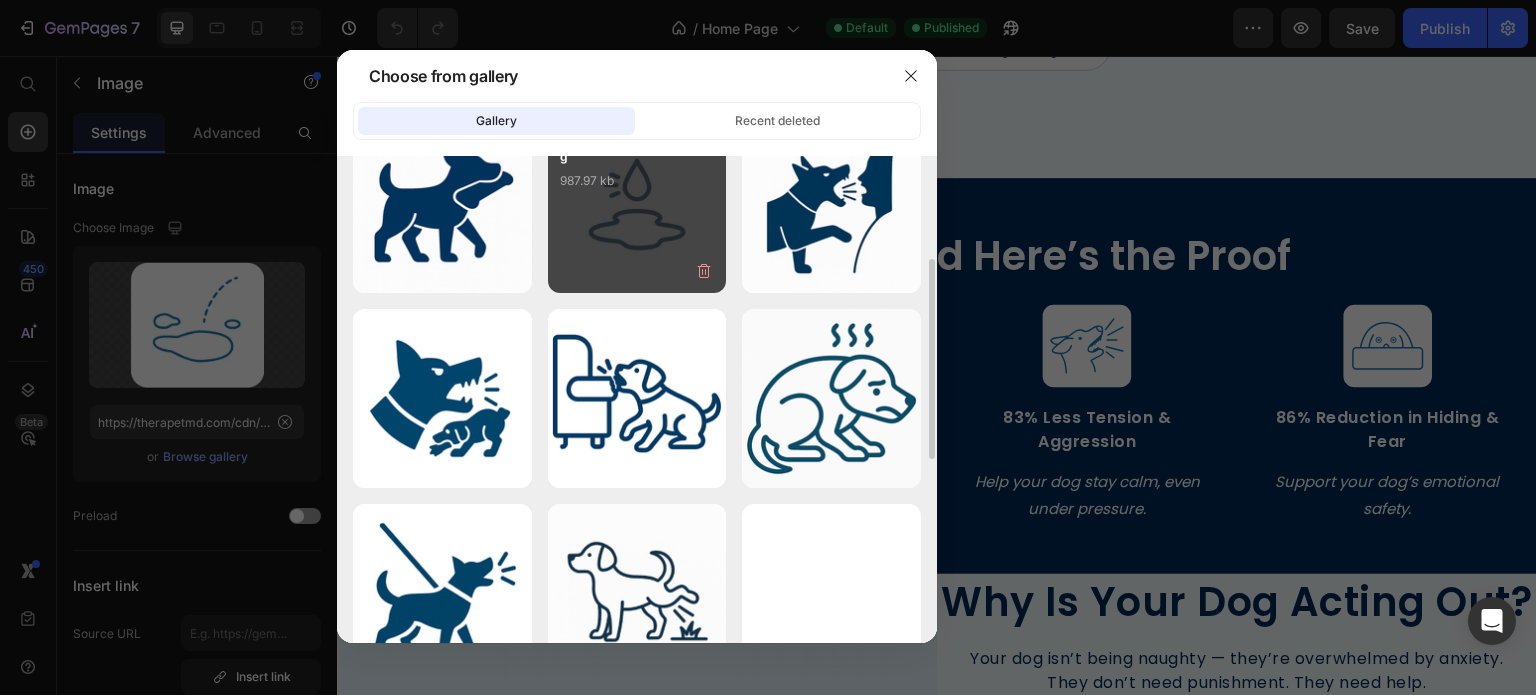 click on "ChatGPT Image 11...37.png 987.97 kb" at bounding box center (637, 204) 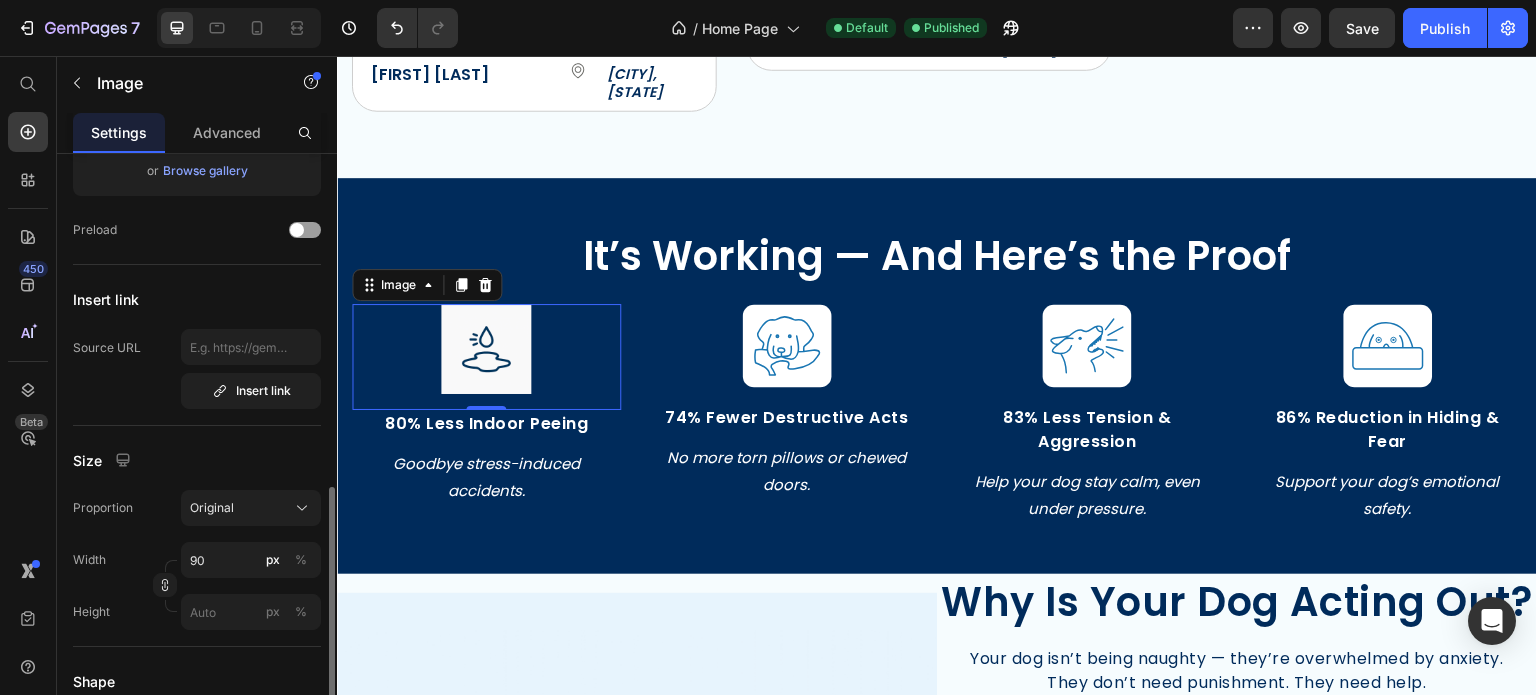 scroll, scrollTop: 453, scrollLeft: 0, axis: vertical 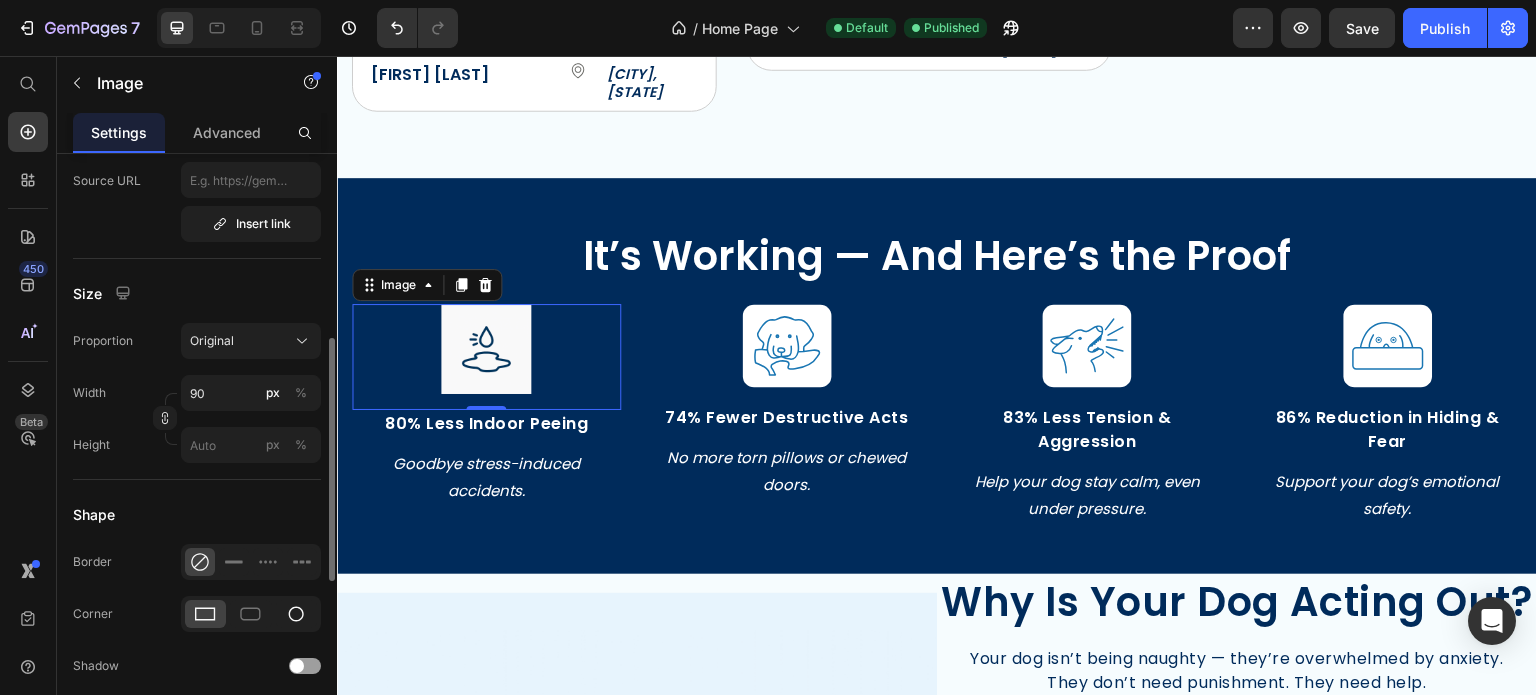 click 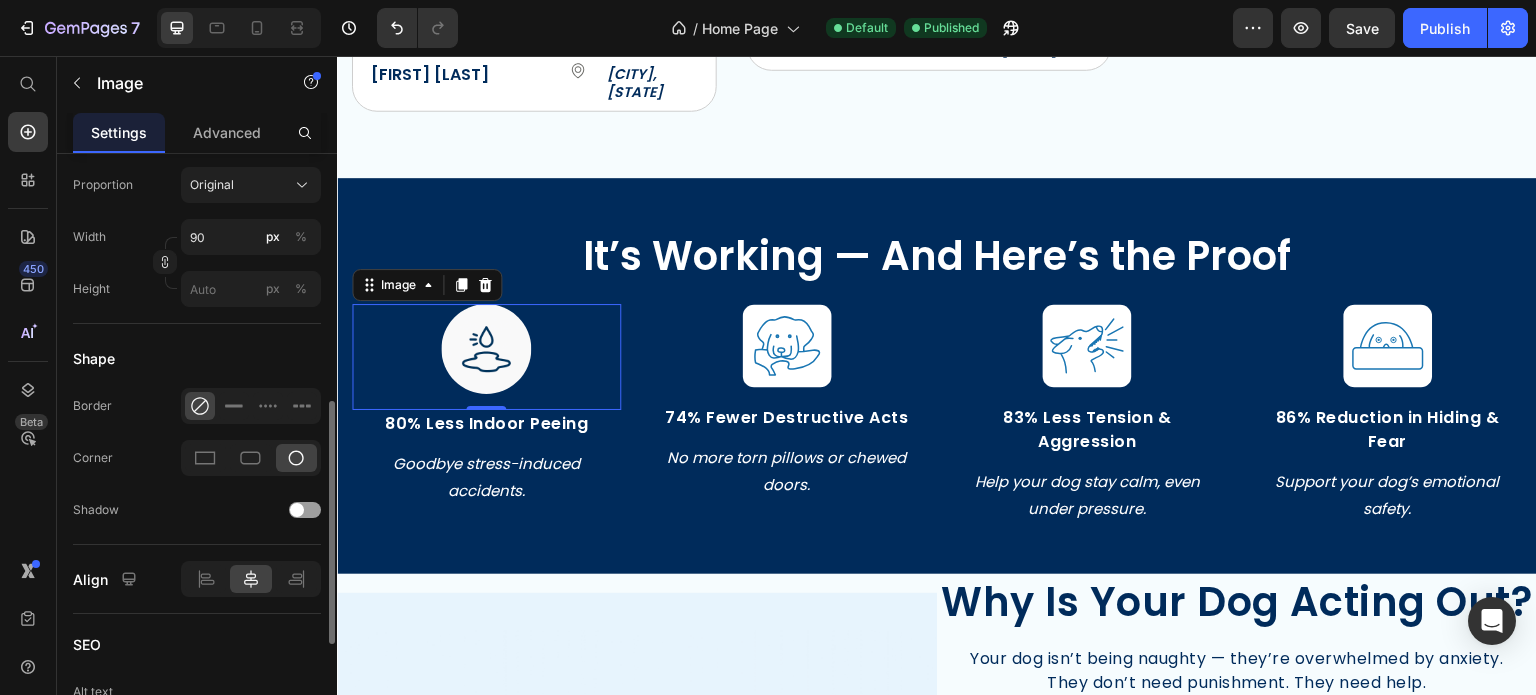scroll, scrollTop: 610, scrollLeft: 0, axis: vertical 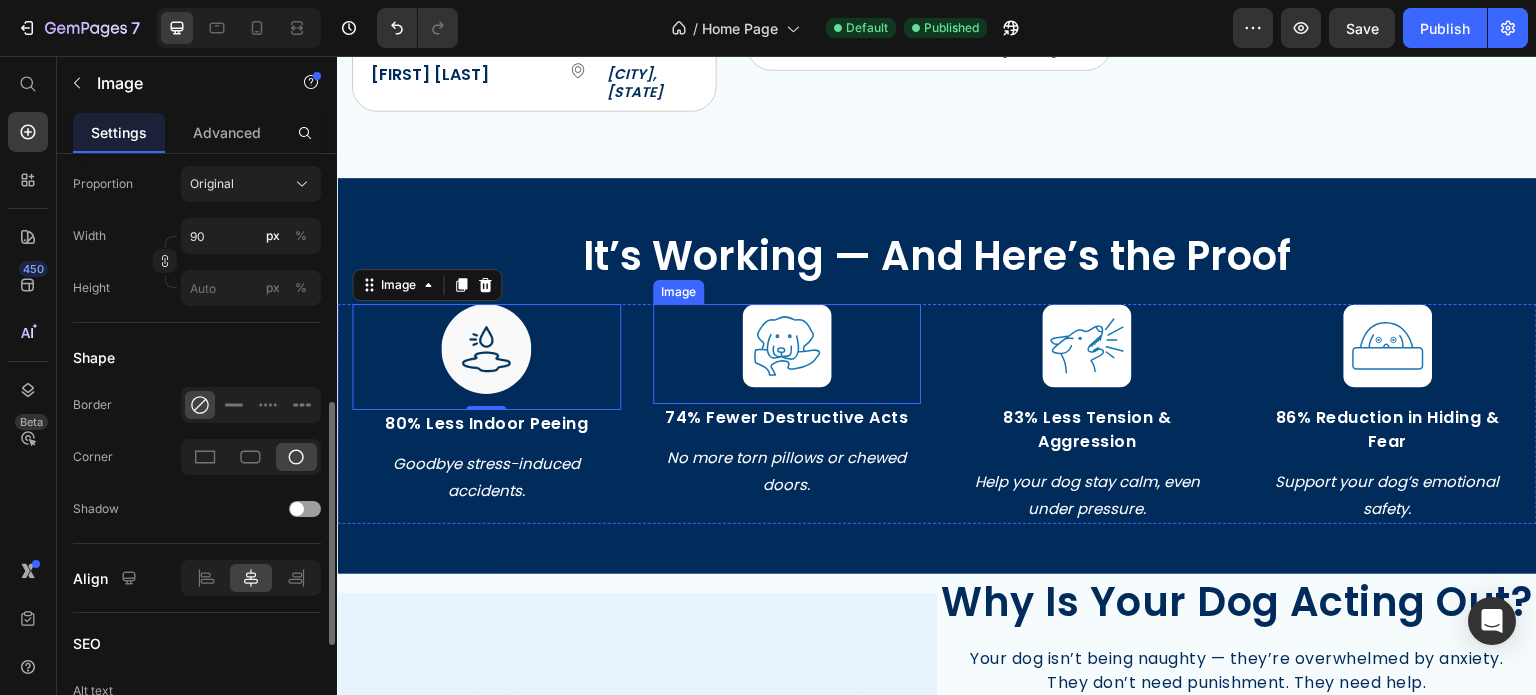 click at bounding box center (787, 354) 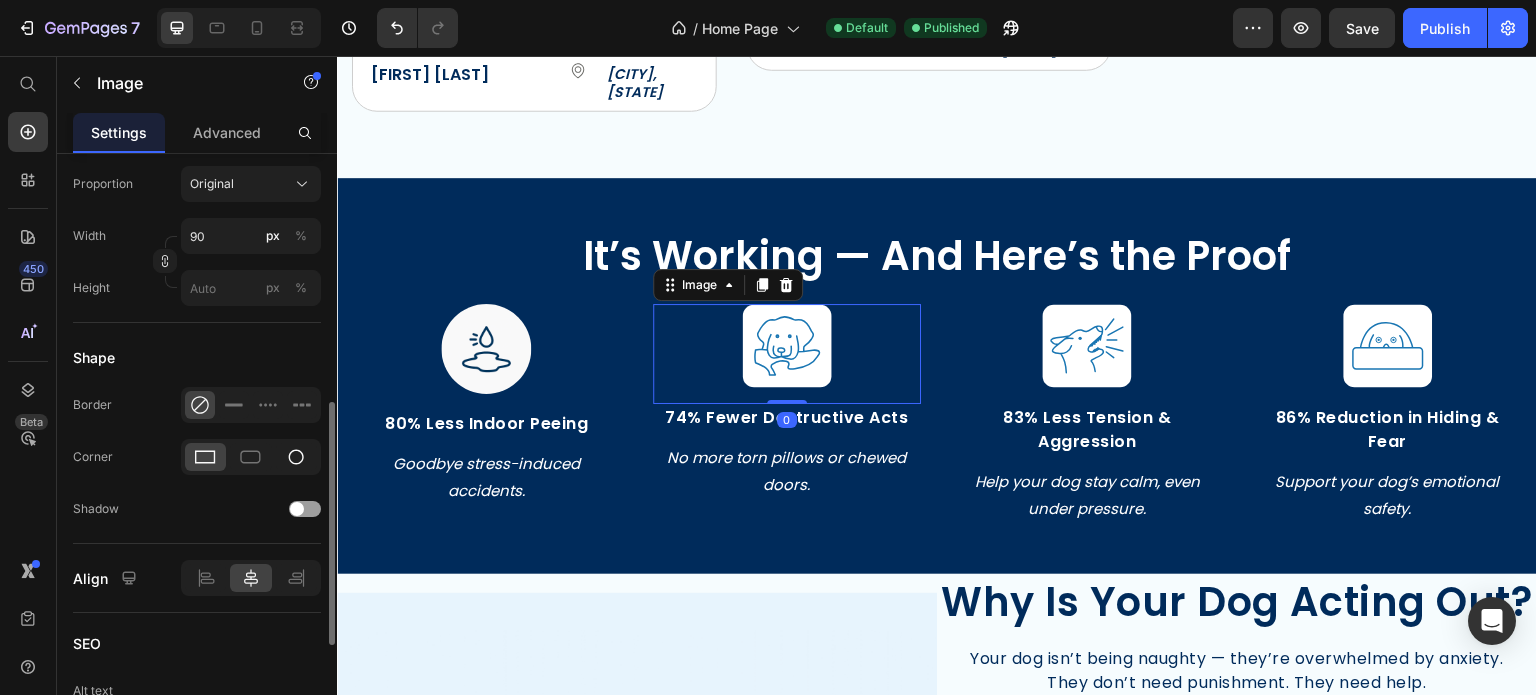 click 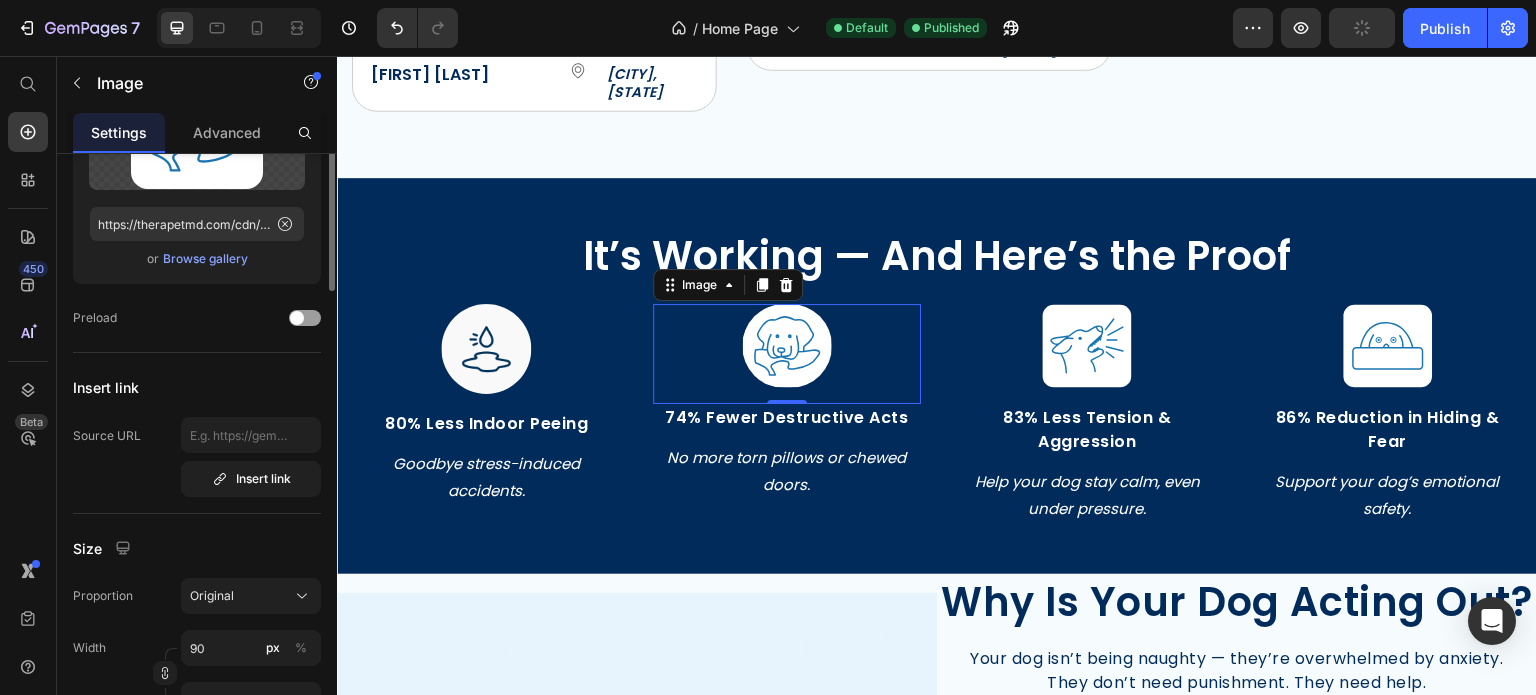 scroll, scrollTop: 66, scrollLeft: 0, axis: vertical 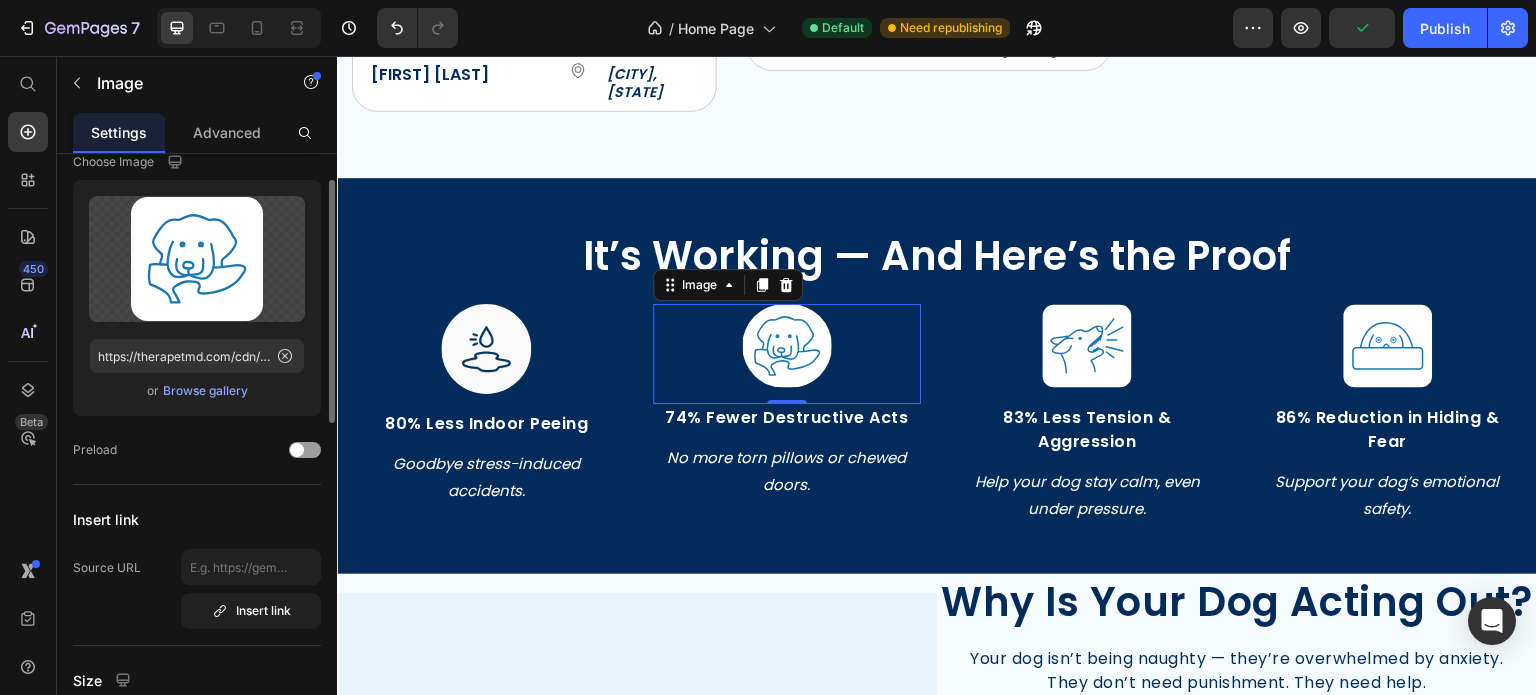click on "Browse gallery" at bounding box center [205, 391] 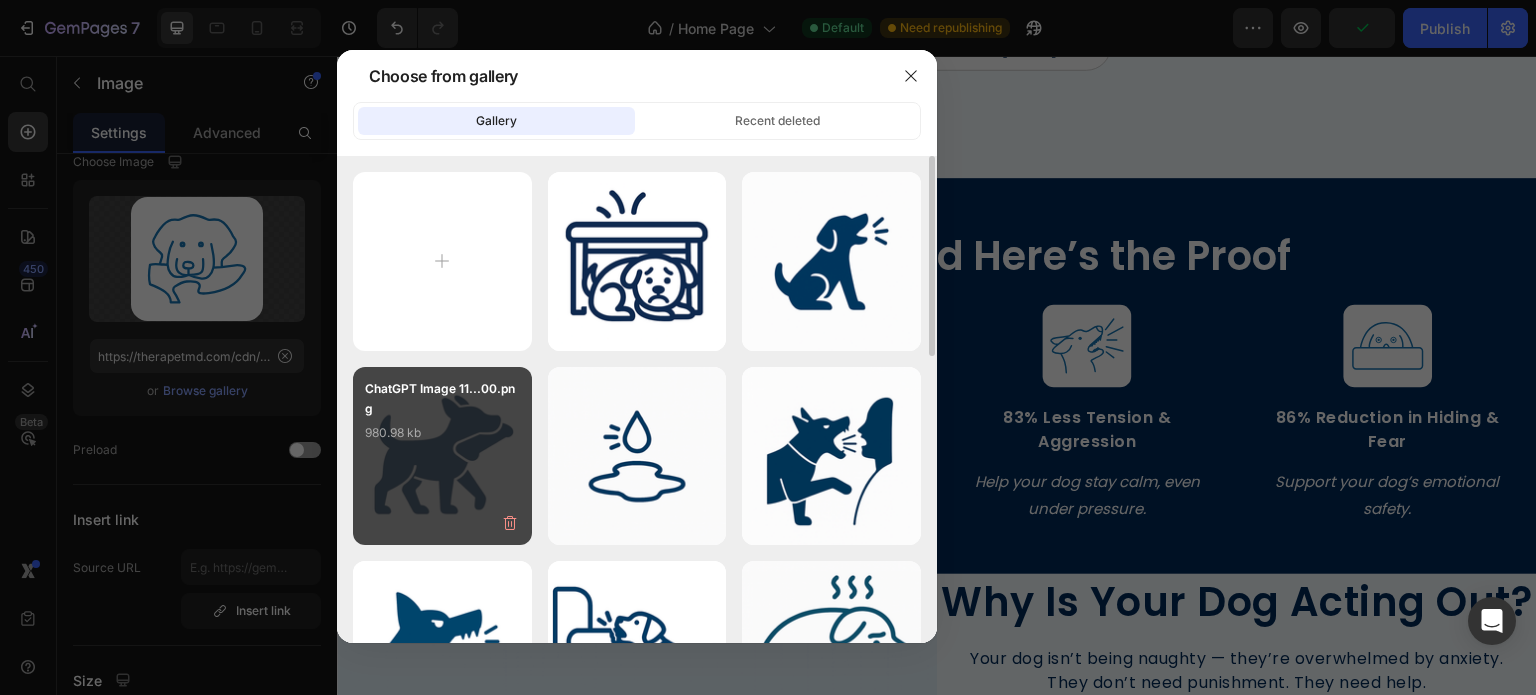 click on "980.98 kb" at bounding box center [442, 433] 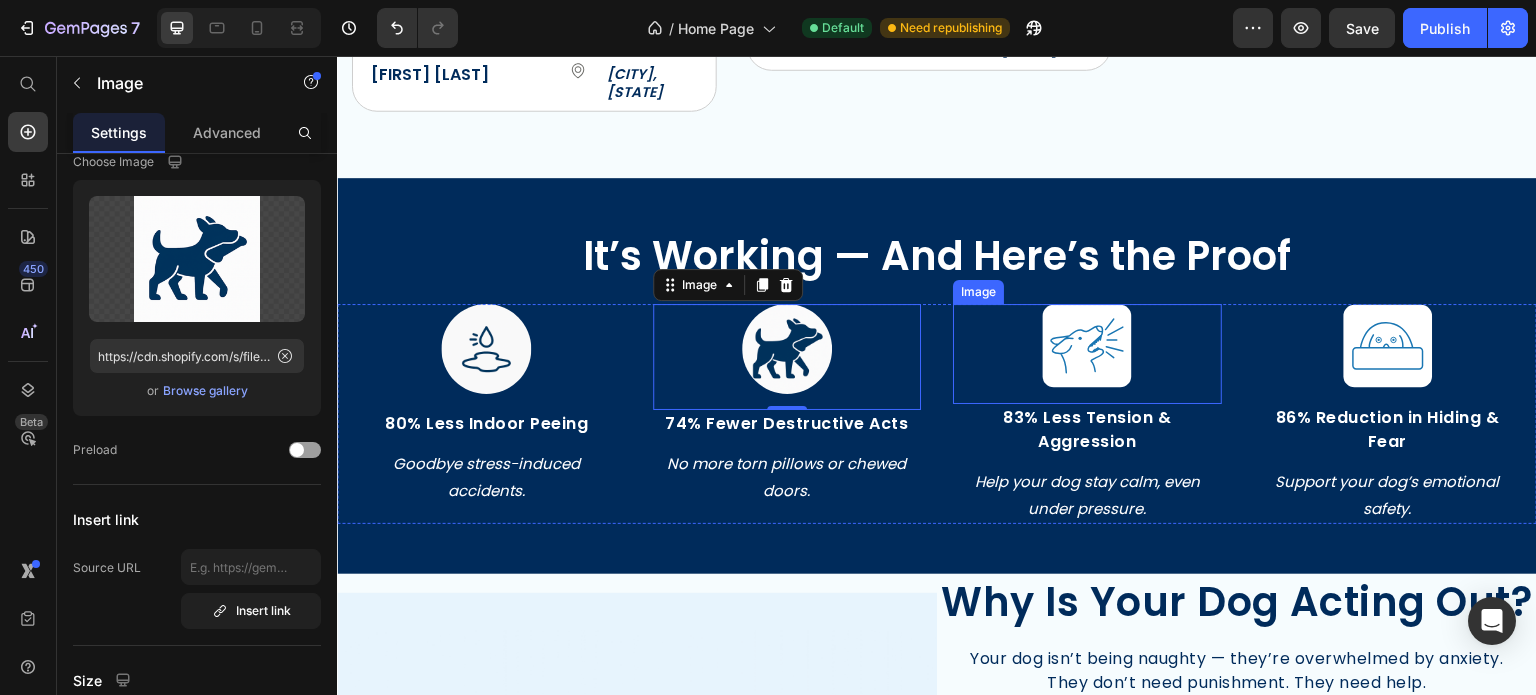 click at bounding box center [1087, 354] 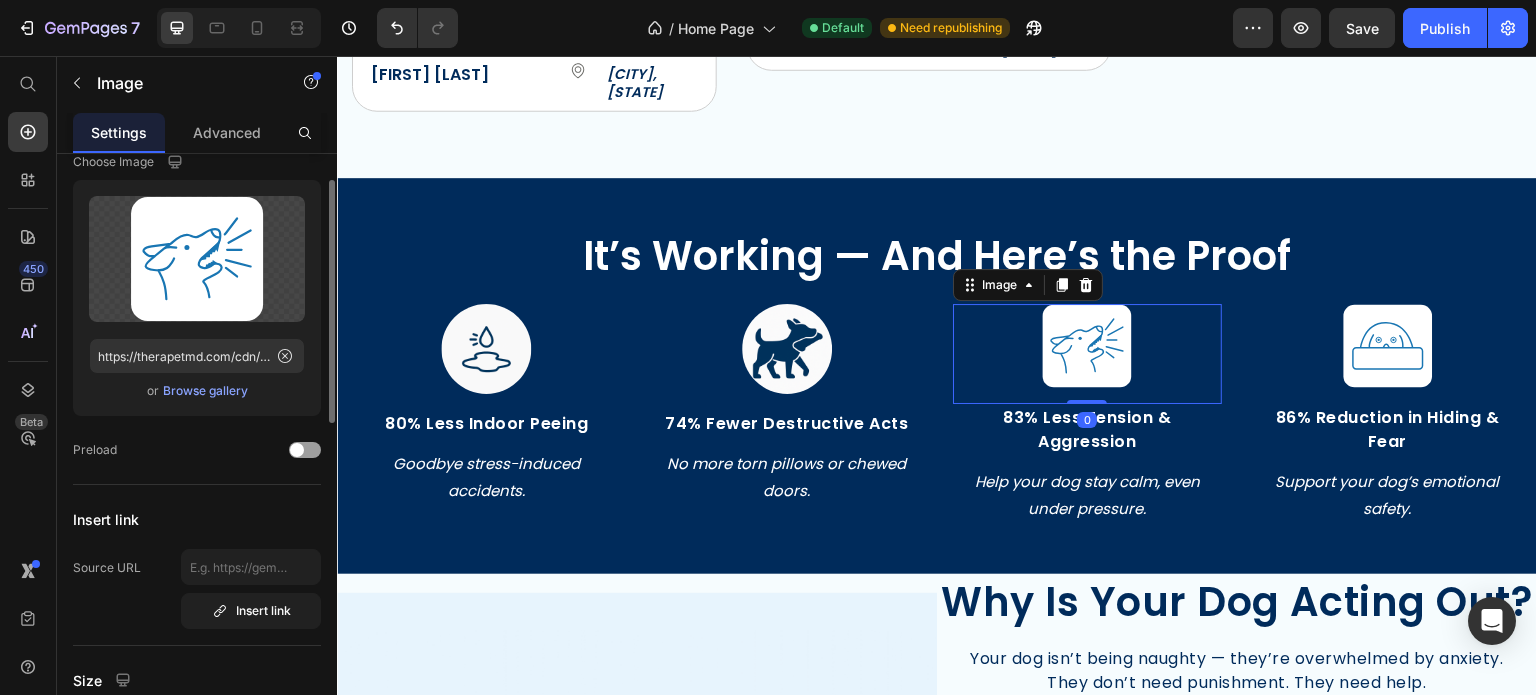 click on "Upload Image https://therapetmd.com/cdn/shop/files/Aggression.svg?v=1737386757  or   Browse gallery" at bounding box center [197, 298] 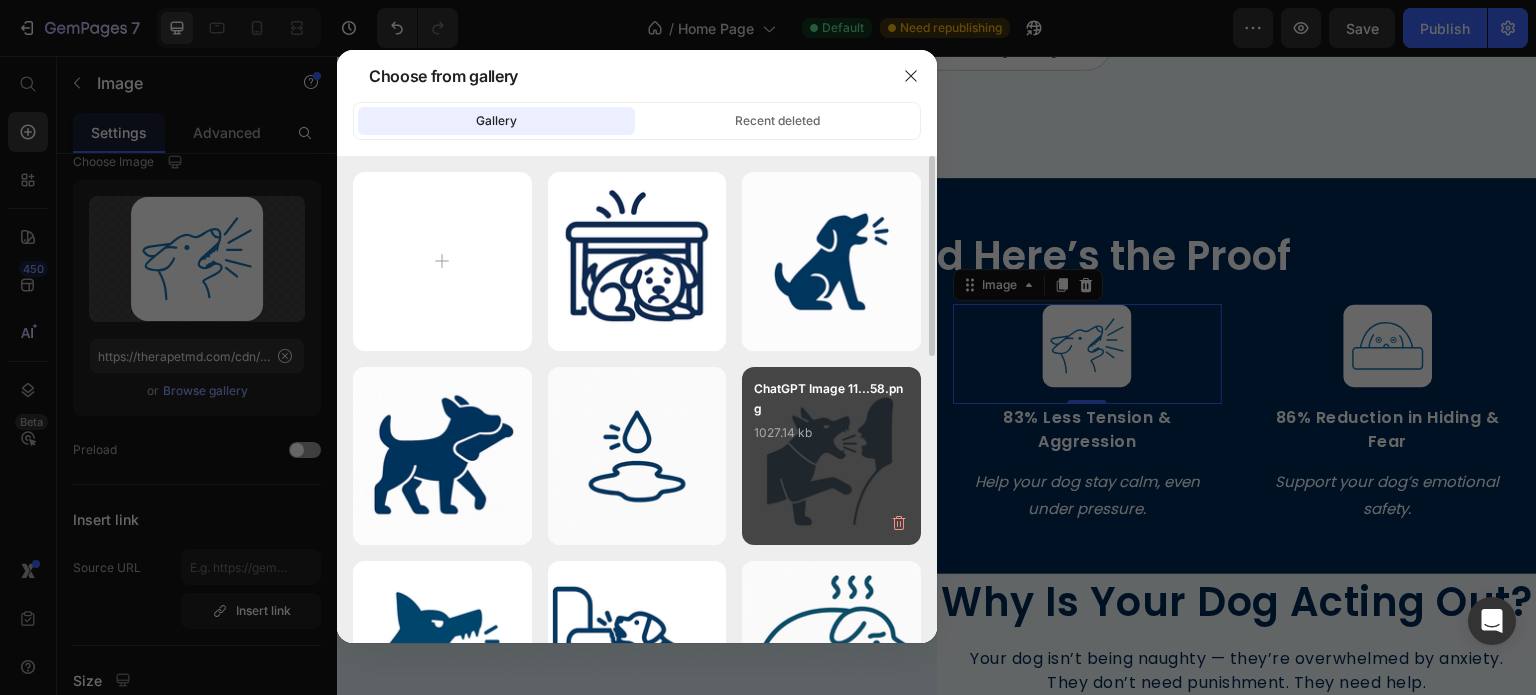 click on "ChatGPT Image 11...58.png 1027.14 kb" at bounding box center (831, 419) 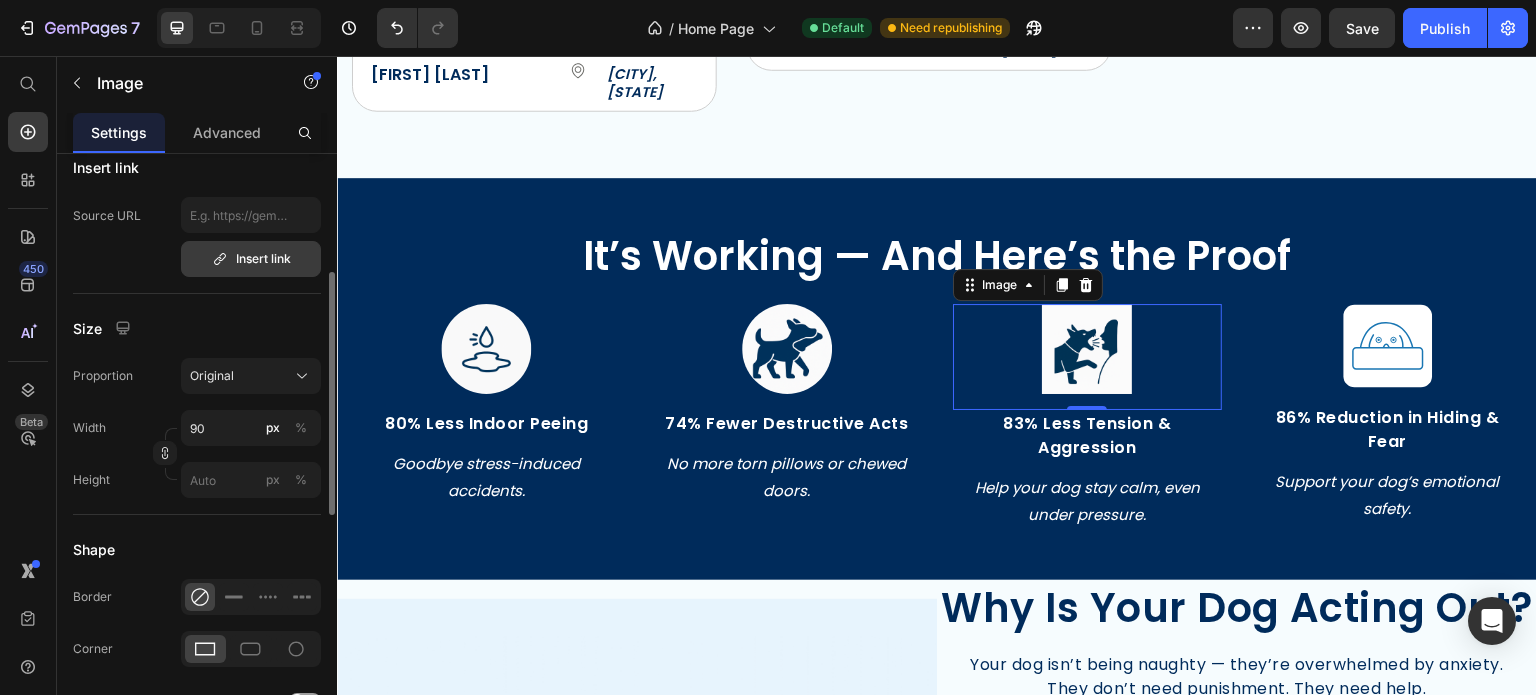 scroll, scrollTop: 429, scrollLeft: 0, axis: vertical 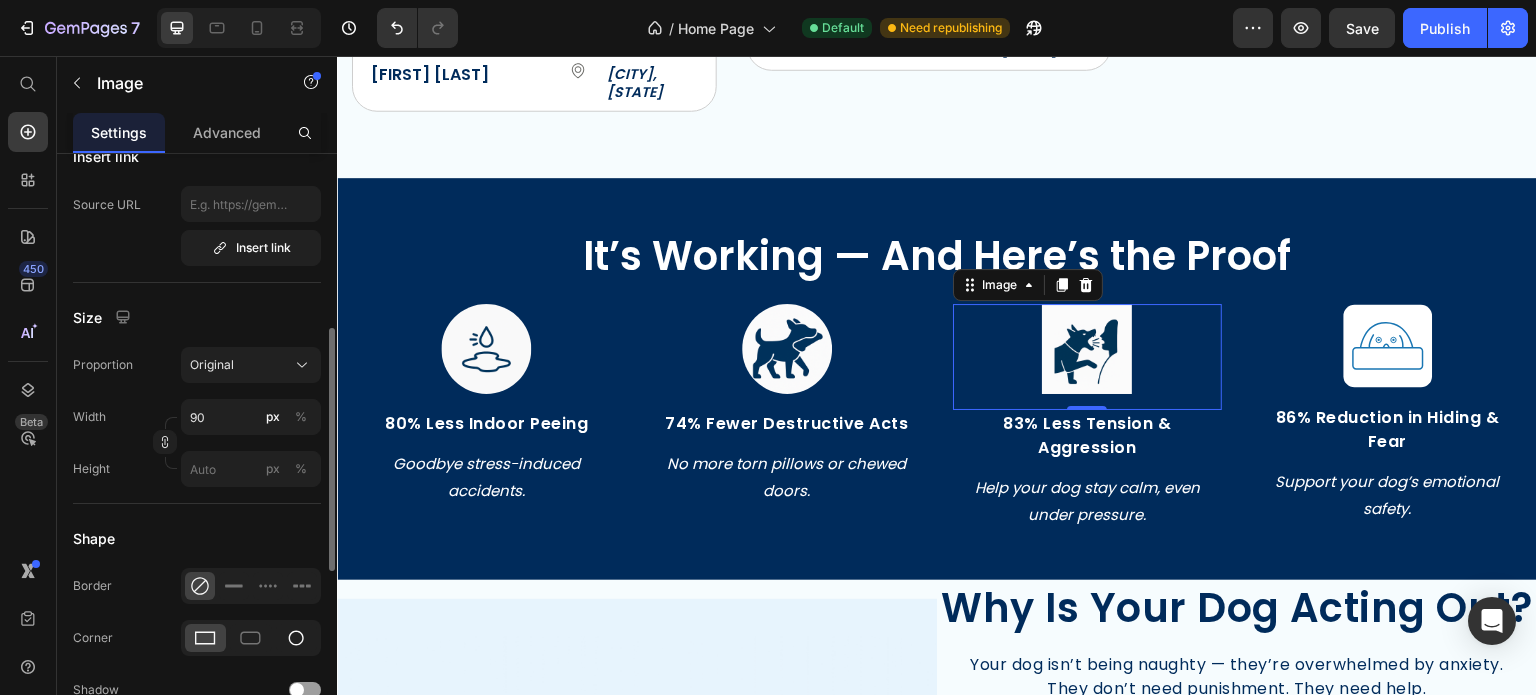 click 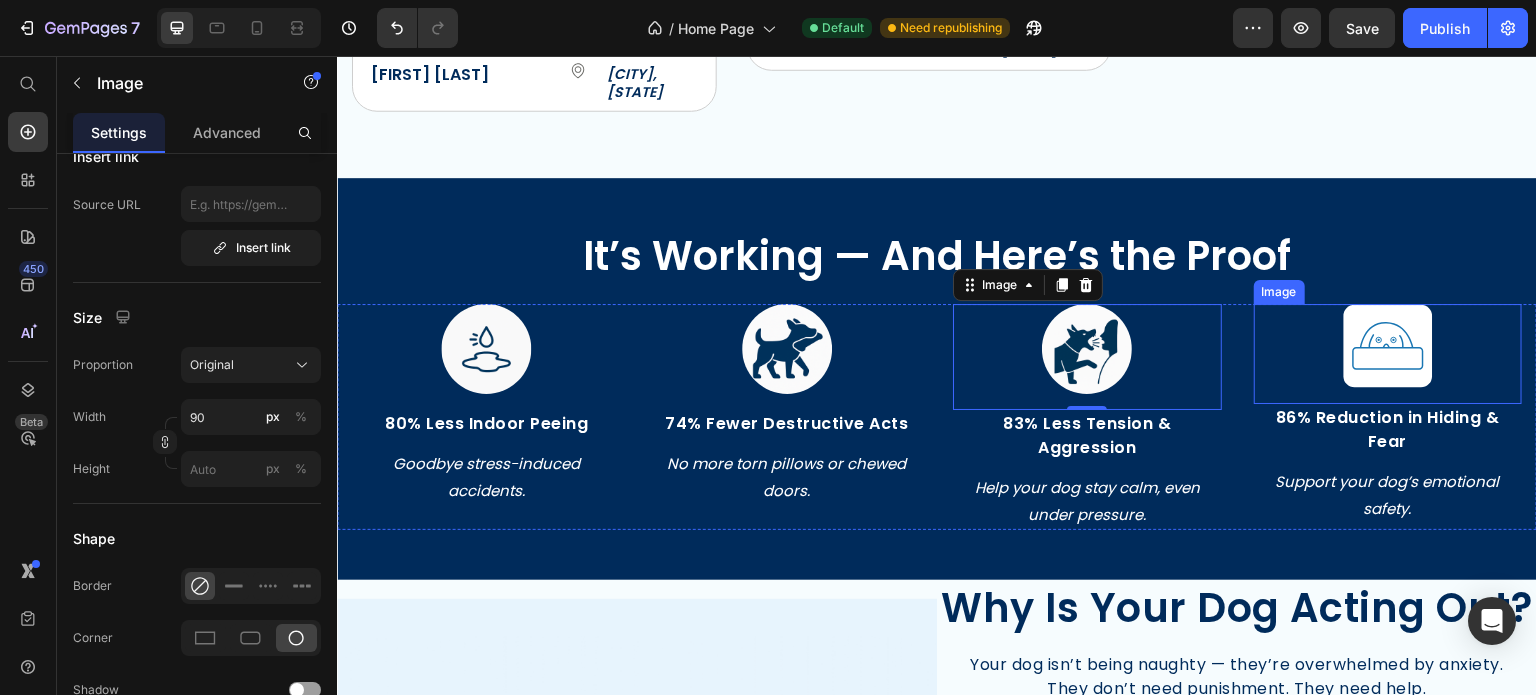 click at bounding box center [1388, 354] 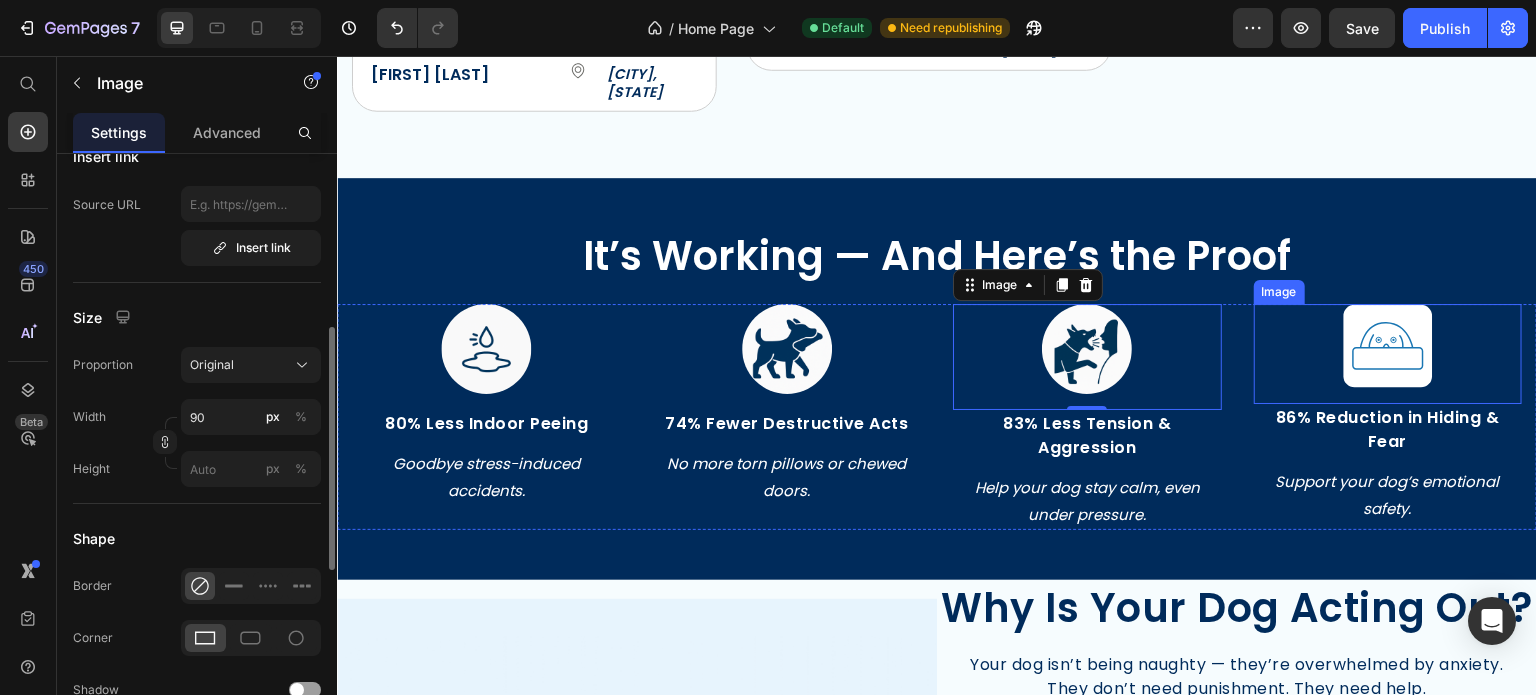 scroll, scrollTop: 428, scrollLeft: 0, axis: vertical 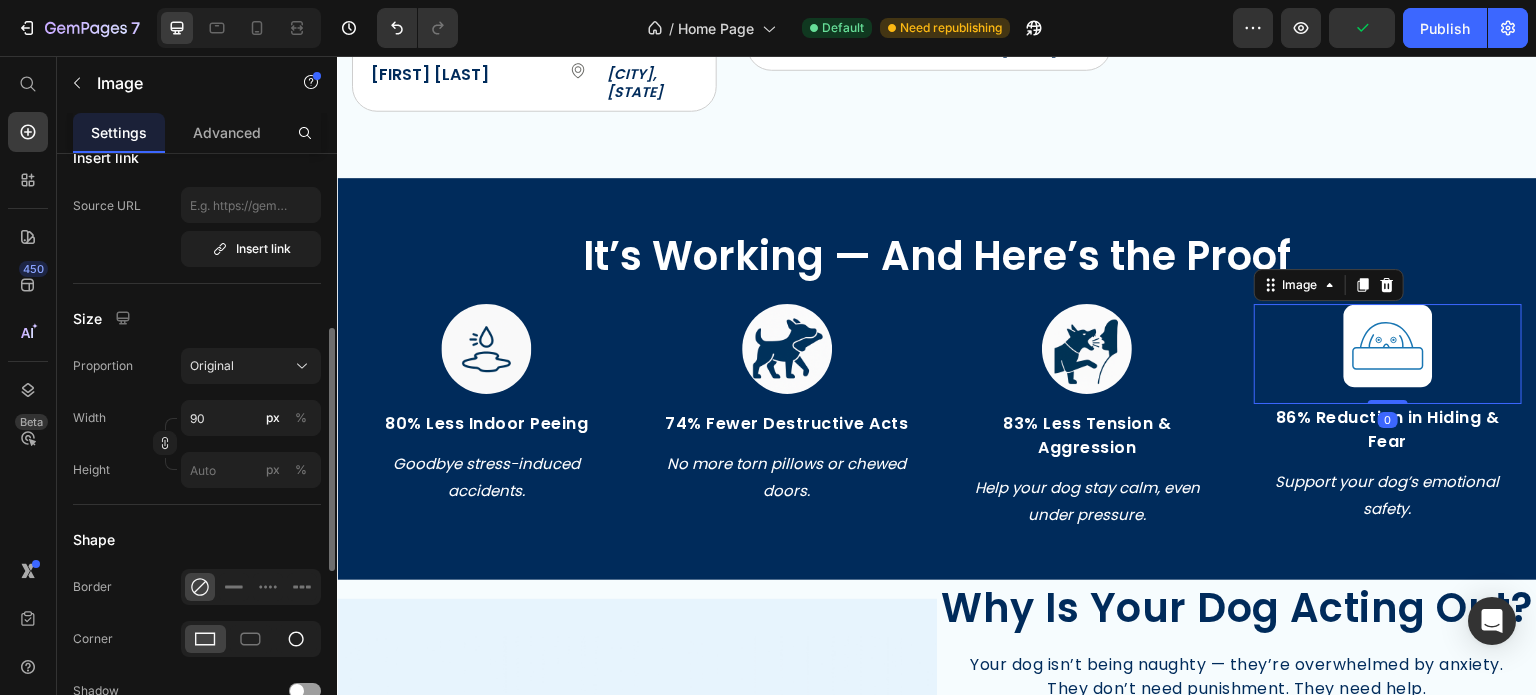 click 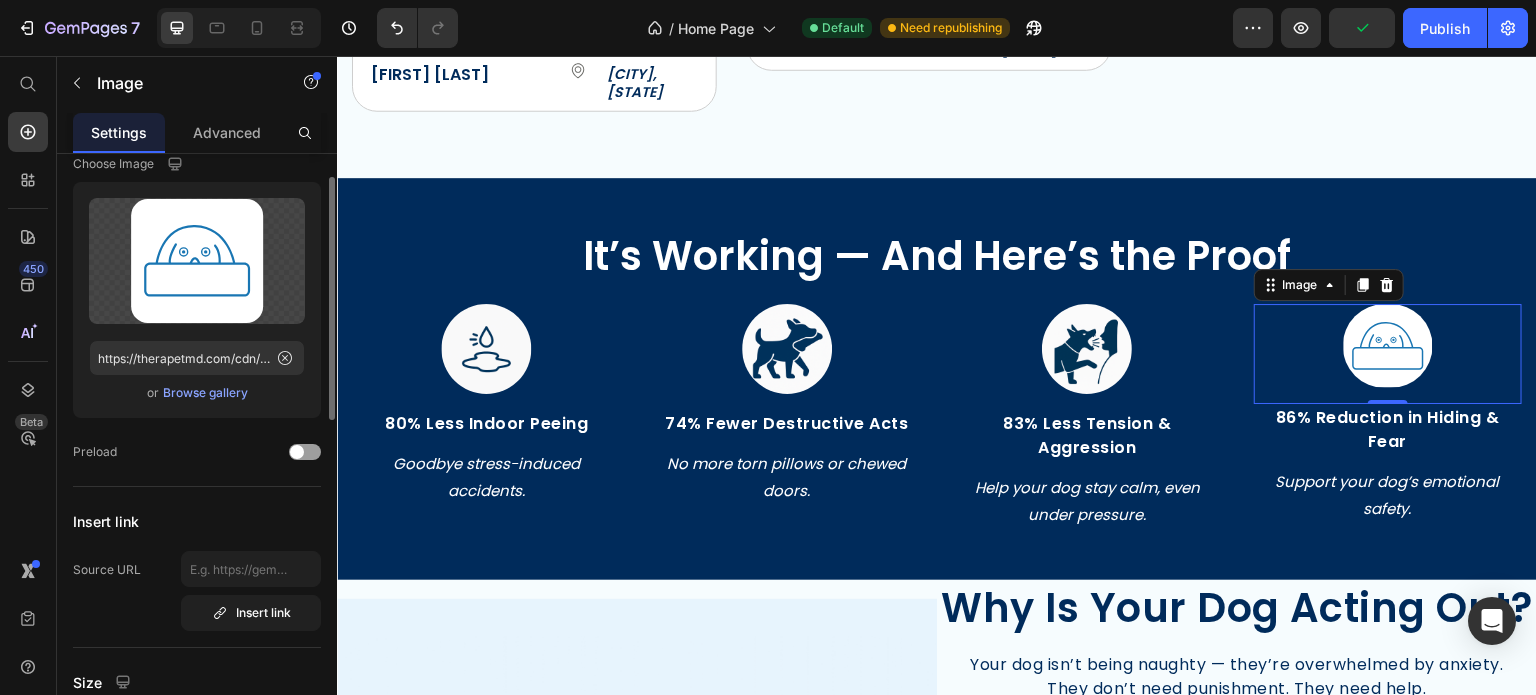 scroll, scrollTop: 62, scrollLeft: 0, axis: vertical 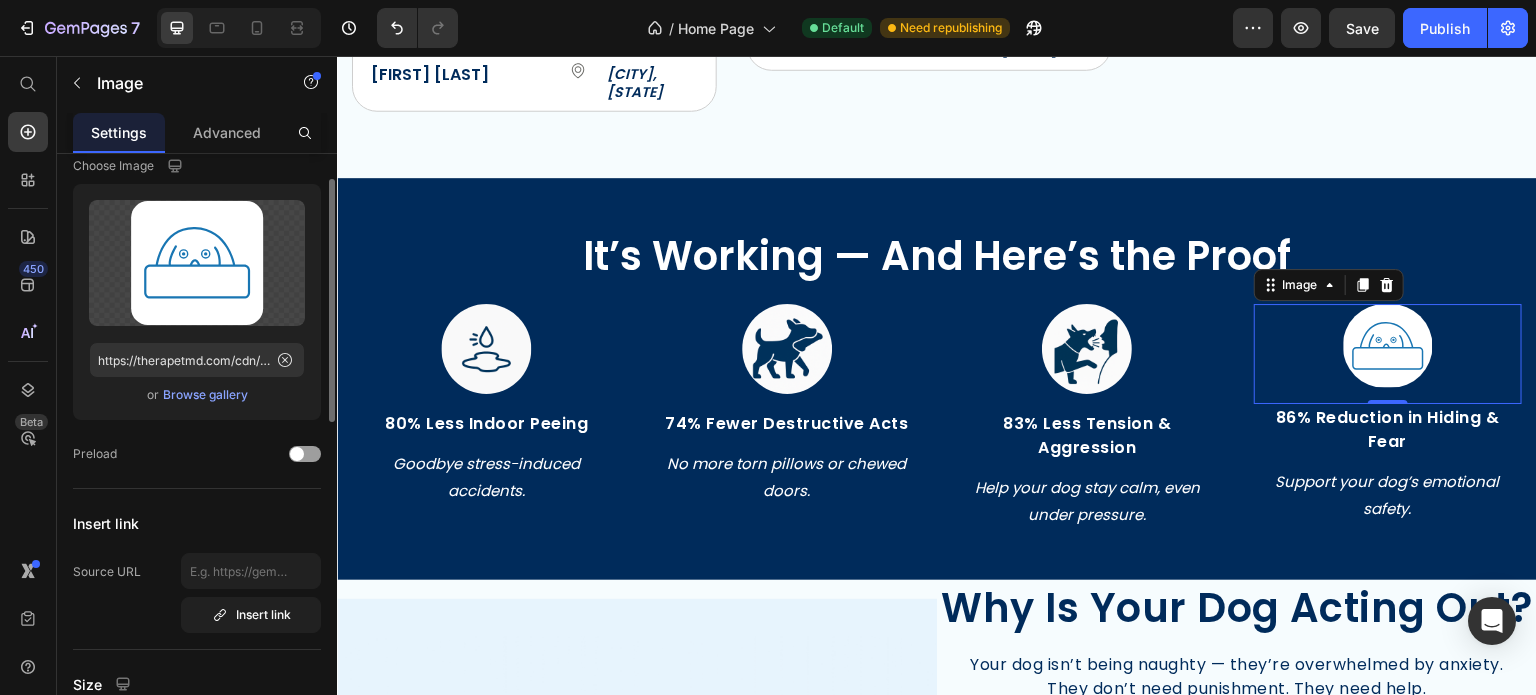 click on "Browse gallery" at bounding box center (205, 395) 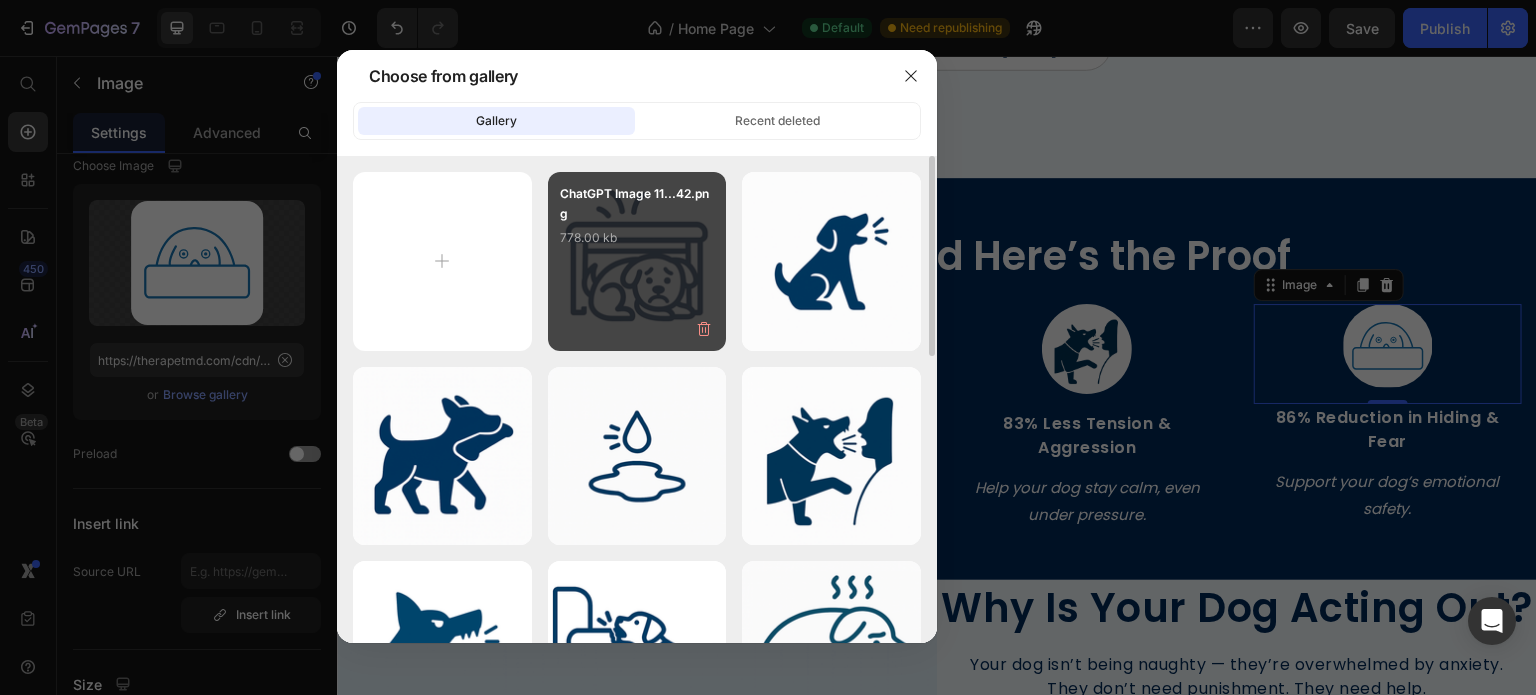 click on "ChatGPT Image 11...42.png 778.00 kb" at bounding box center (637, 224) 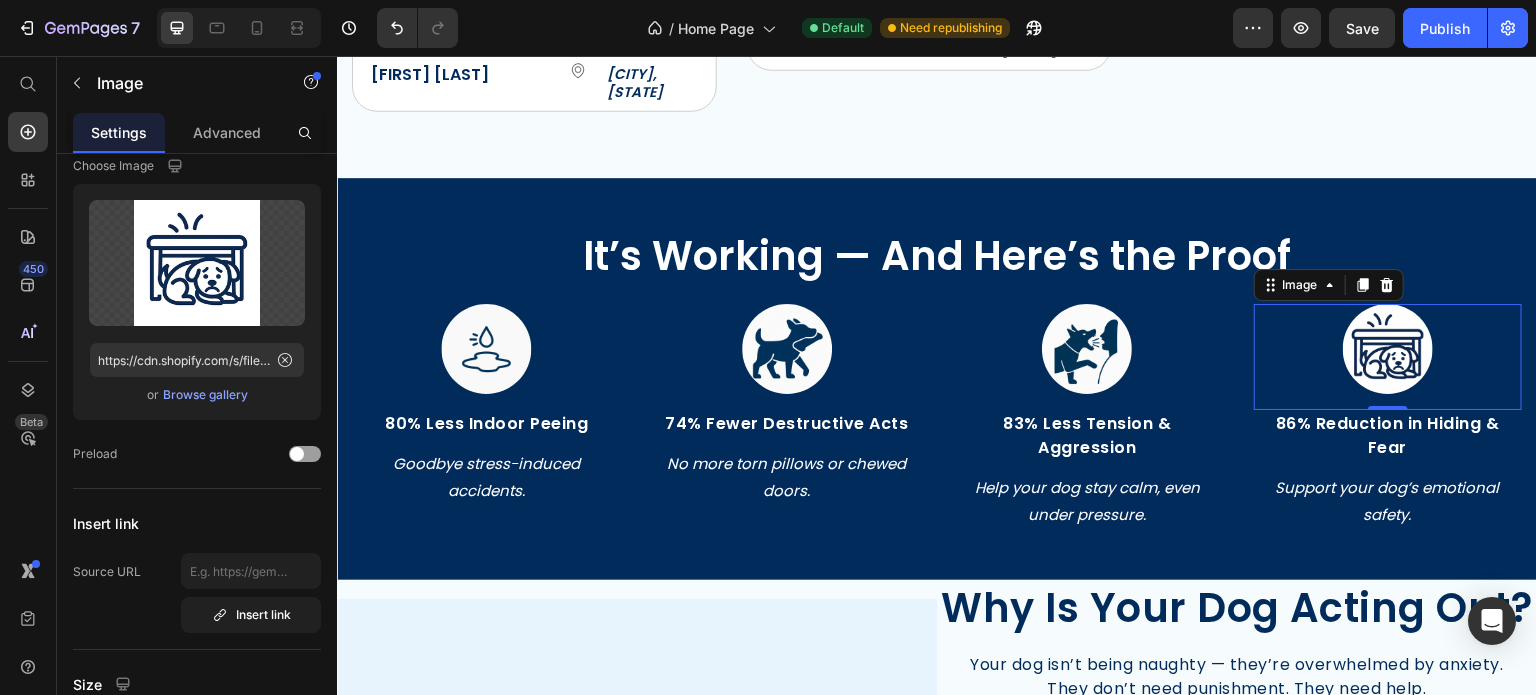 click on "It’s Working — And Here’s the Proof Heading Image 80% Less Indoor Peeing Text block Goodbye stress-induced accidents. Text Block Image 74% Fewer Destructive Acts Text block No more torn pillows or chewed doors. Text Block Image 83% Less Tension & Aggression Text block Help your dog stay calm, even under pressure. Text Block Image   0 86% Reduction in Hiding & Fear Text block Support your dog’s emotional safety. Text Block Row Section 4" at bounding box center [937, 379] 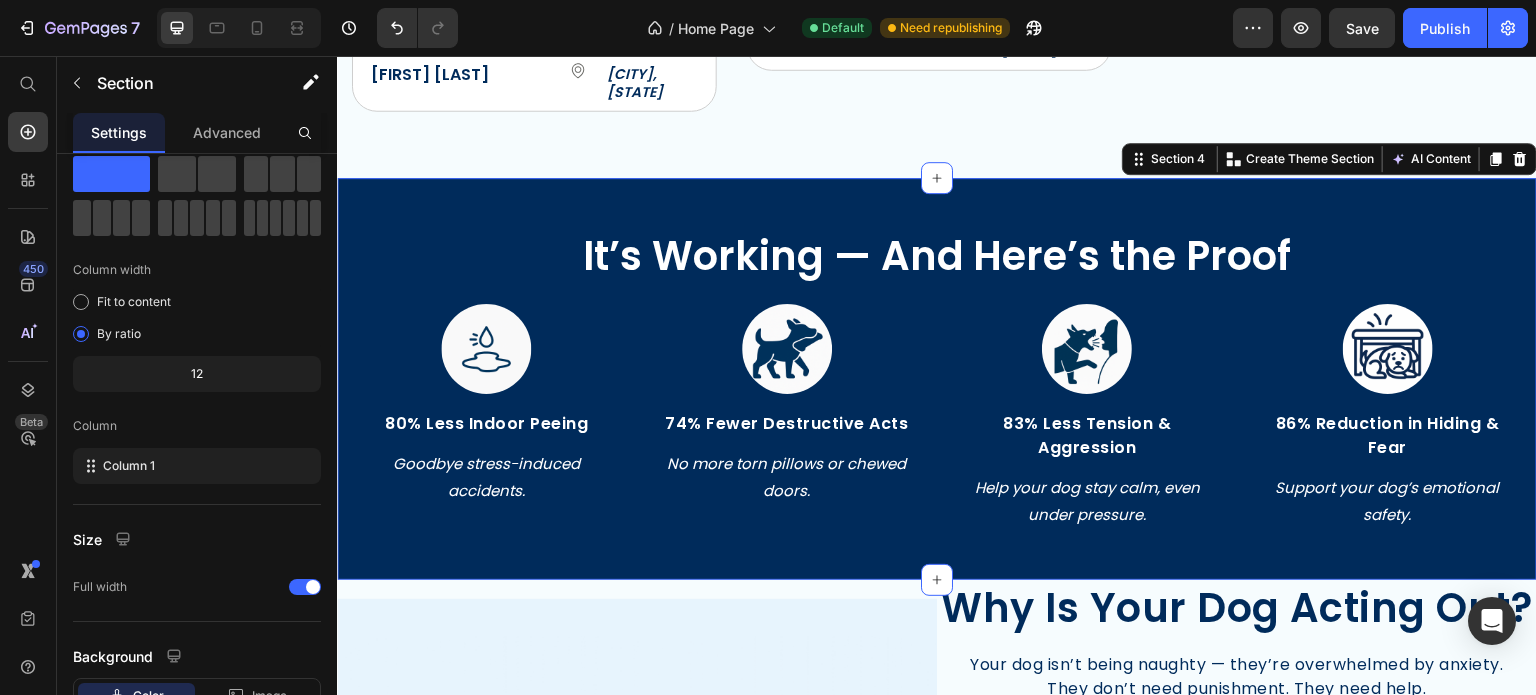 scroll, scrollTop: 0, scrollLeft: 0, axis: both 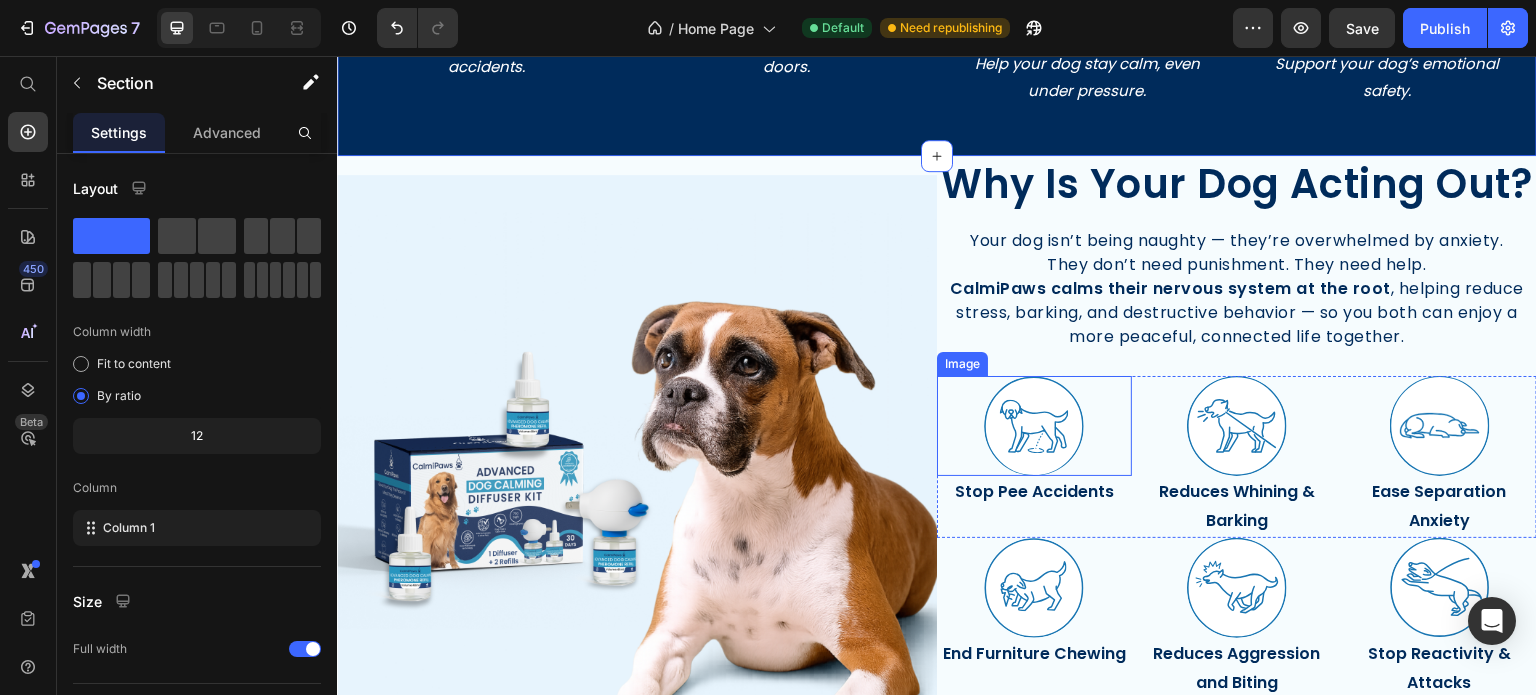 click at bounding box center [1034, 426] 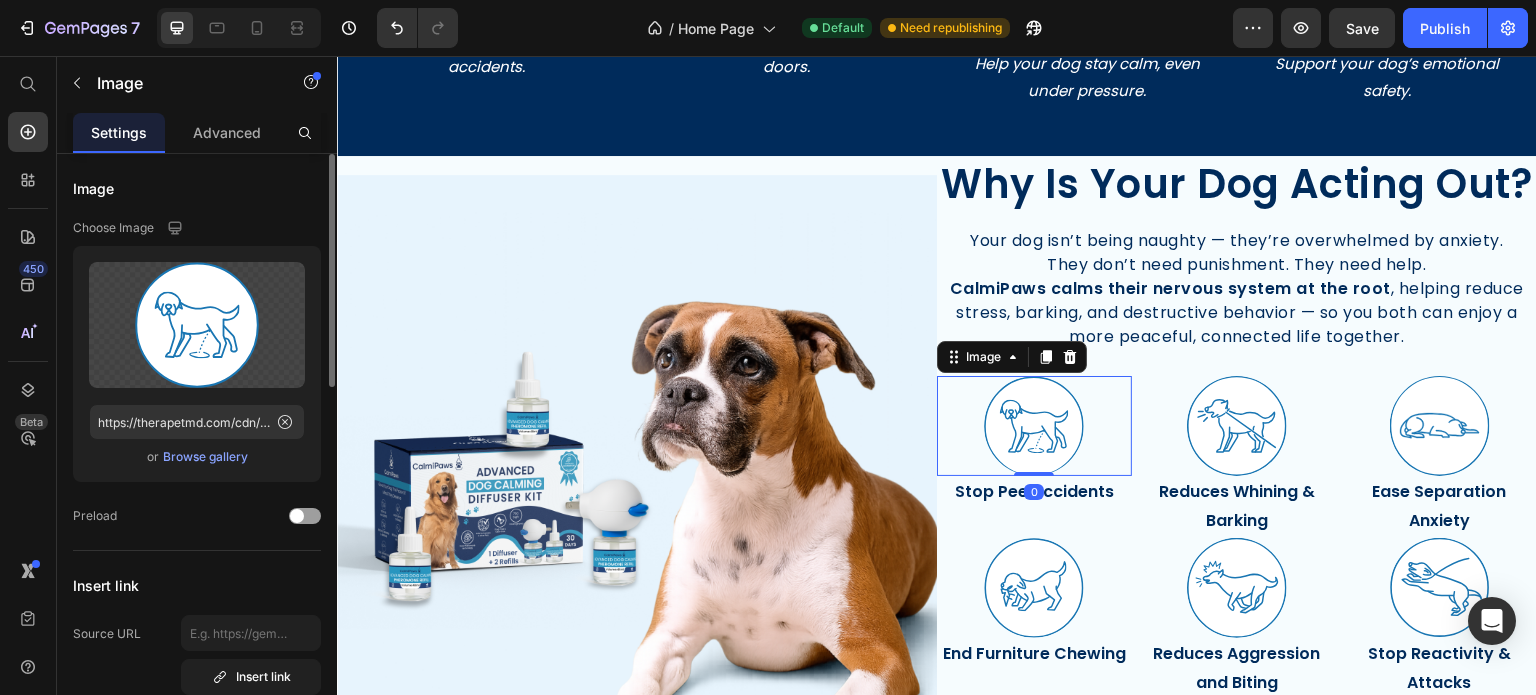 click on "Browse gallery" at bounding box center [205, 457] 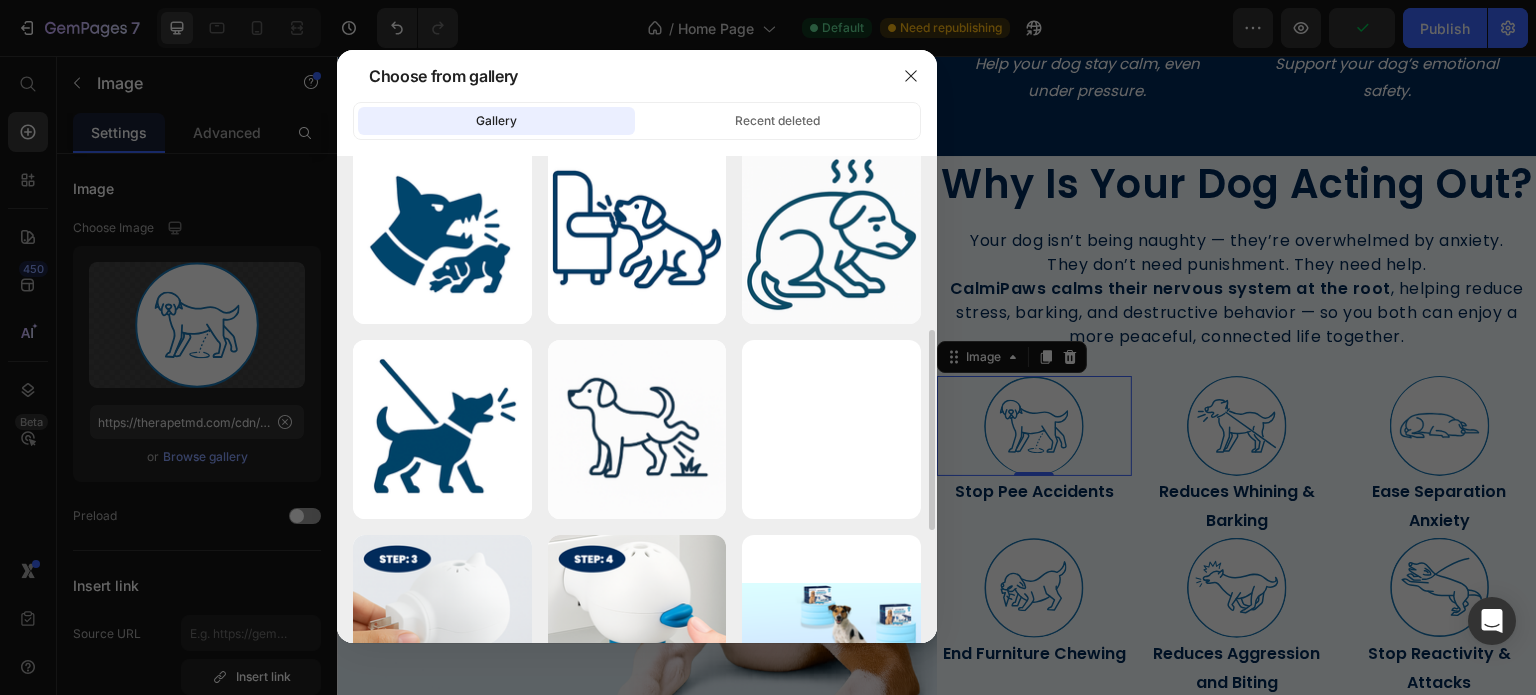 scroll, scrollTop: 418, scrollLeft: 0, axis: vertical 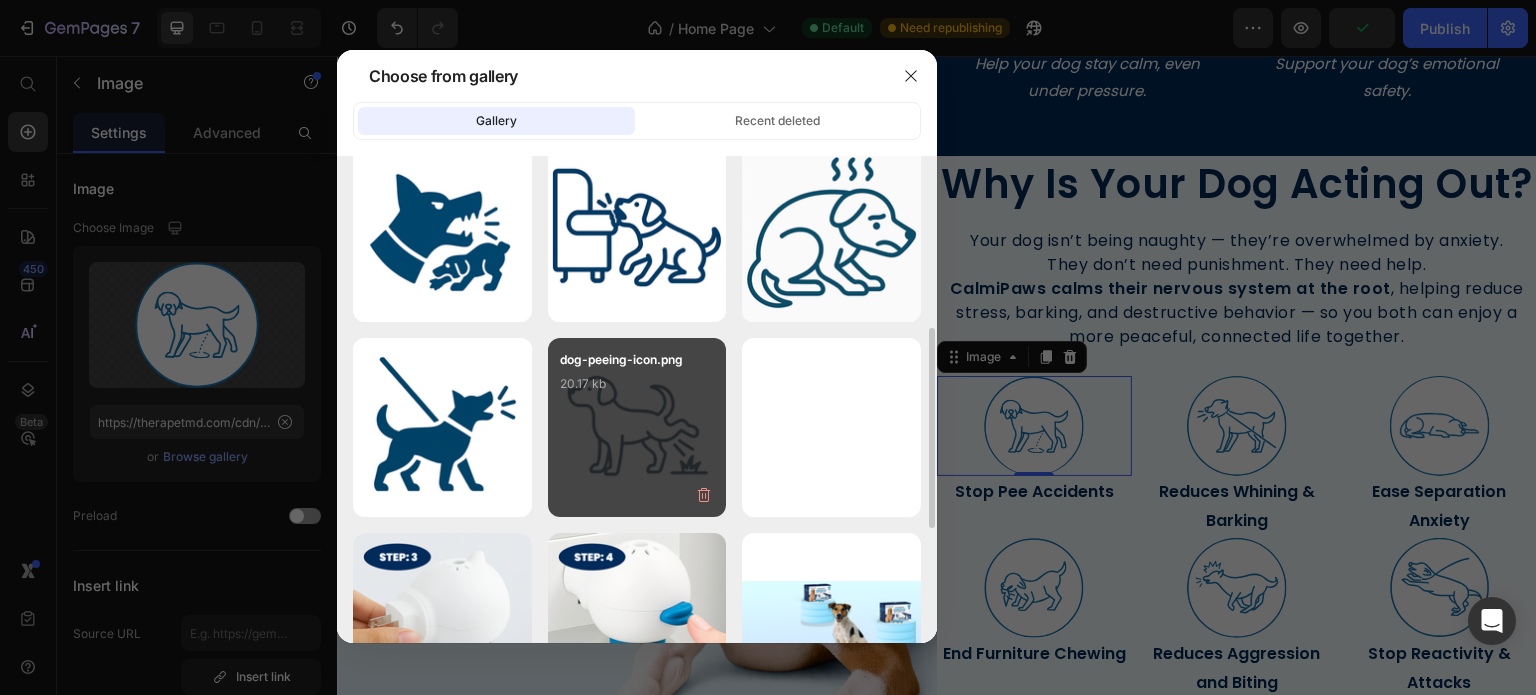 click on "dog-peeing-icon.png 20.17 kb" at bounding box center (637, 390) 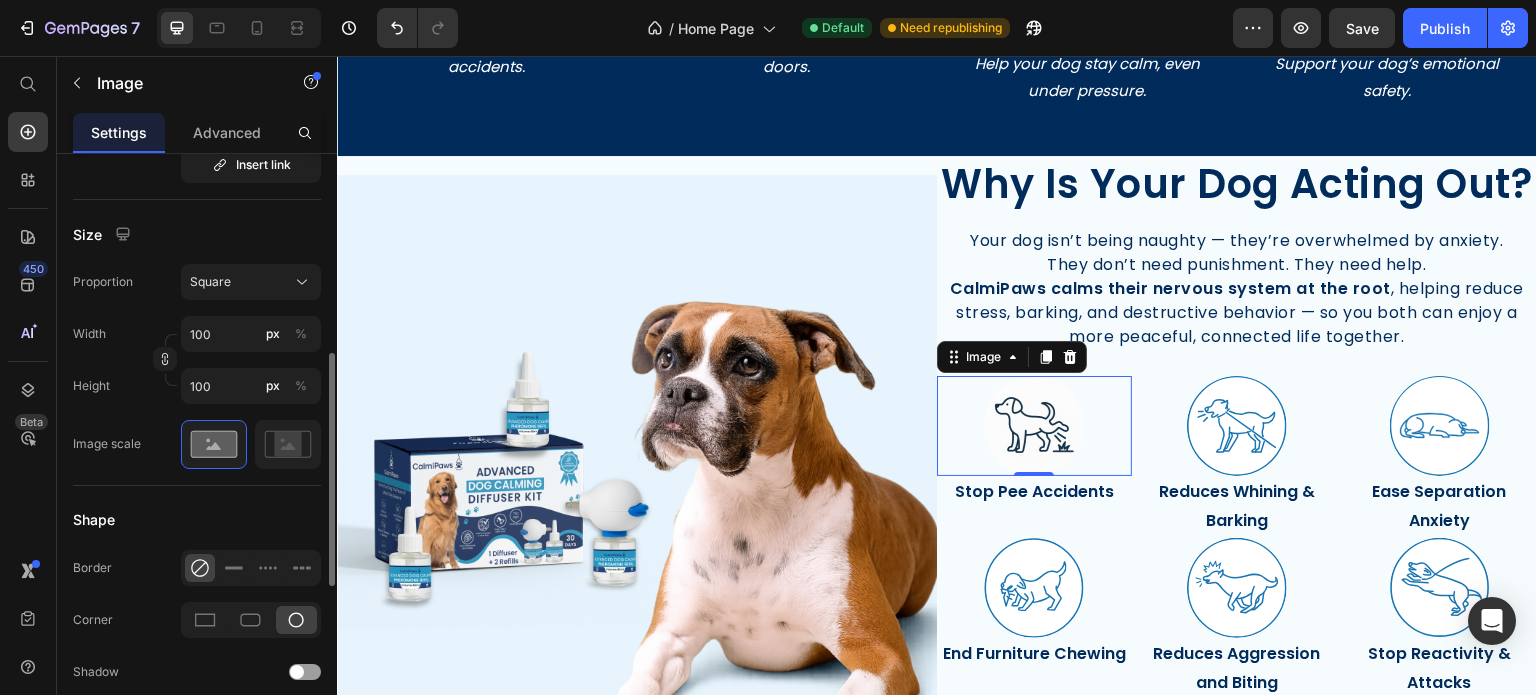 scroll, scrollTop: 512, scrollLeft: 0, axis: vertical 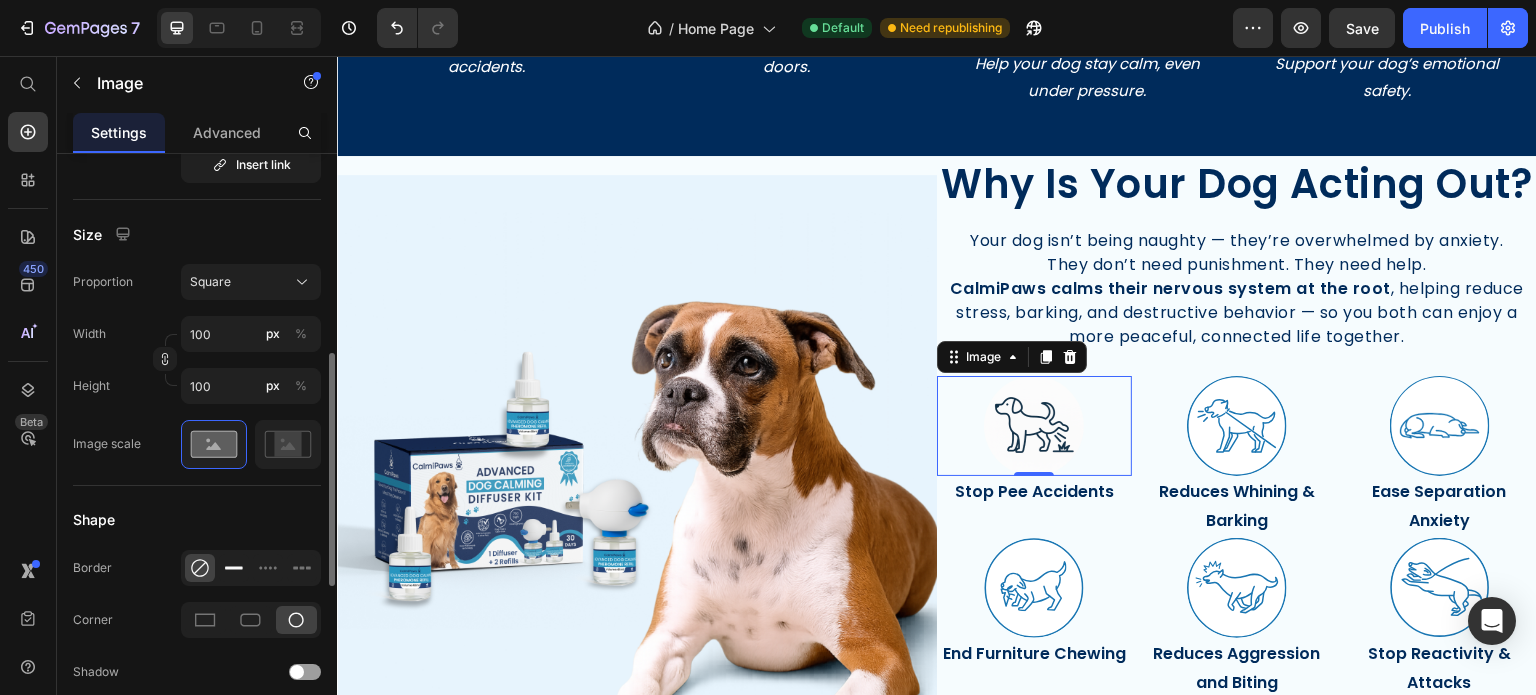 click 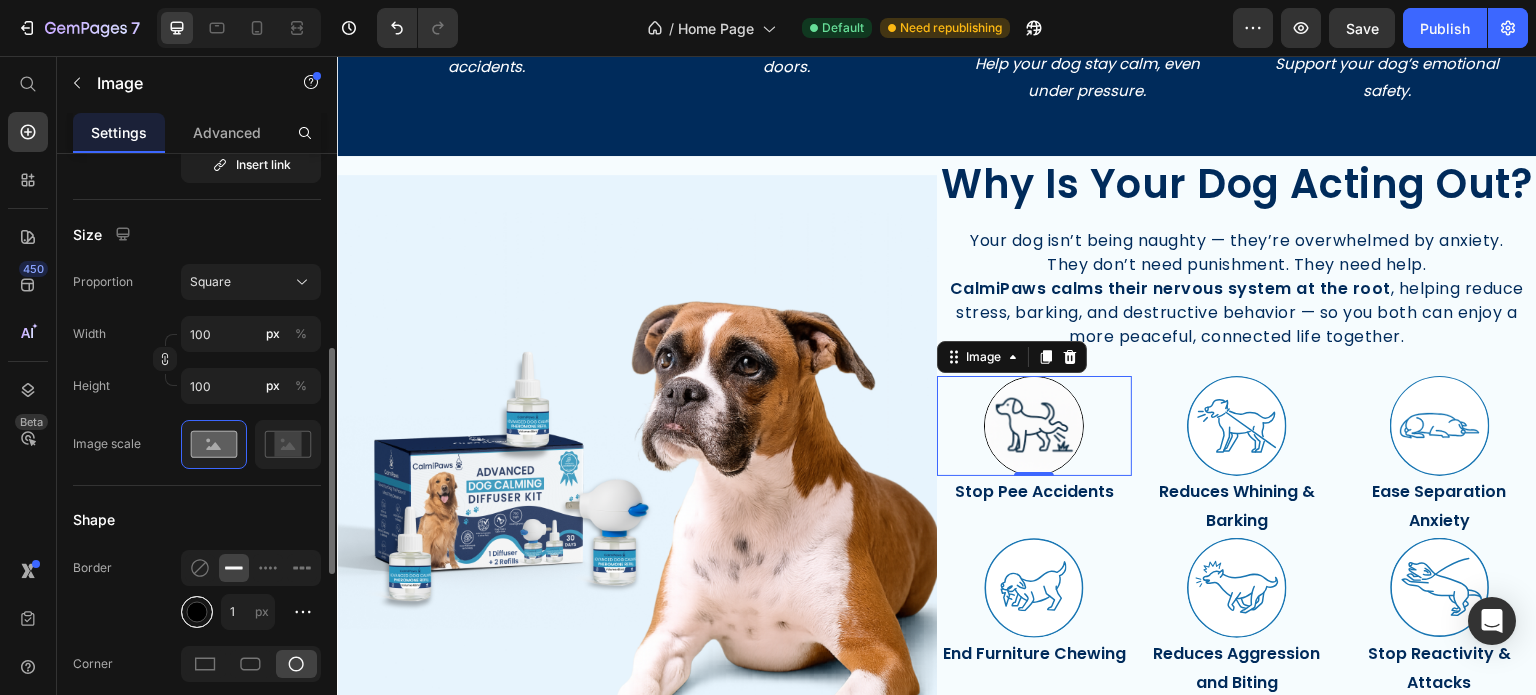 click at bounding box center [197, 611] 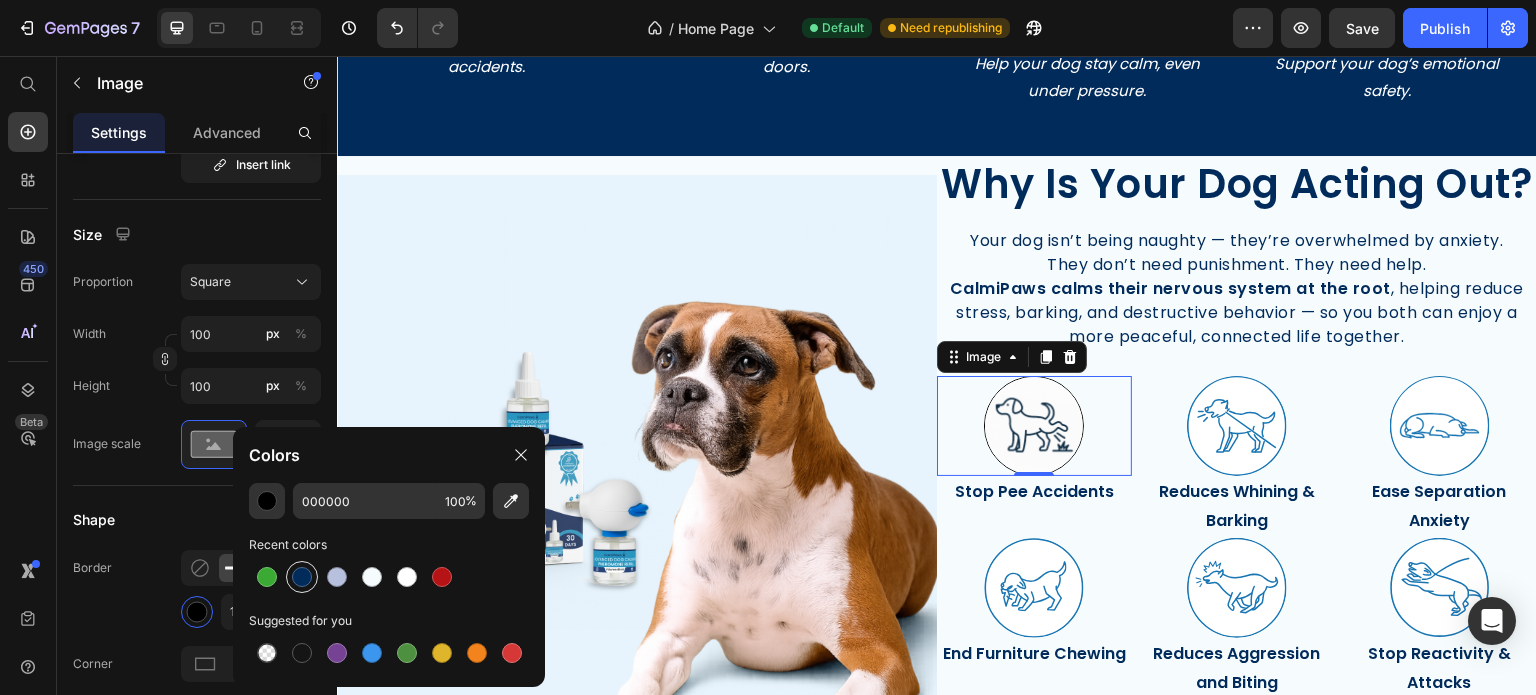 click at bounding box center [302, 577] 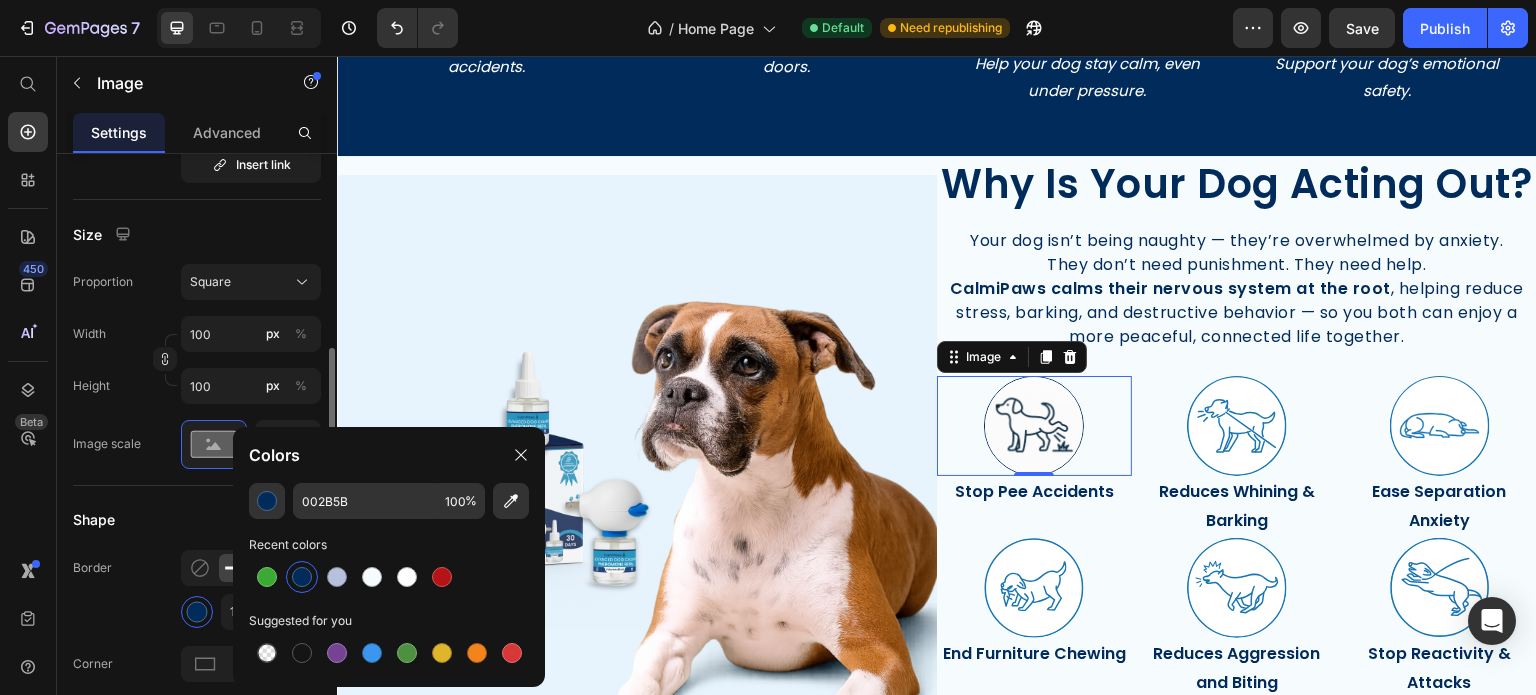 click on "Border 1 px" 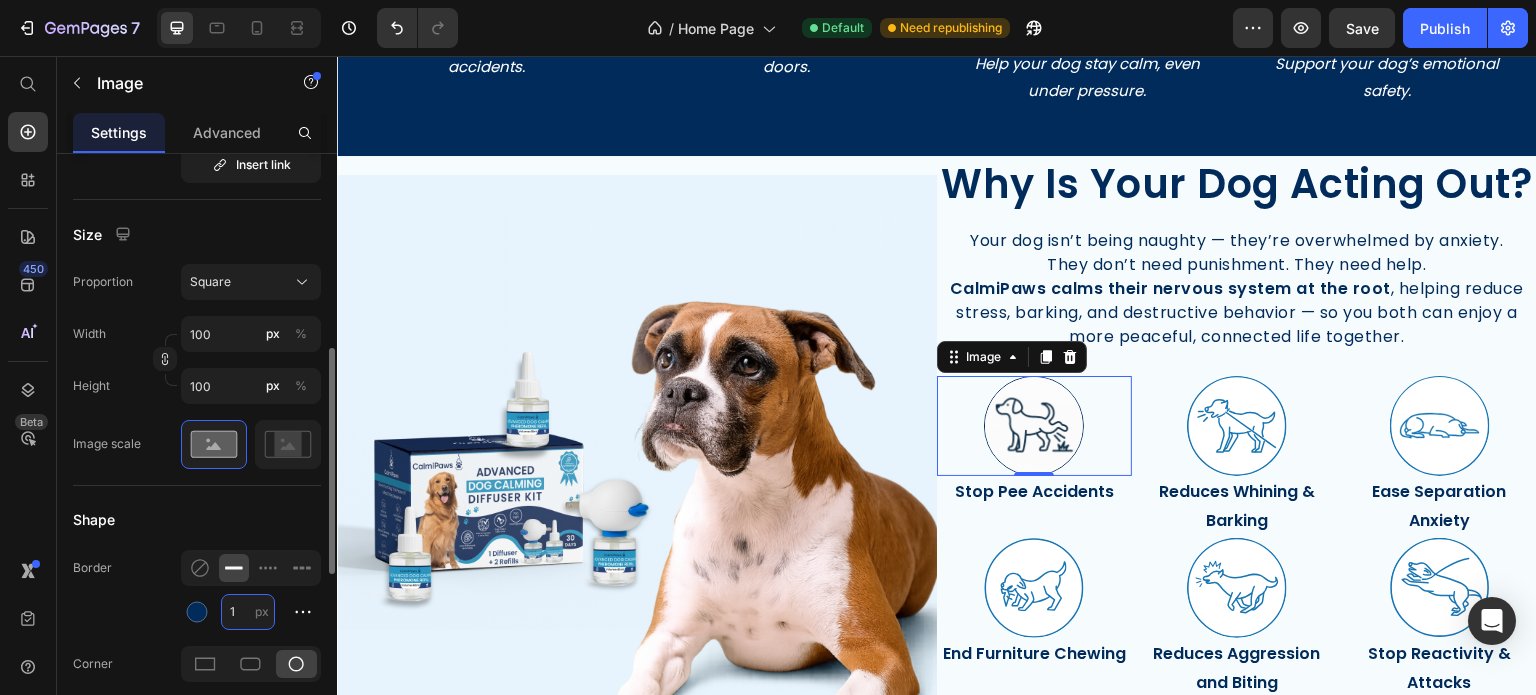 click on "1" at bounding box center (248, 612) 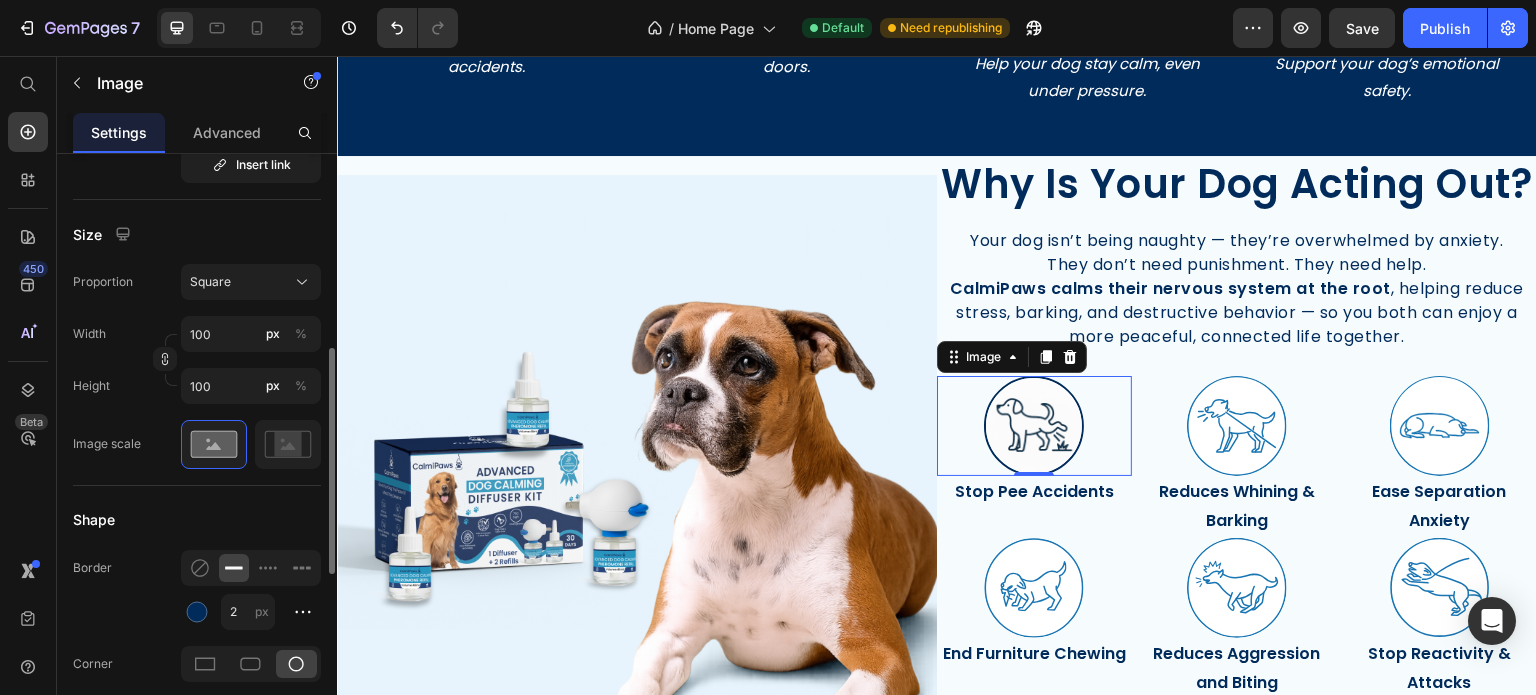 click on "Shape" at bounding box center (197, 520) 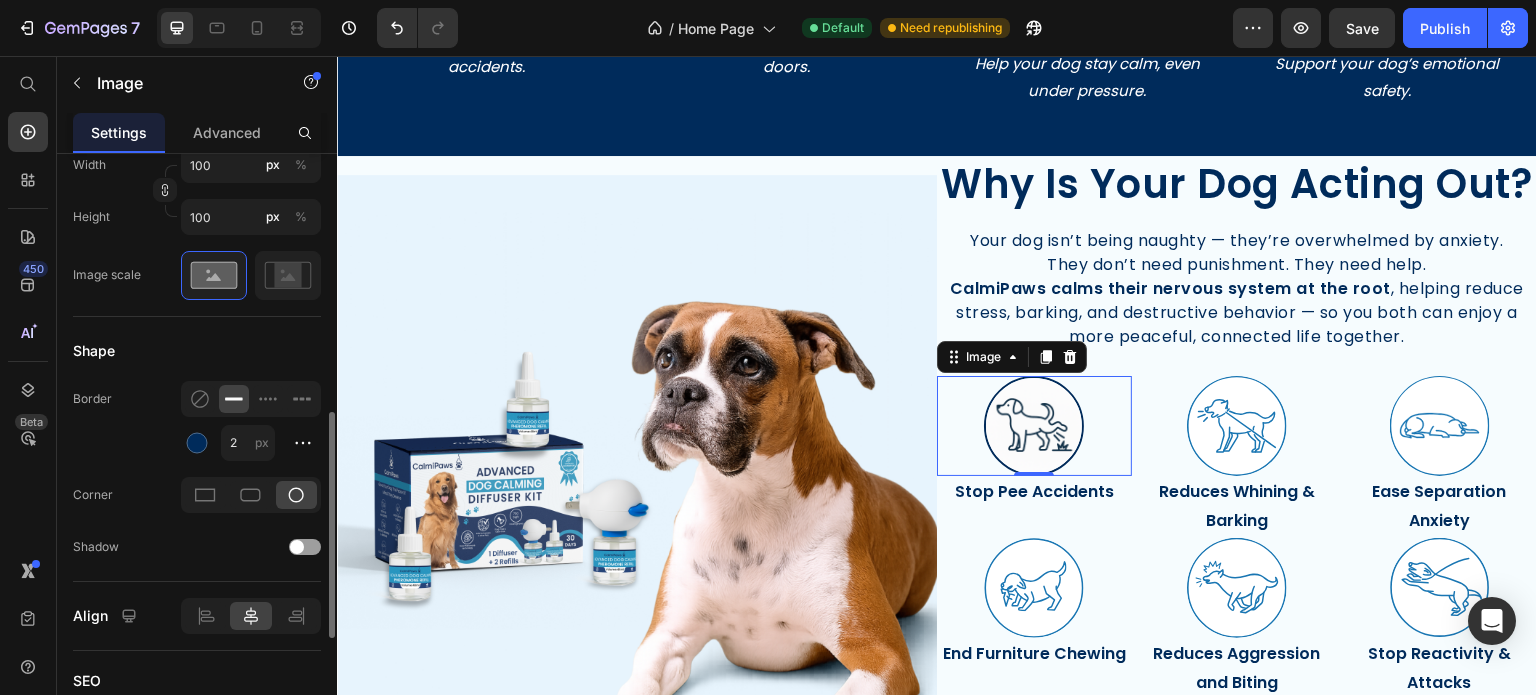 scroll, scrollTop: 682, scrollLeft: 0, axis: vertical 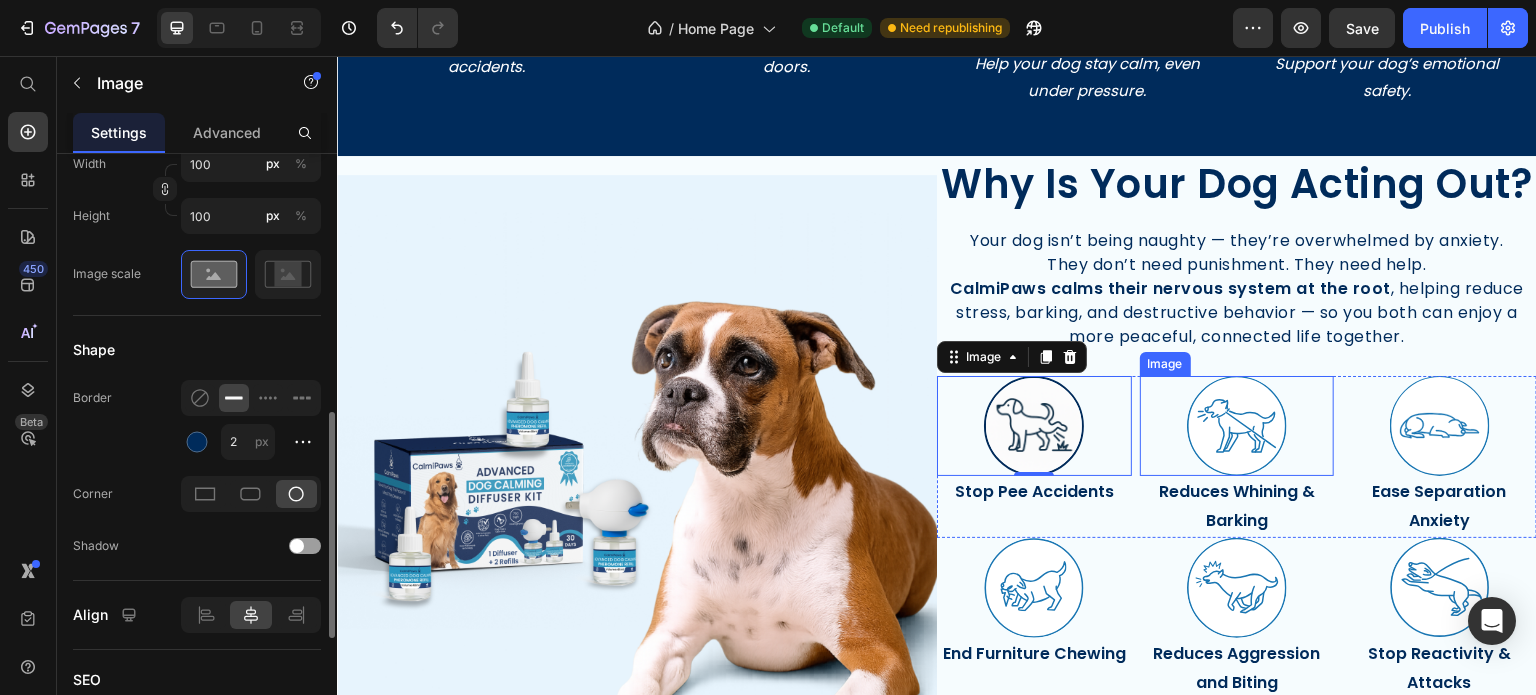 click at bounding box center [1237, 426] 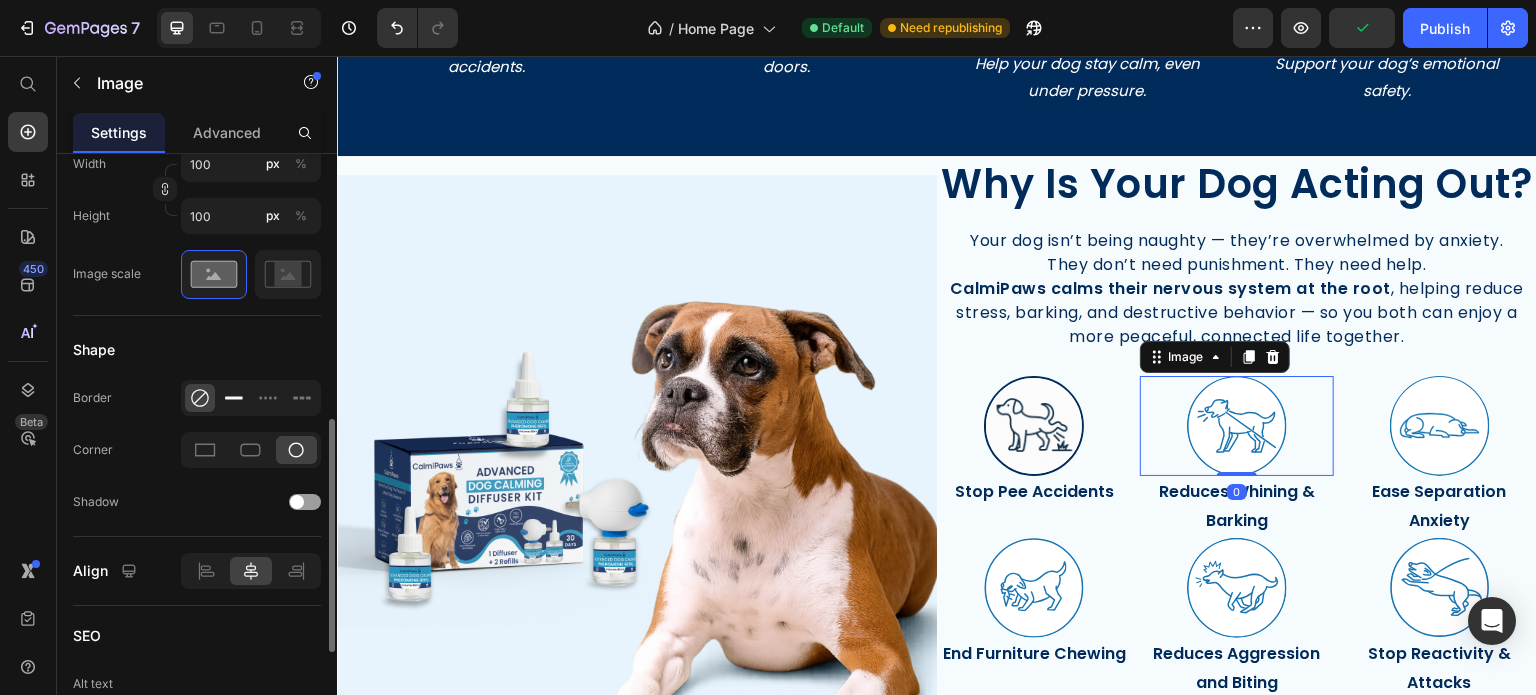click 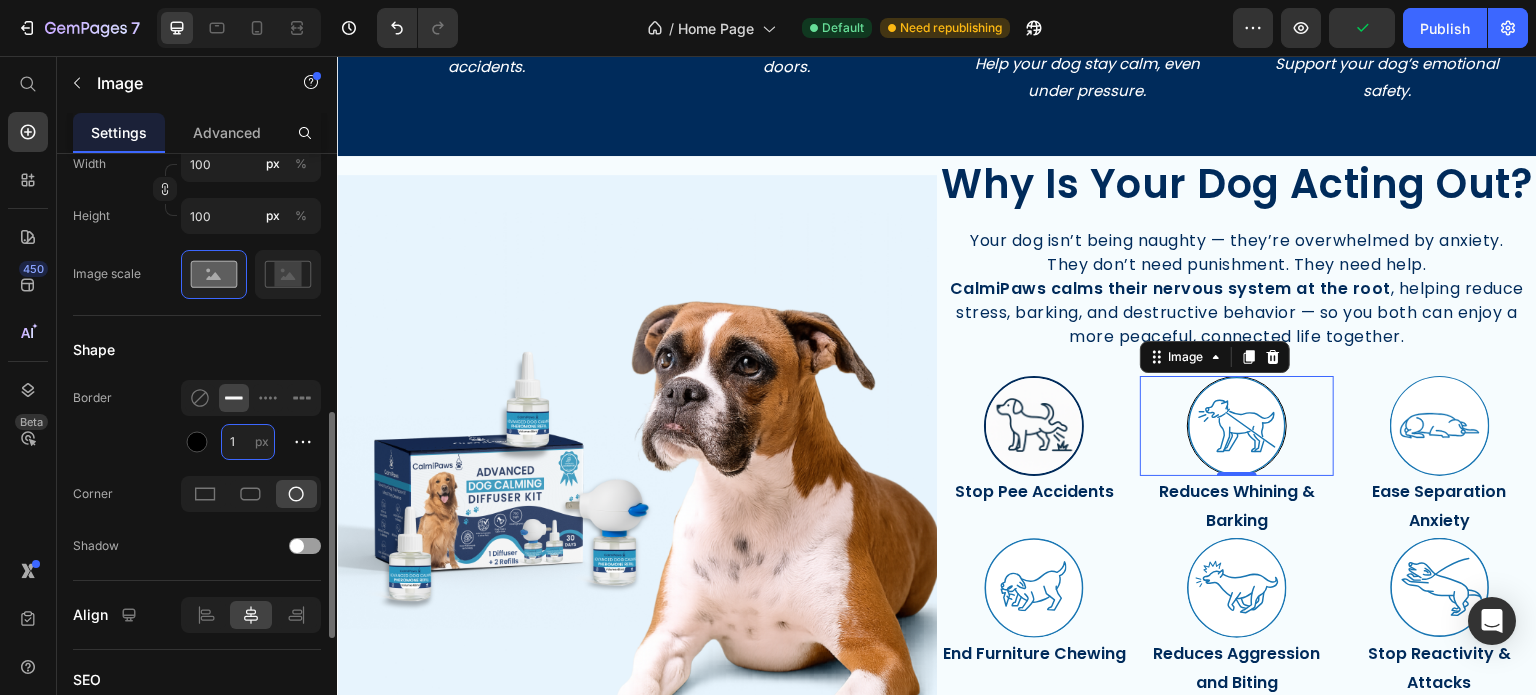 click on "1" at bounding box center [248, 442] 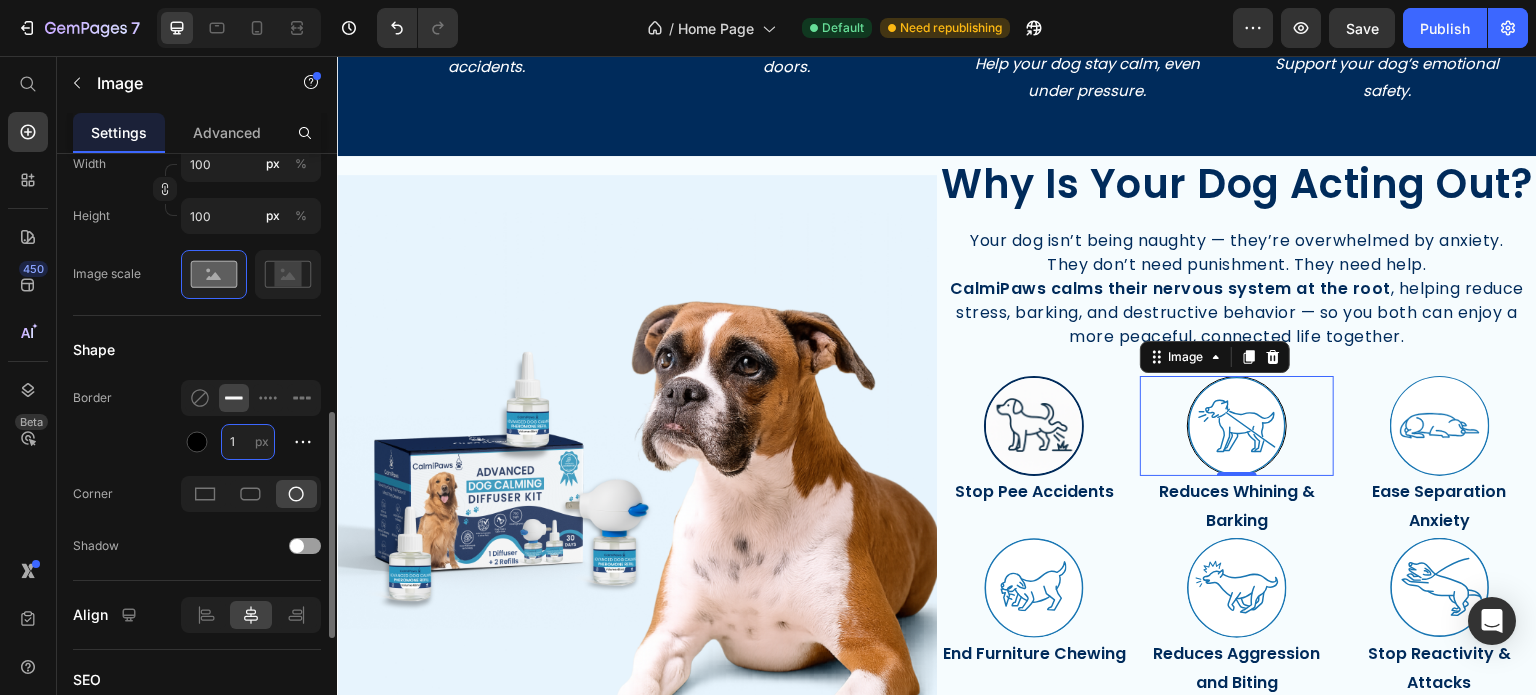 type on "2" 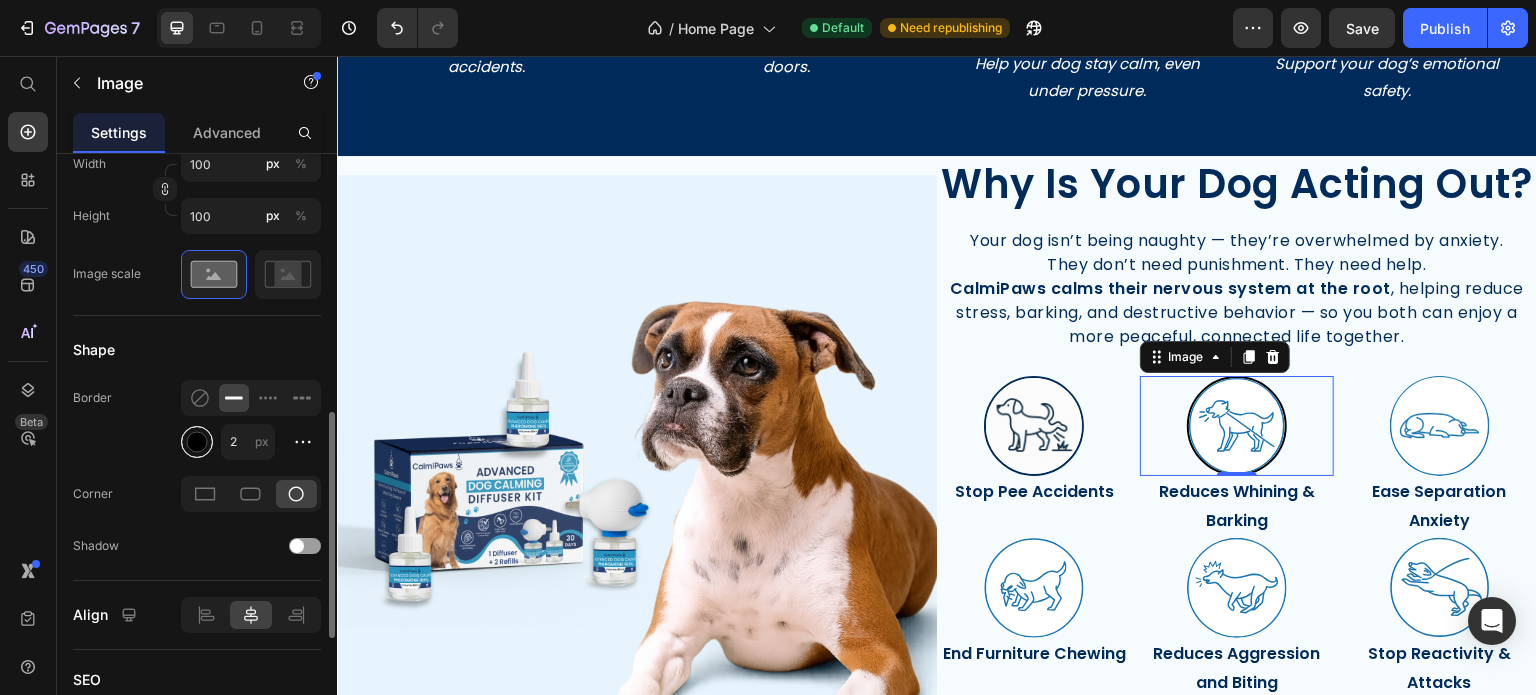 click at bounding box center (197, 441) 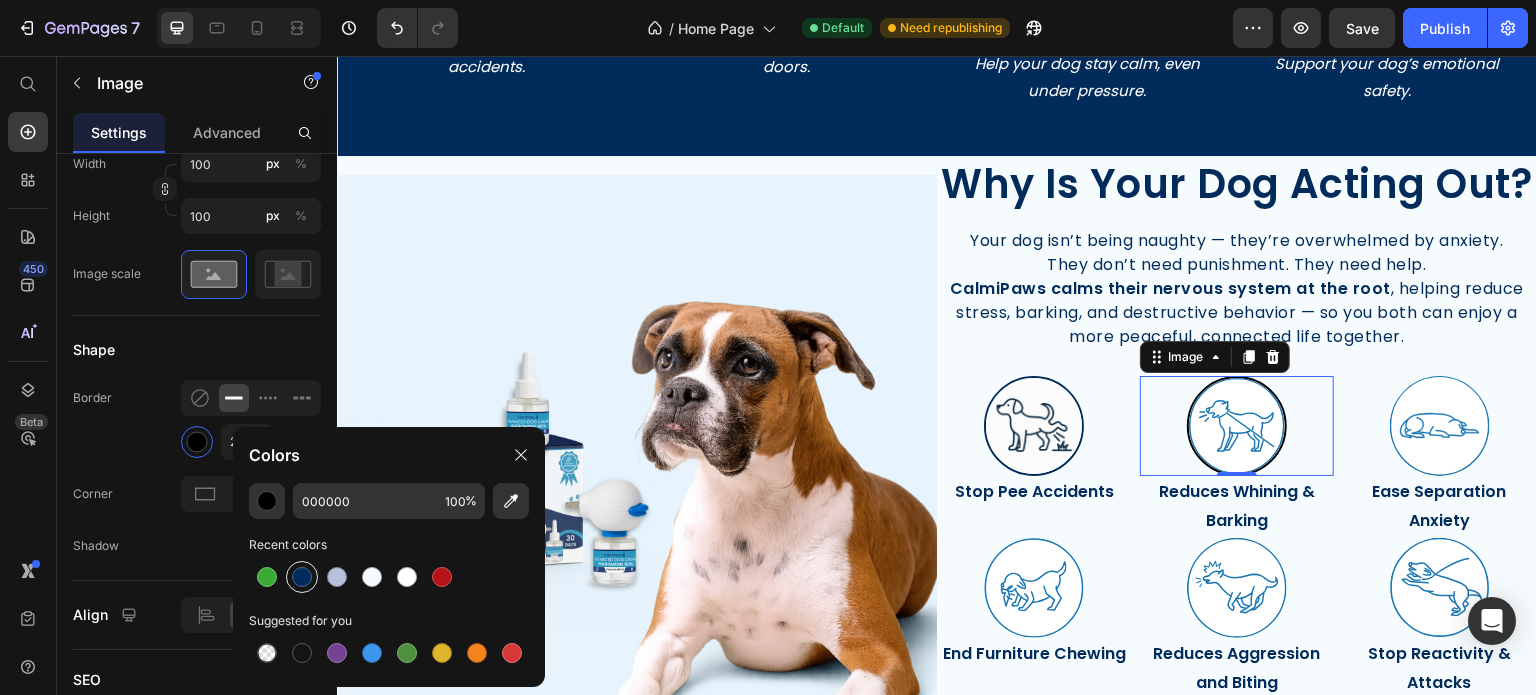 click at bounding box center [302, 577] 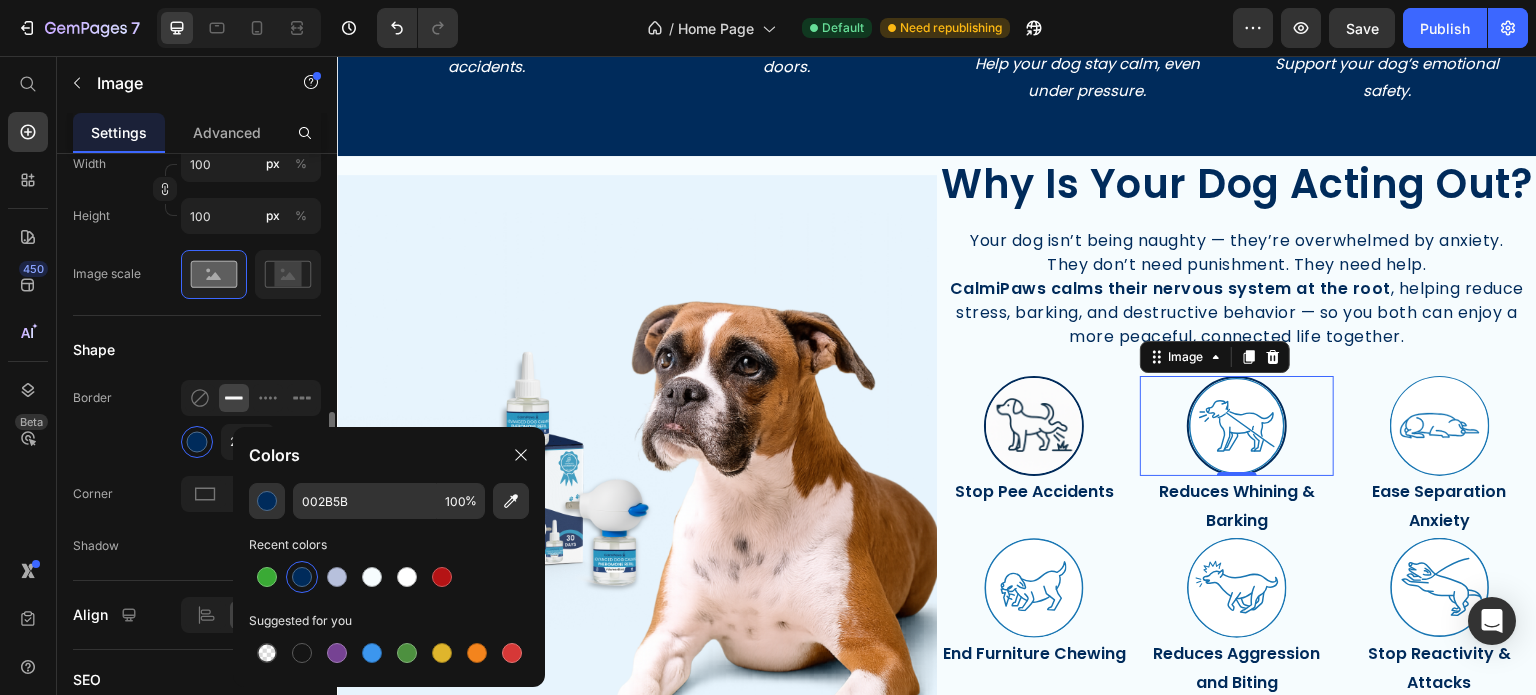 click on "Image Choose Image Upload Image https://therapetmd.com/cdn/shop/files/Barking_icon_61c6d713-63bd-45d1-a630-30035b6ee1c0.svg?v=1736967566  or   Browse gallery  Preload Insert link Source URL  Insert link  Size Proportion Square Width 100 px % Height 100 px % Image scale Shape Border 2 px Corner Shadow Align SEO Alt text Image title" at bounding box center [197, 212] 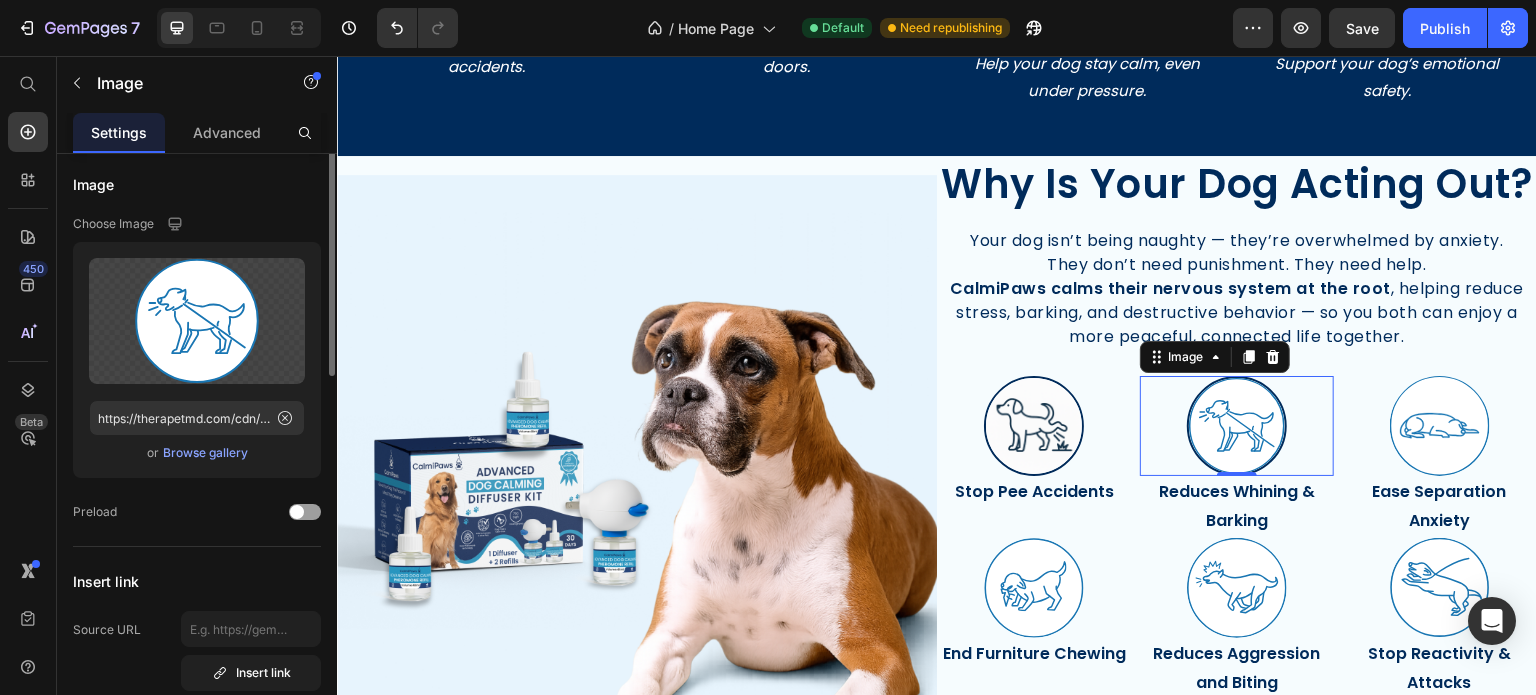 scroll, scrollTop: 0, scrollLeft: 0, axis: both 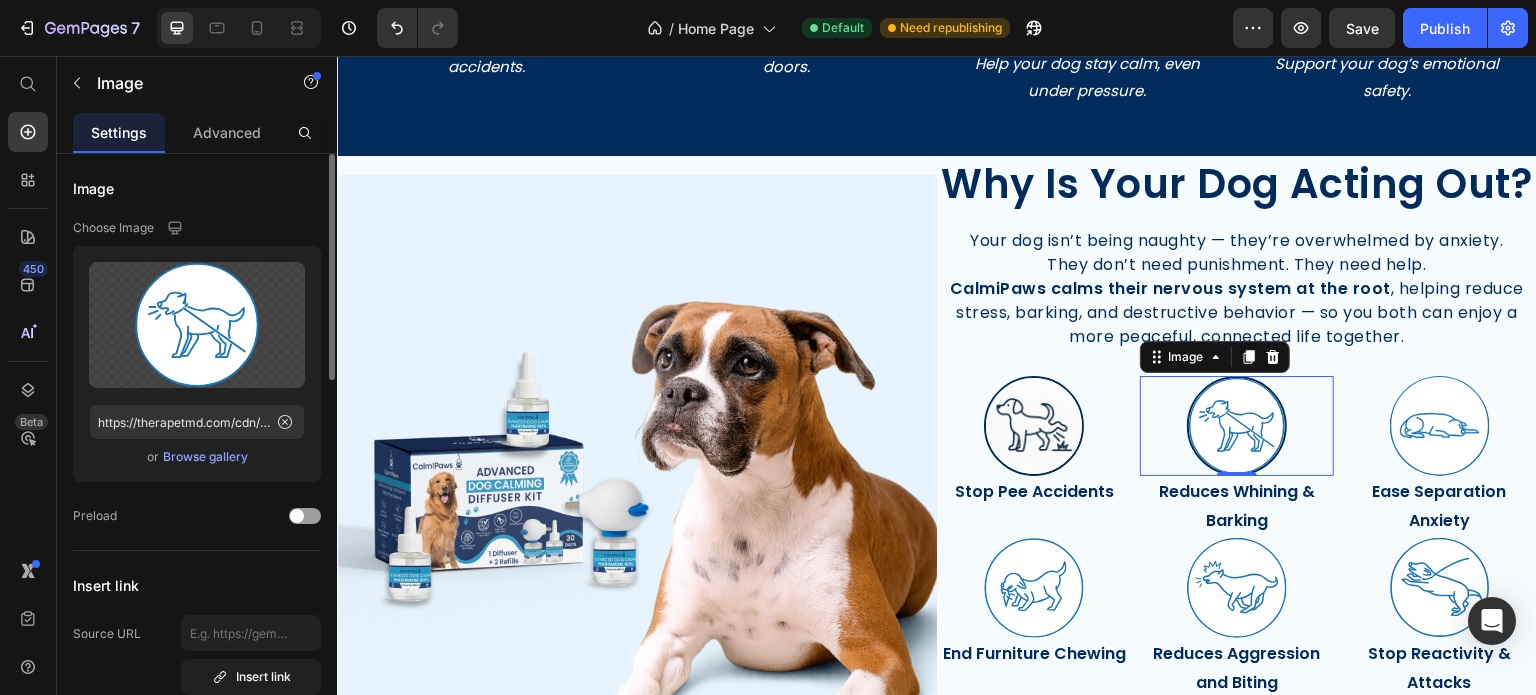 click on "Upload Image https://therapetmd.com/cdn/shop/files/Barking_icon_61c6d713-63bd-45d1-a630-30035b6ee1c0.svg?v=1736967566  or   Browse gallery" 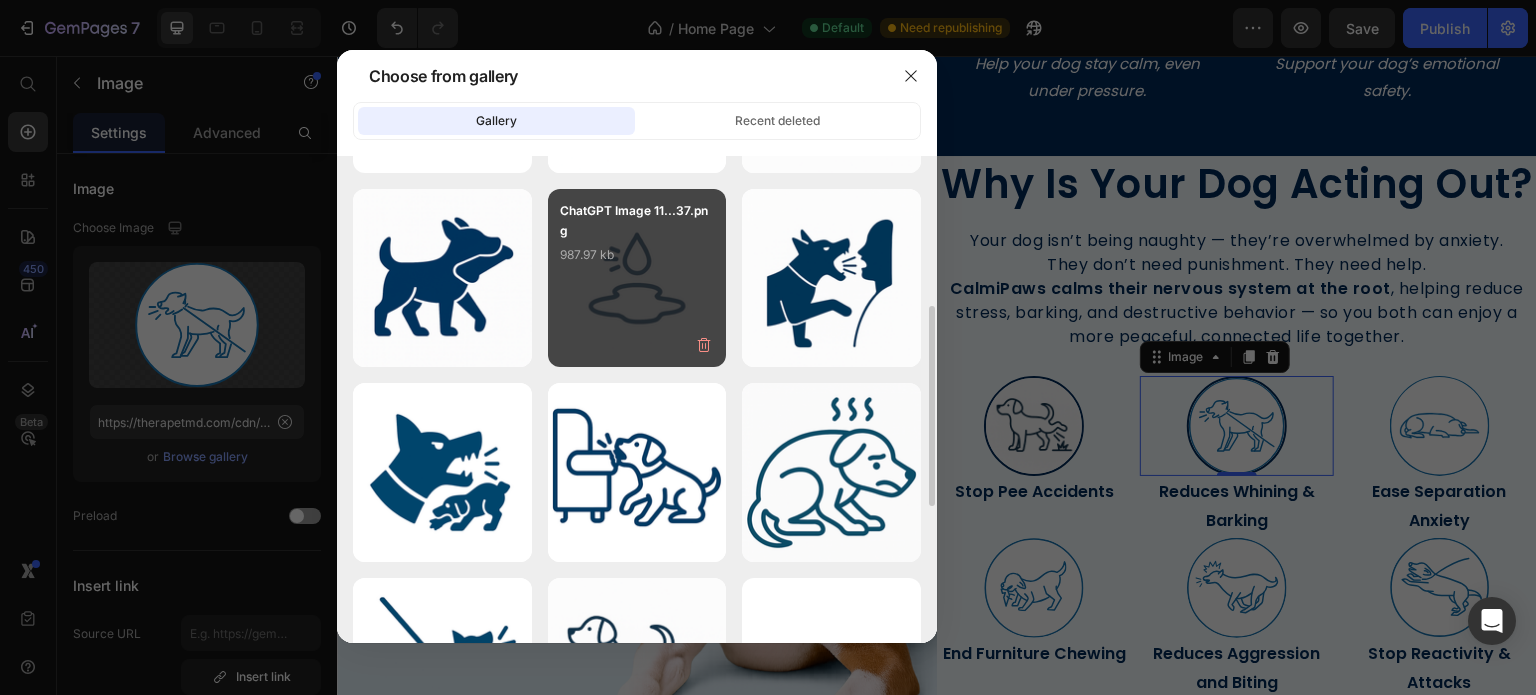 scroll, scrollTop: 289, scrollLeft: 0, axis: vertical 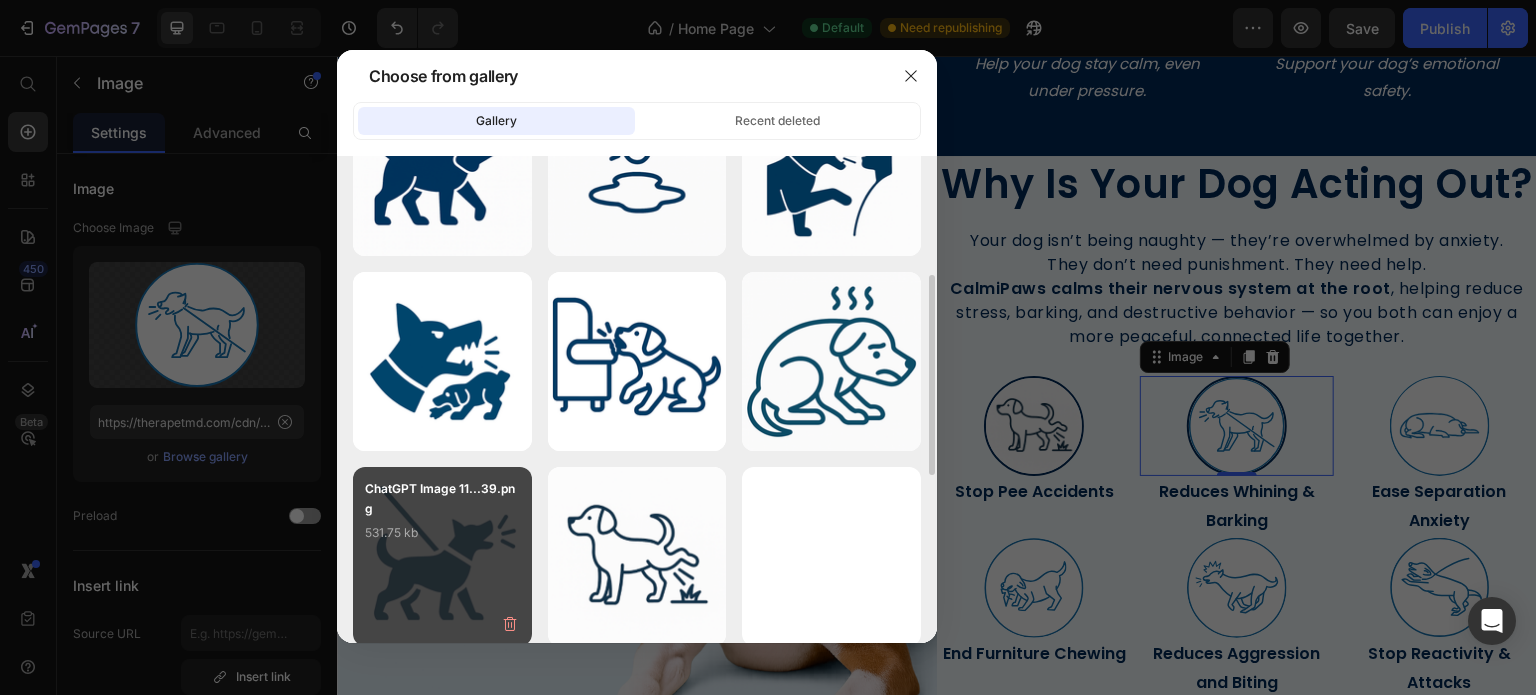 click on "ChatGPT Image 11...39.png" at bounding box center (442, 499) 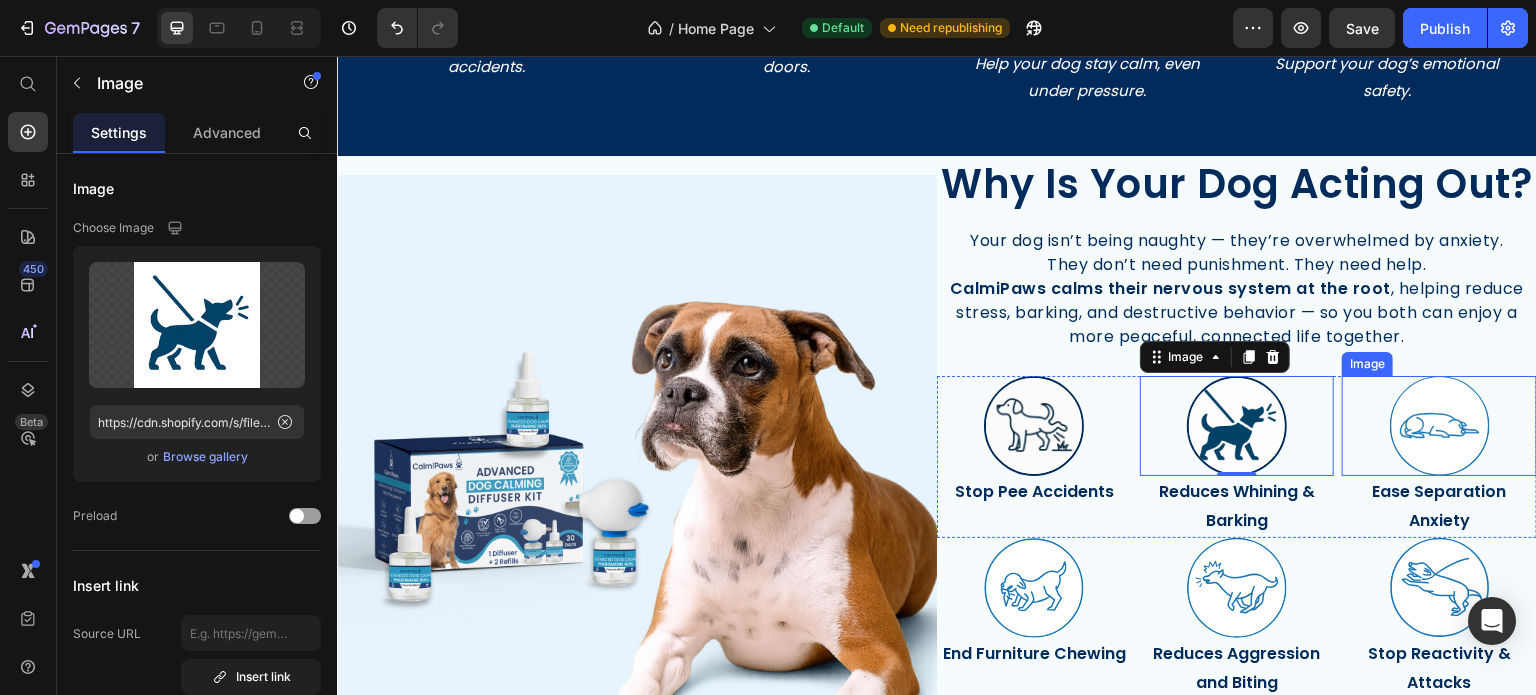 click at bounding box center [1439, 426] 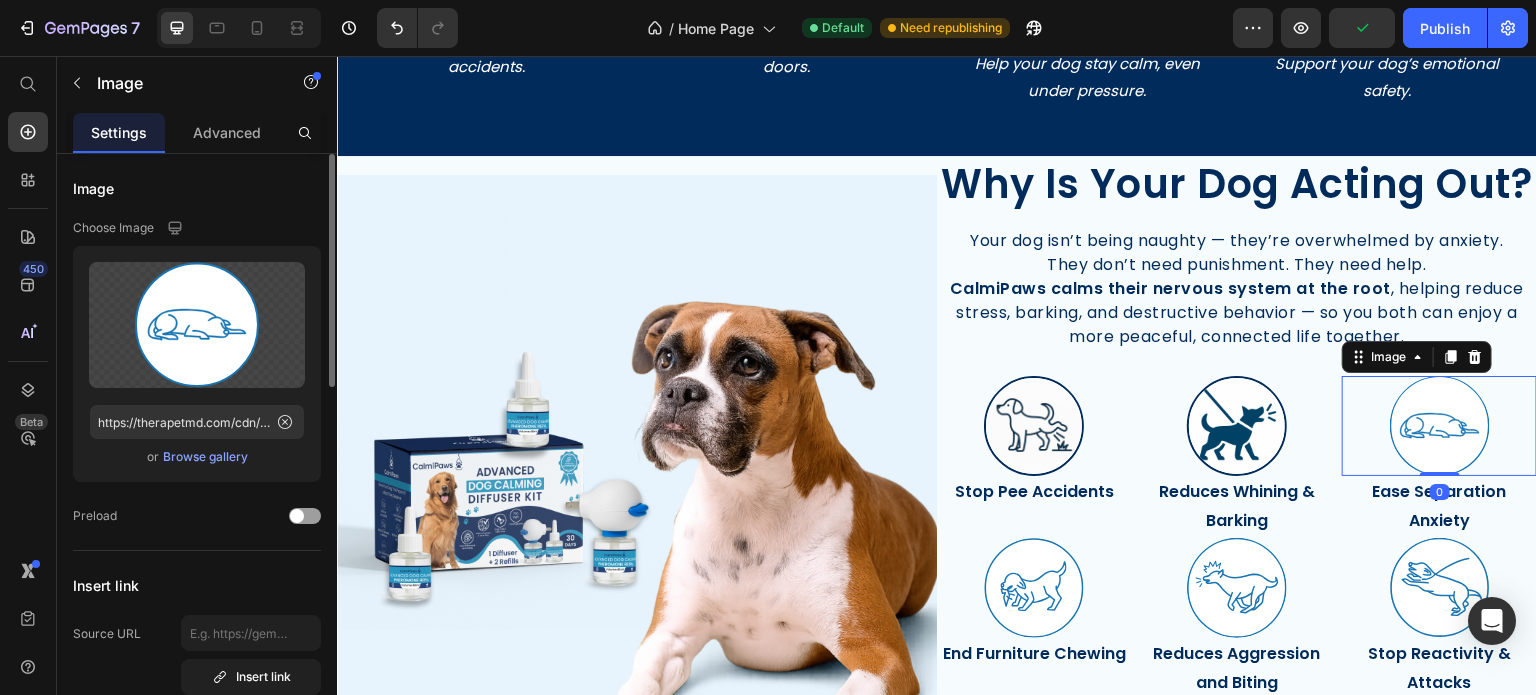 click on "Browse gallery" at bounding box center [205, 457] 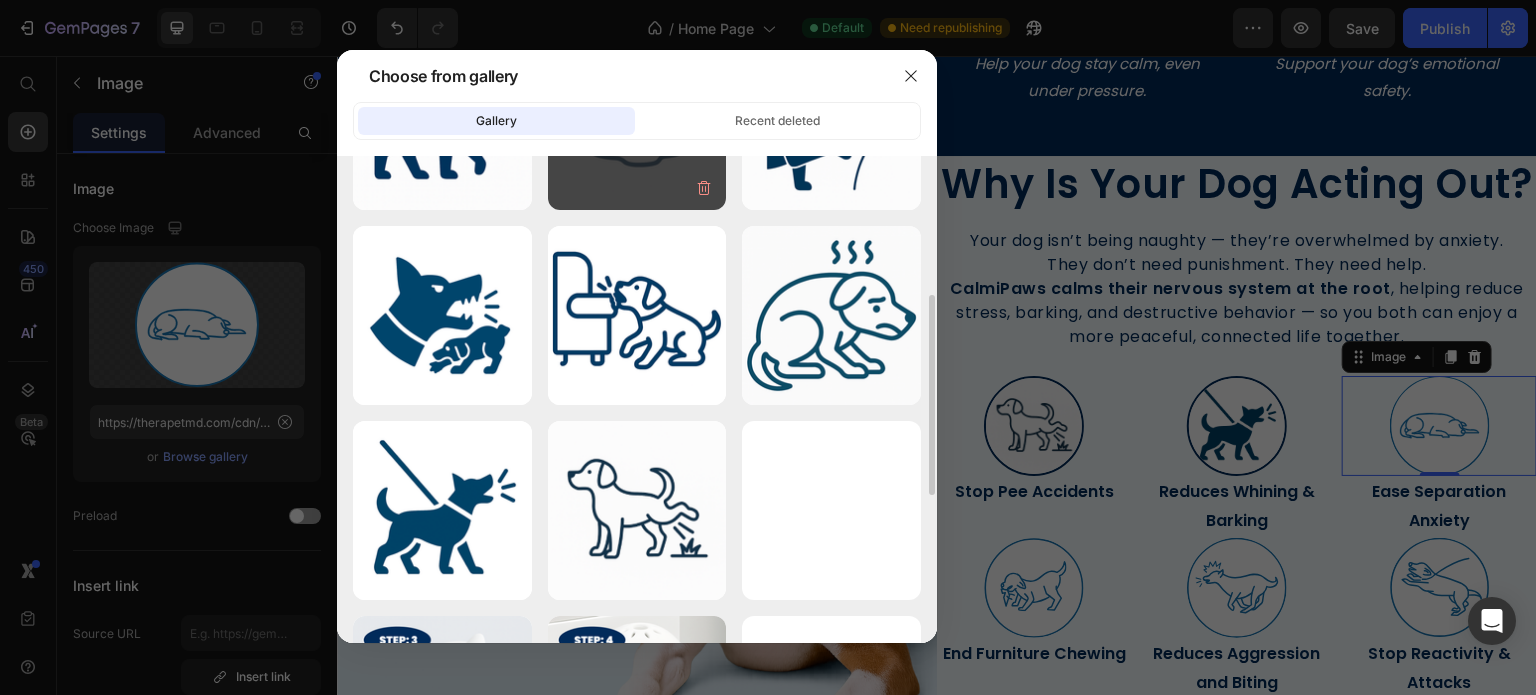 scroll, scrollTop: 336, scrollLeft: 0, axis: vertical 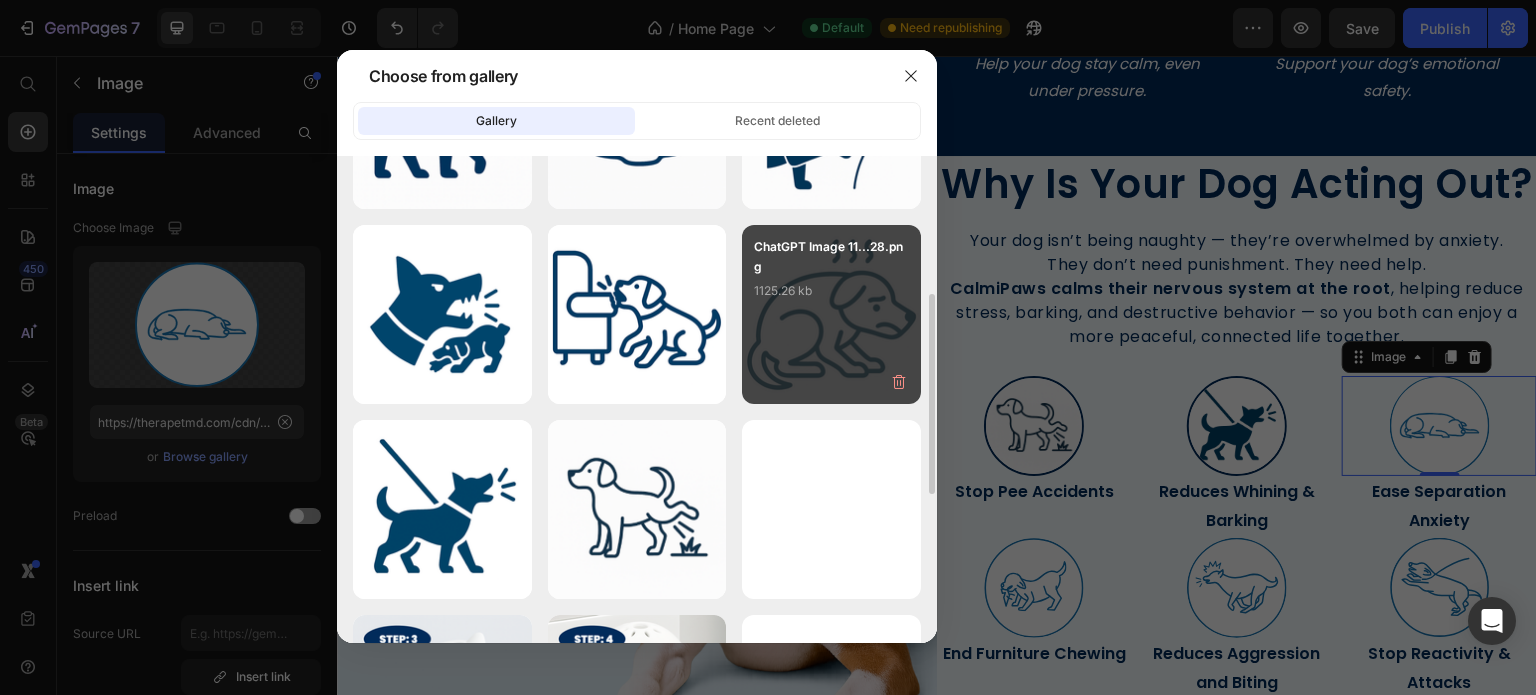 click on "1125.26 kb" at bounding box center (831, 291) 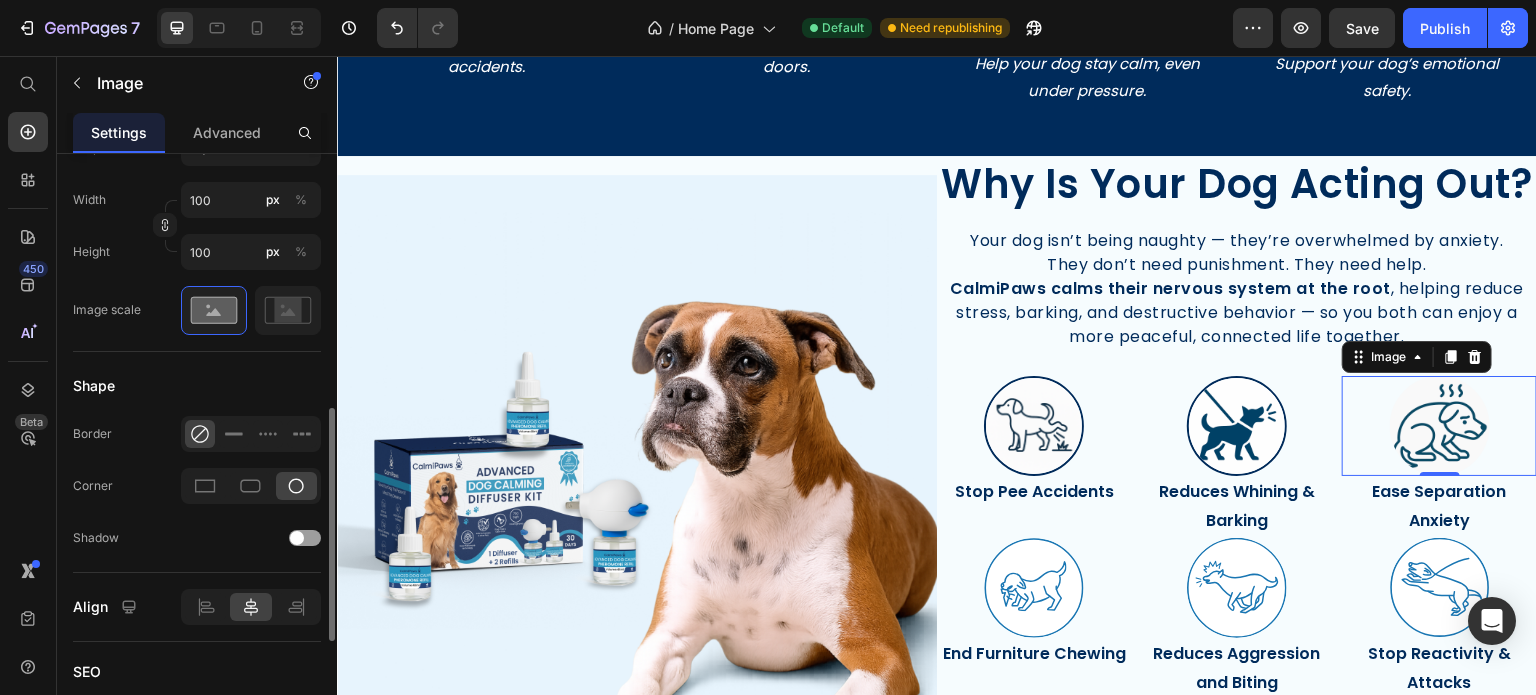 scroll, scrollTop: 648, scrollLeft: 0, axis: vertical 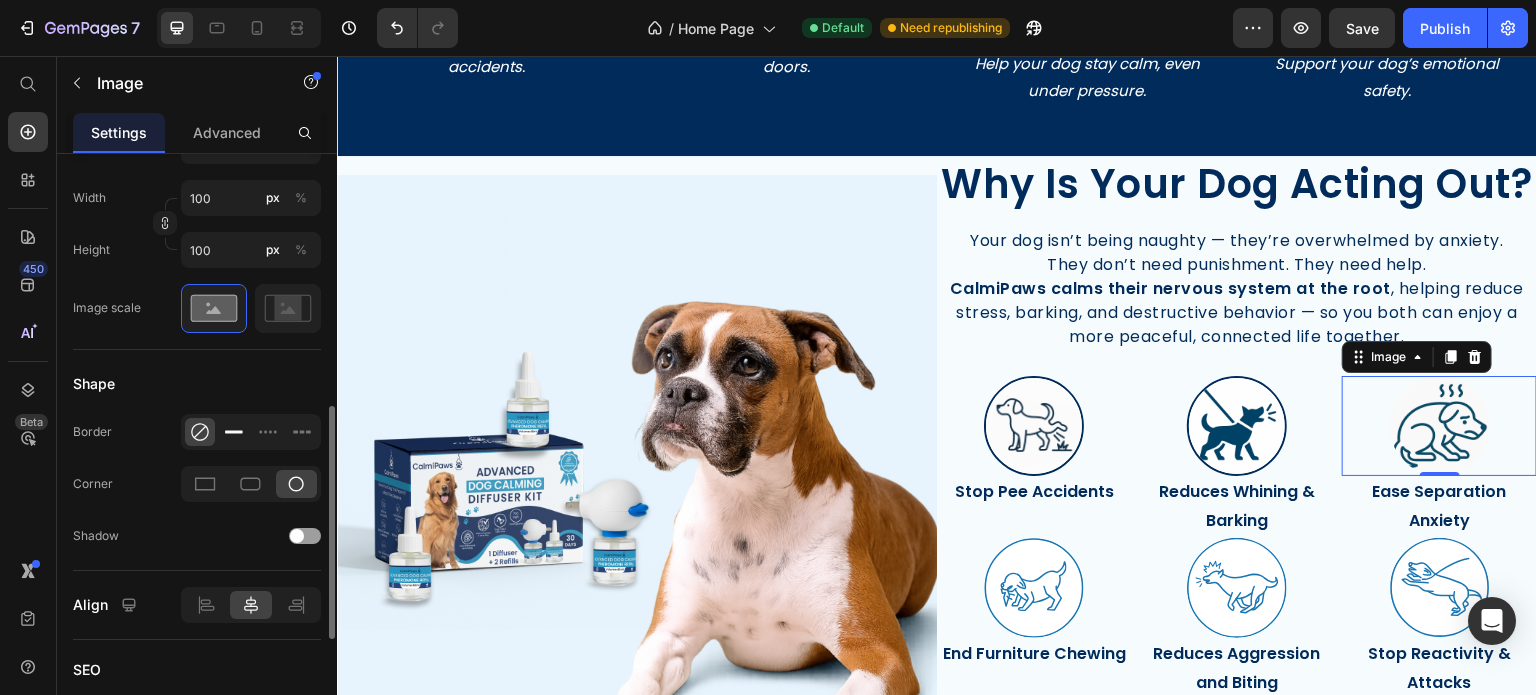 click 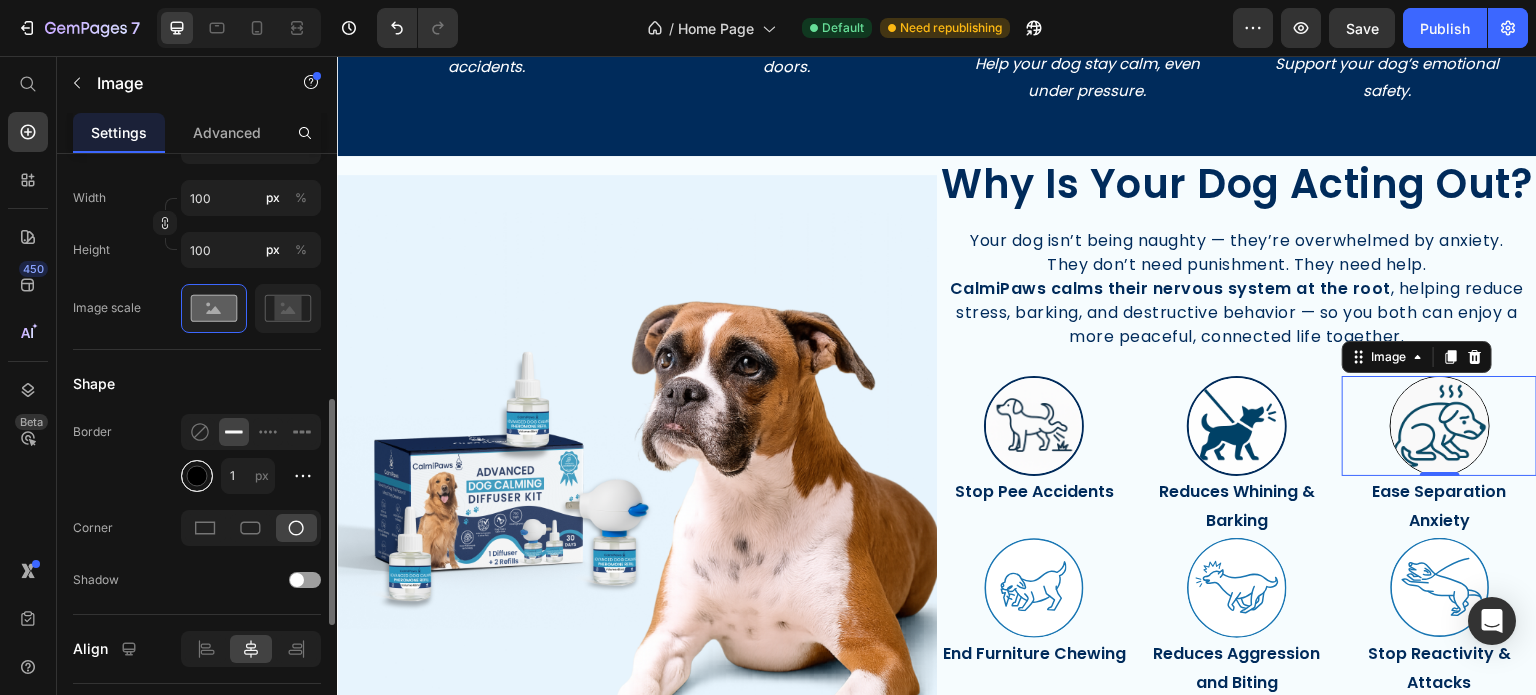 click at bounding box center [197, 475] 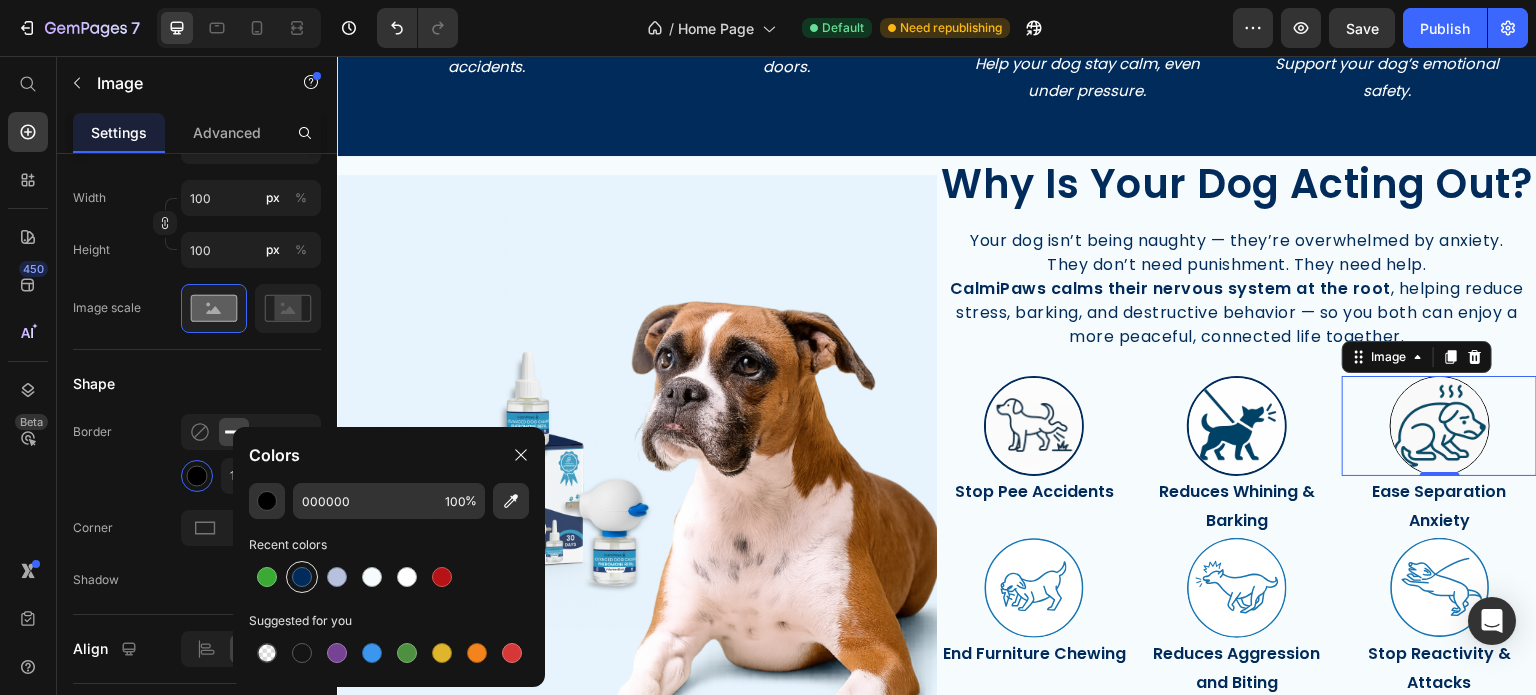 click at bounding box center [302, 577] 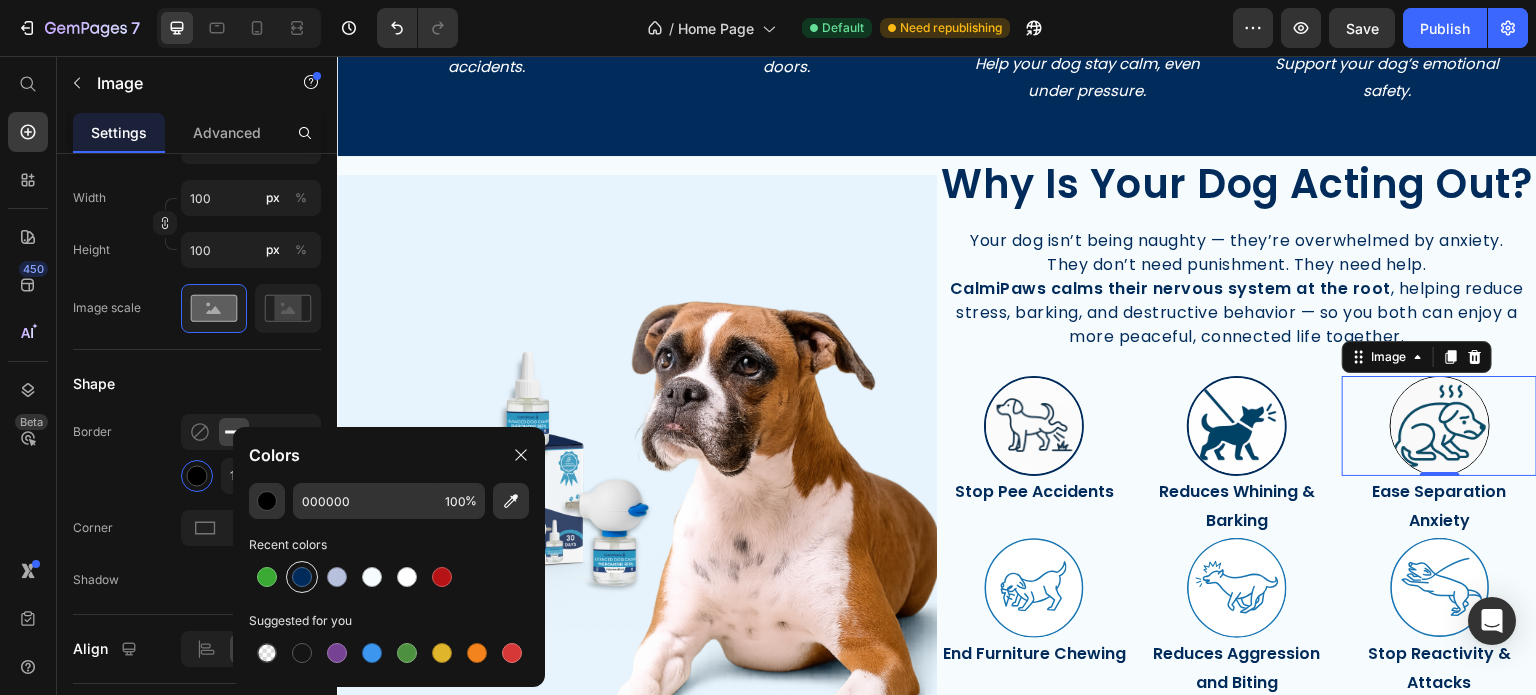type on "002B5B" 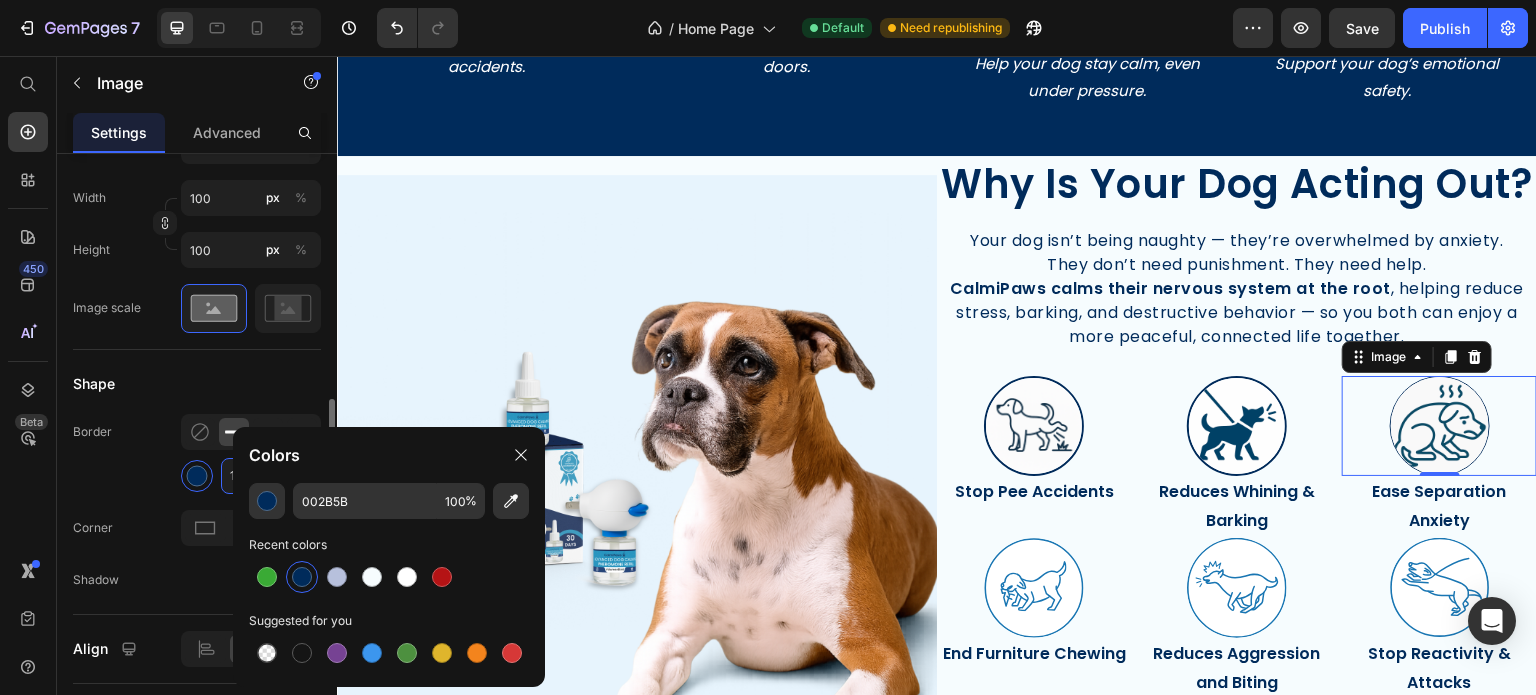 click on "1" at bounding box center [248, 476] 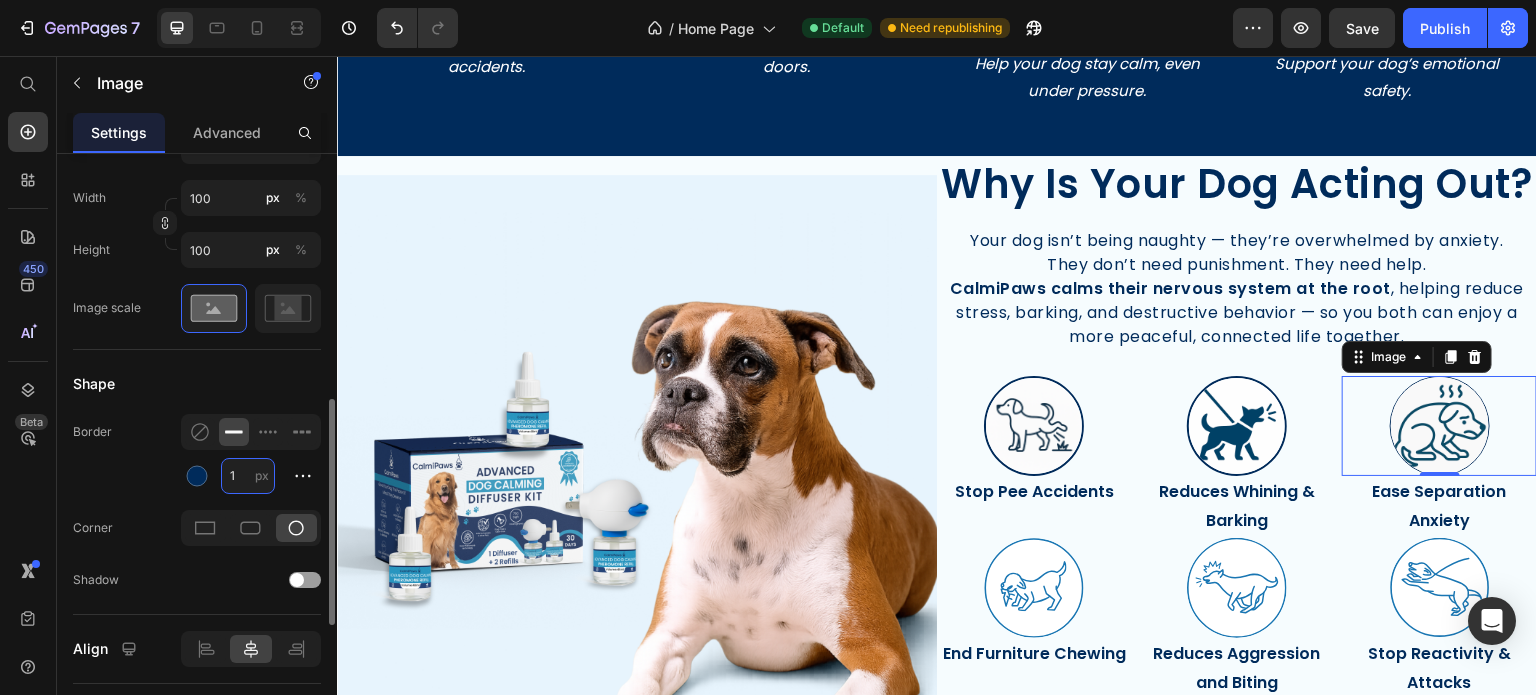 type on "2" 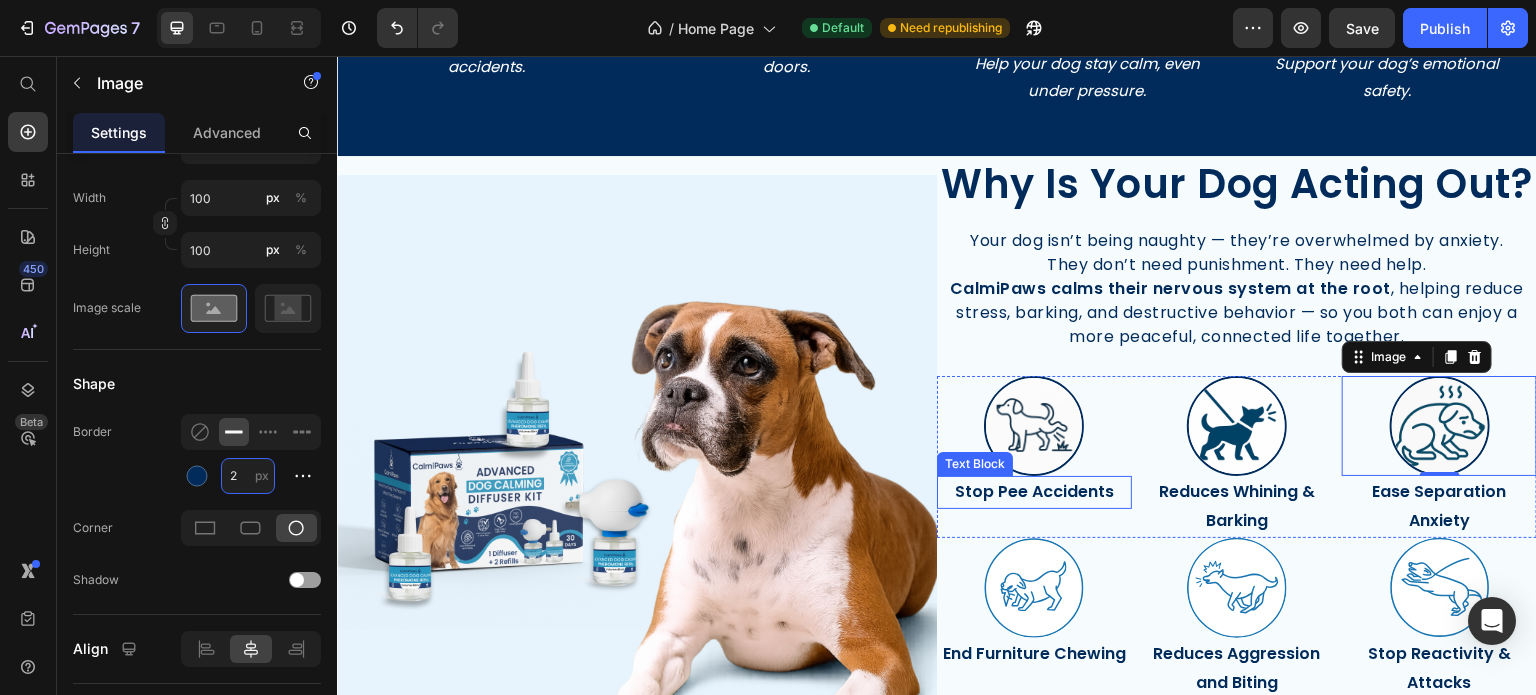 scroll, scrollTop: 2084, scrollLeft: 0, axis: vertical 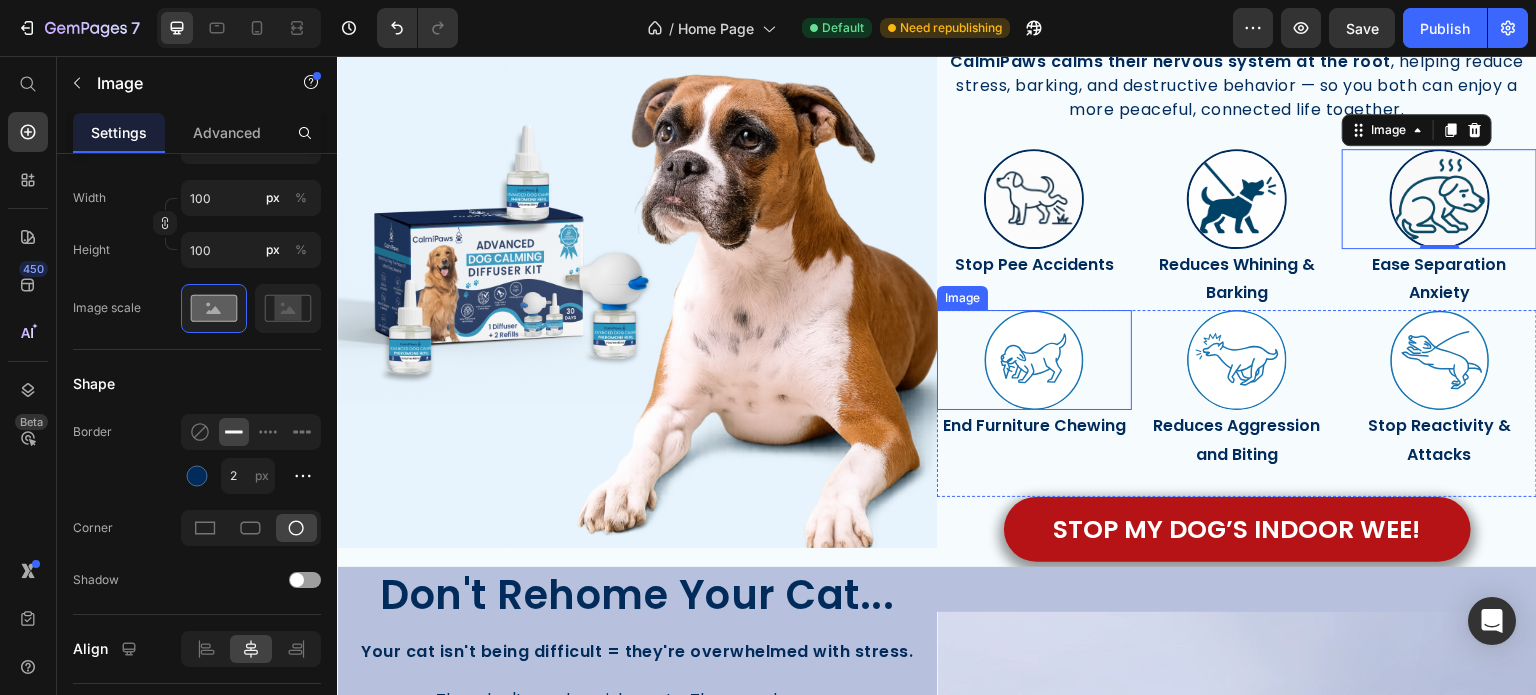 click at bounding box center [1034, 360] 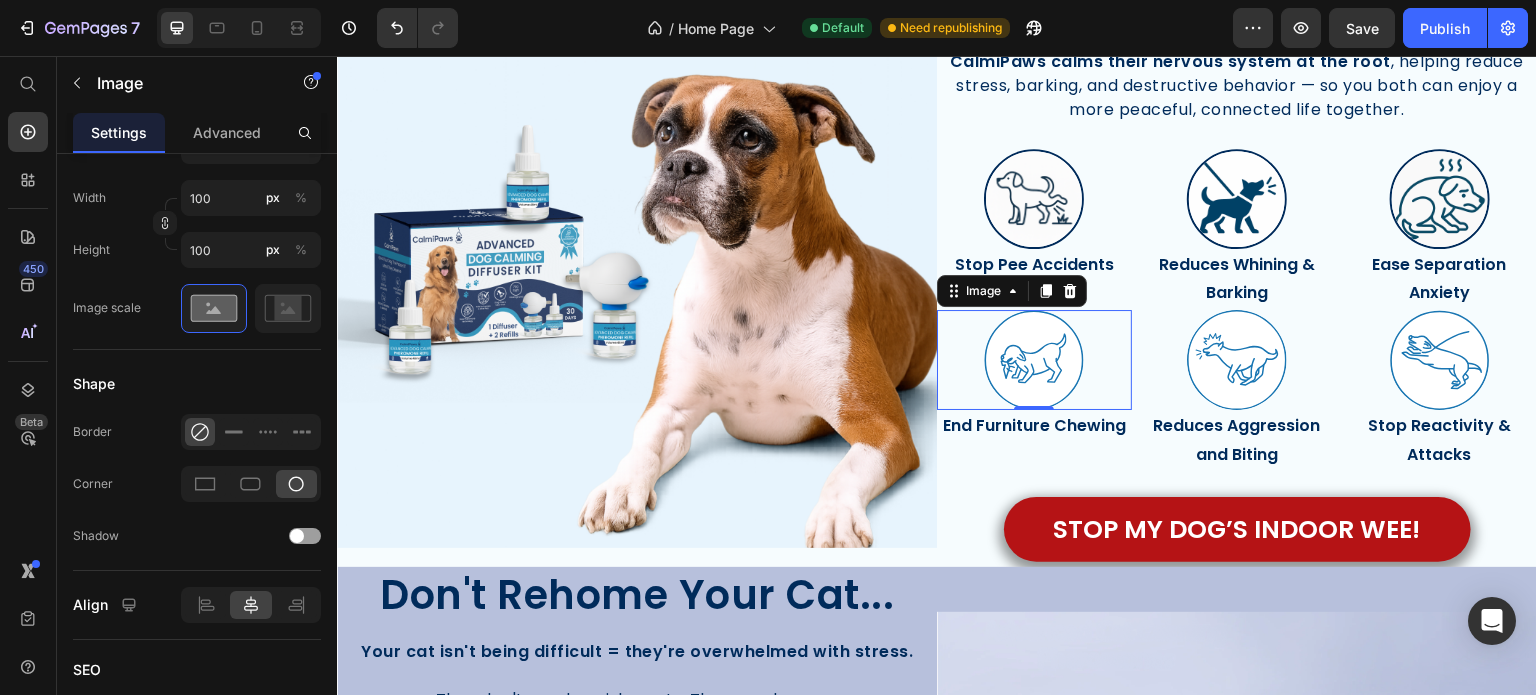scroll, scrollTop: 648, scrollLeft: 0, axis: vertical 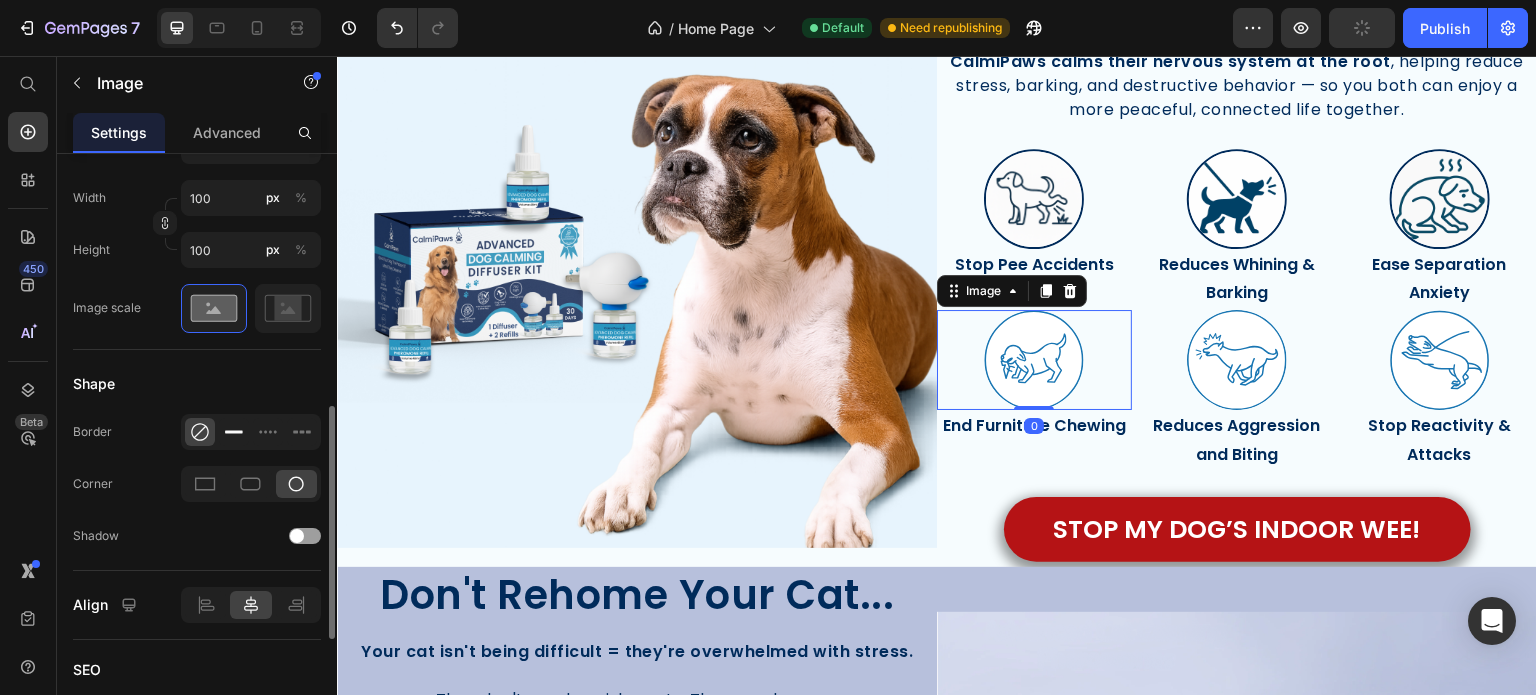 click 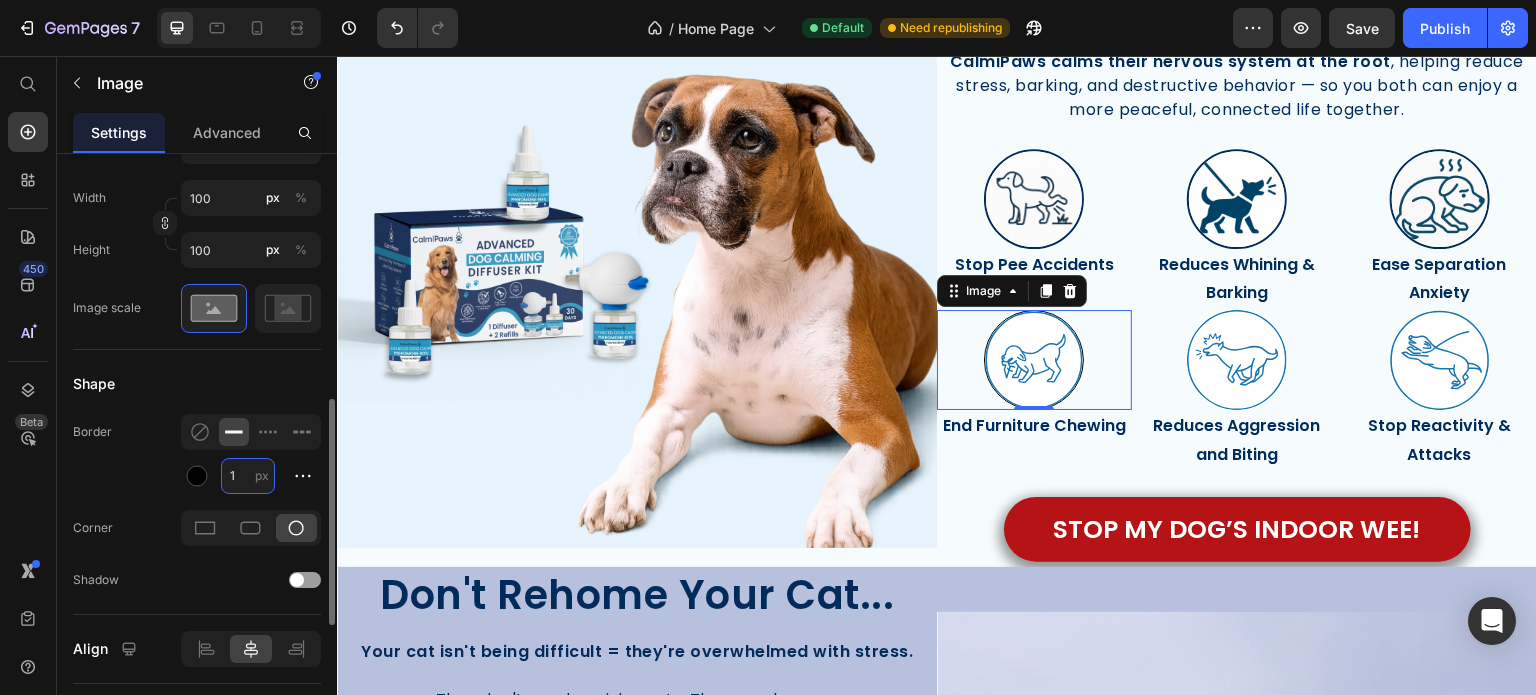 click on "1" at bounding box center [248, 476] 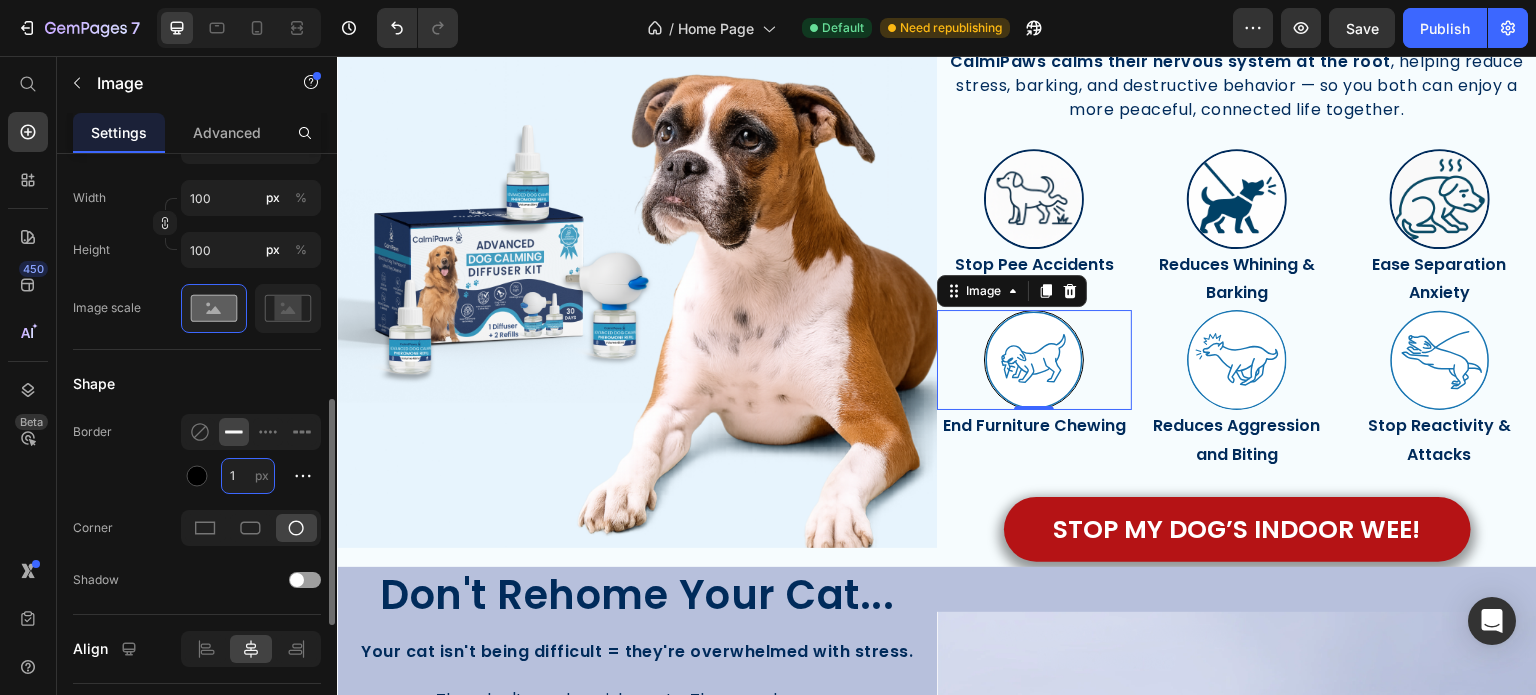 type on "2" 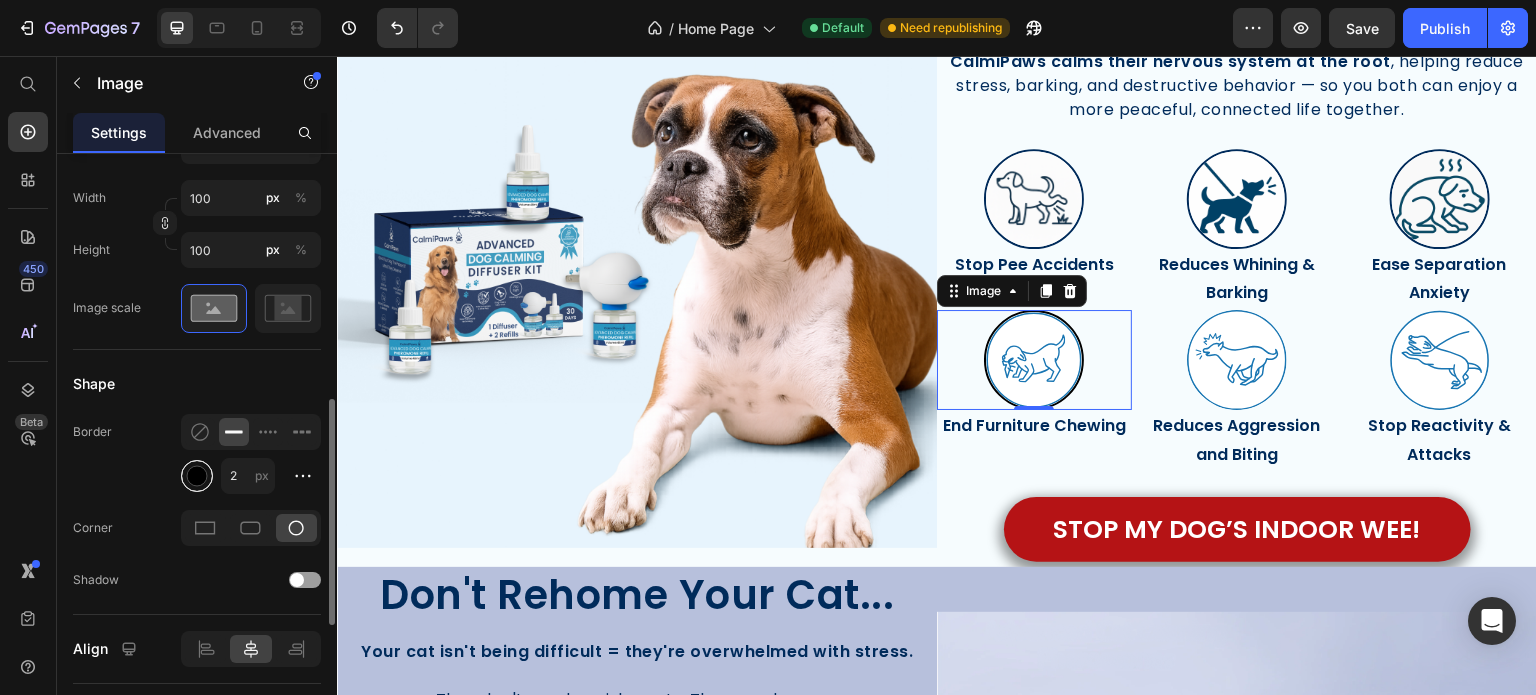 click at bounding box center [197, 476] 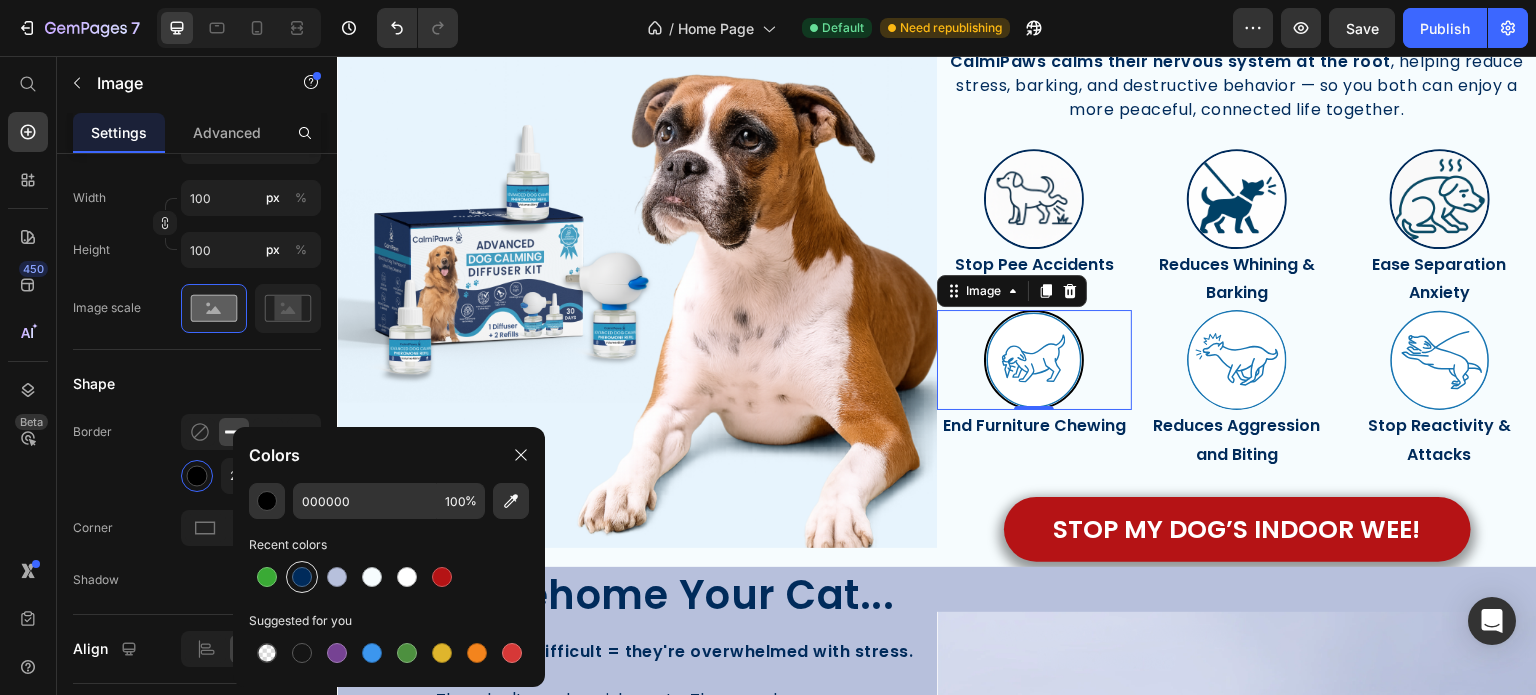 click at bounding box center (302, 577) 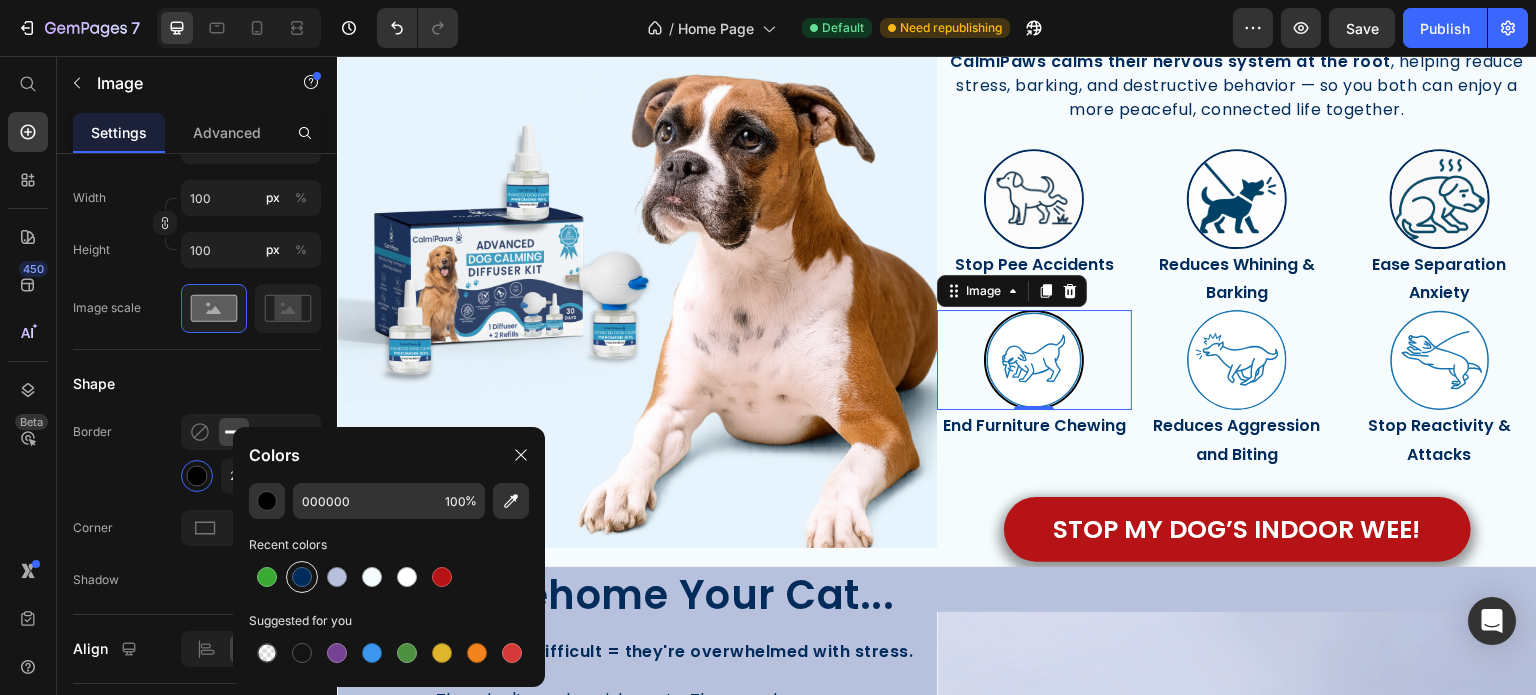 type on "002B5B" 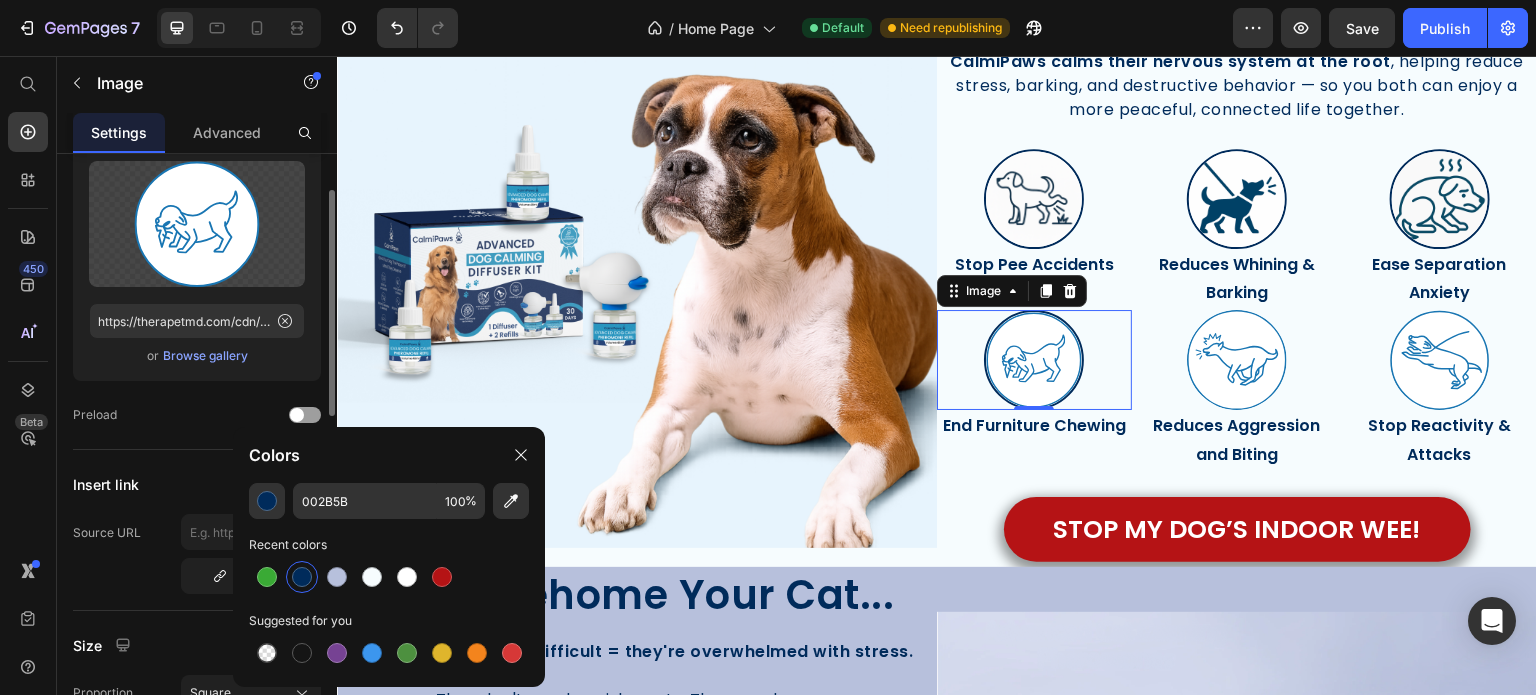 scroll, scrollTop: 0, scrollLeft: 0, axis: both 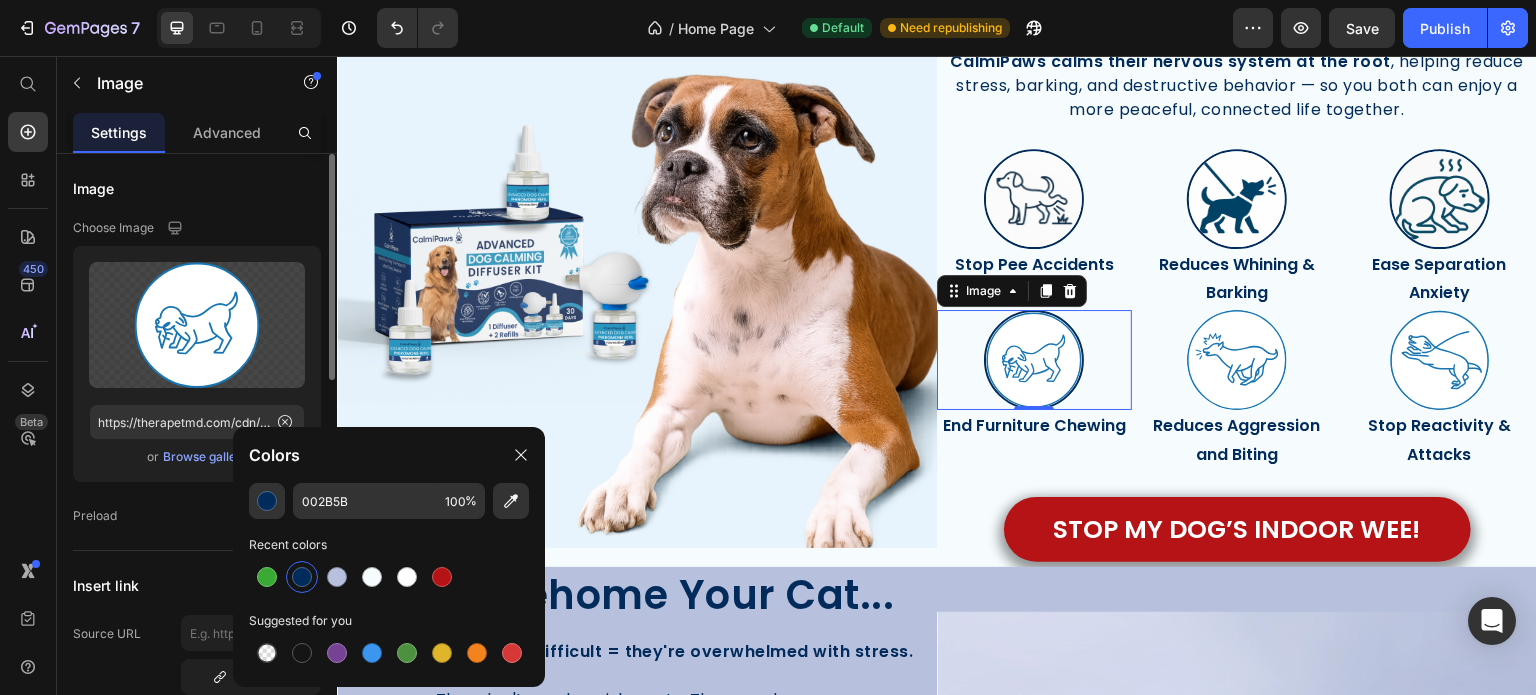 click on "Browse gallery" at bounding box center [205, 457] 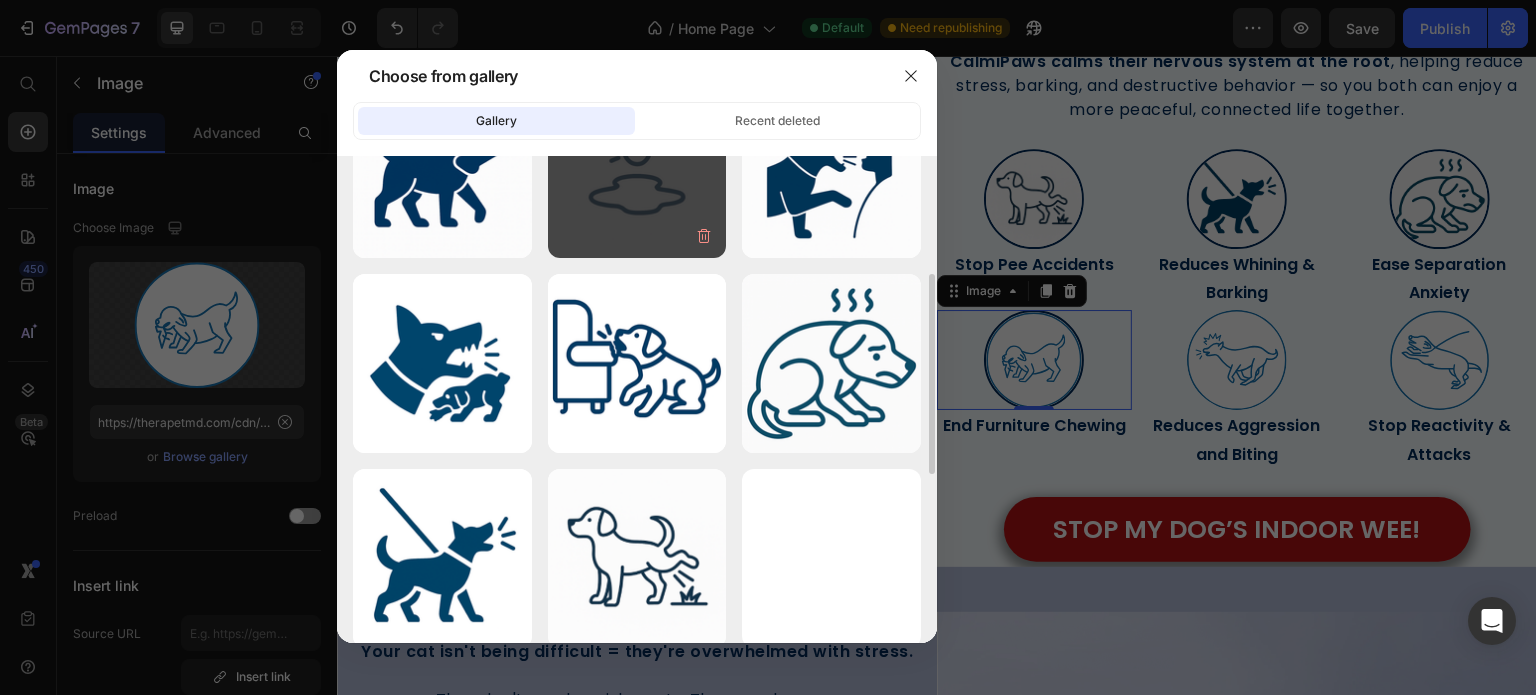 scroll, scrollTop: 288, scrollLeft: 0, axis: vertical 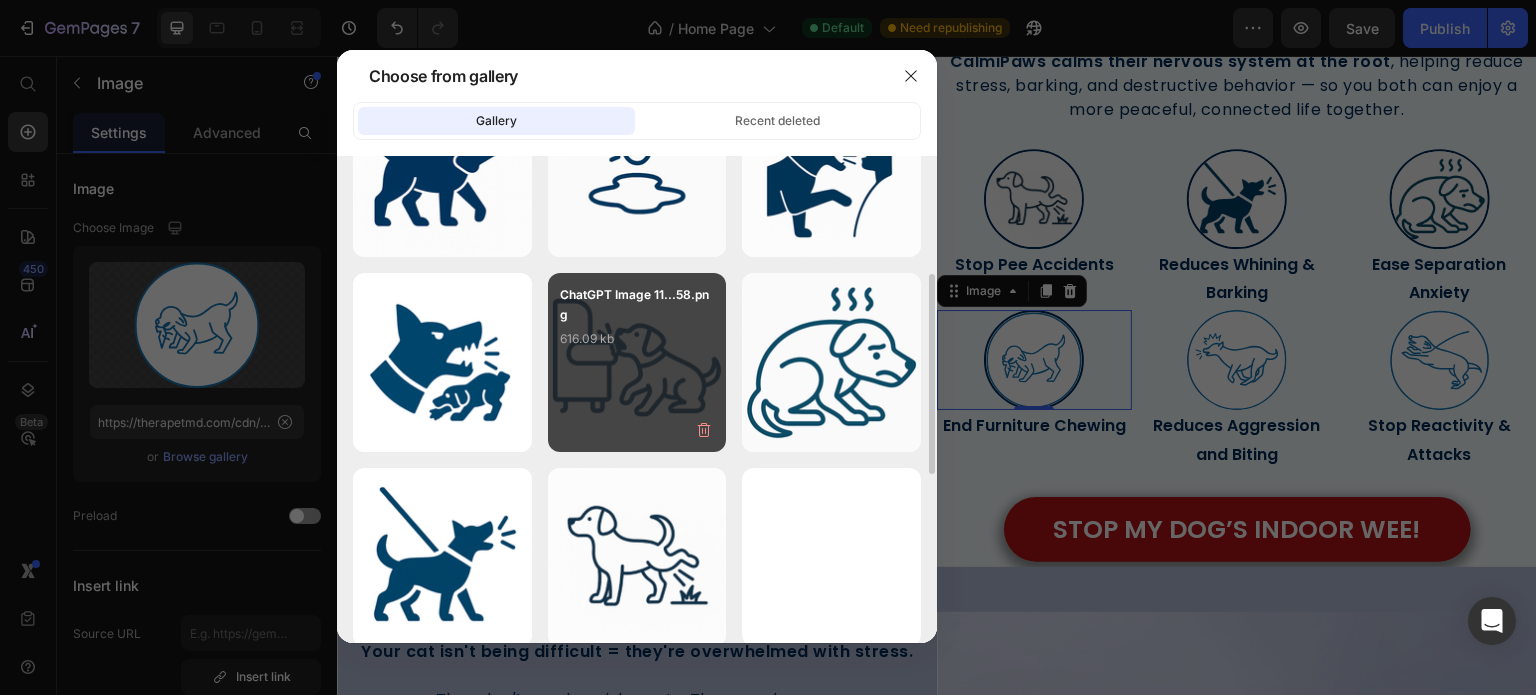 click on "616.09 kb" at bounding box center [637, 339] 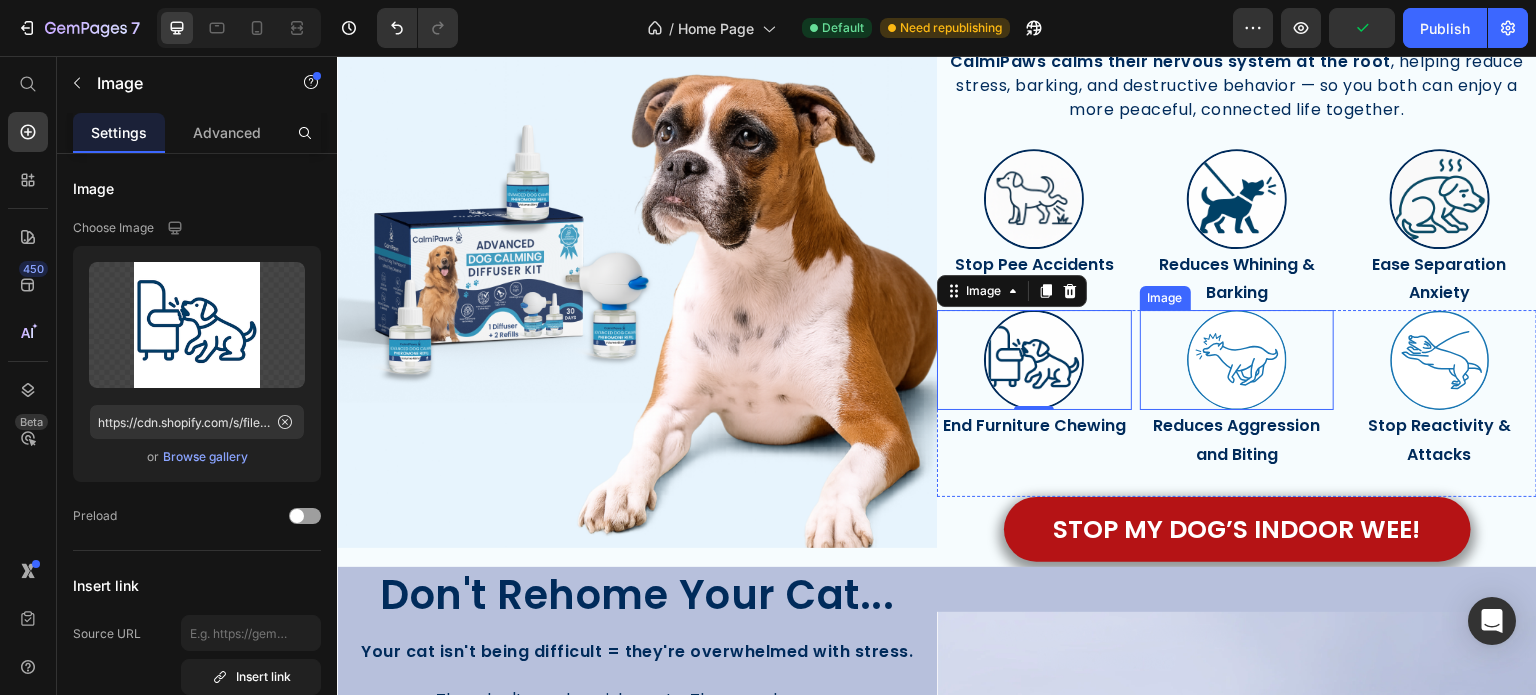 click at bounding box center [1237, 360] 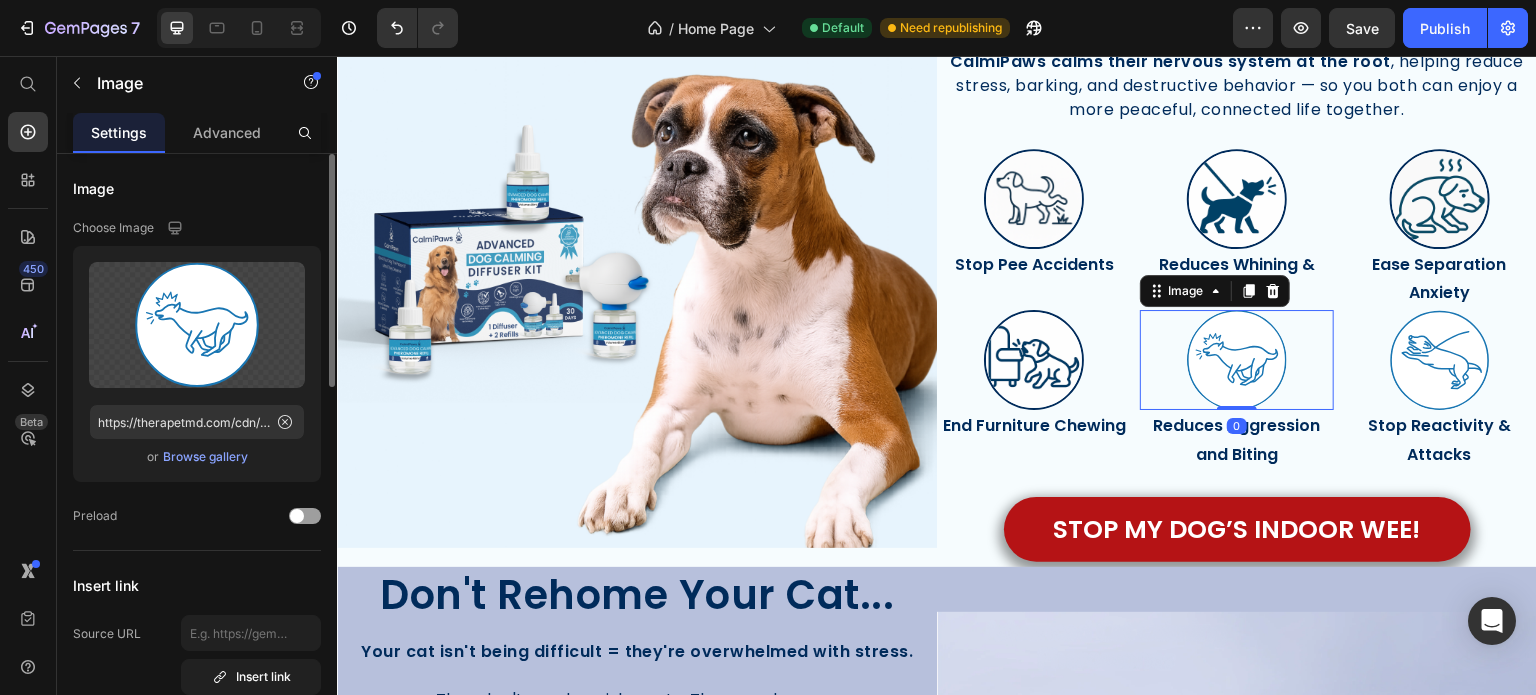 click on "Browse gallery" at bounding box center (205, 457) 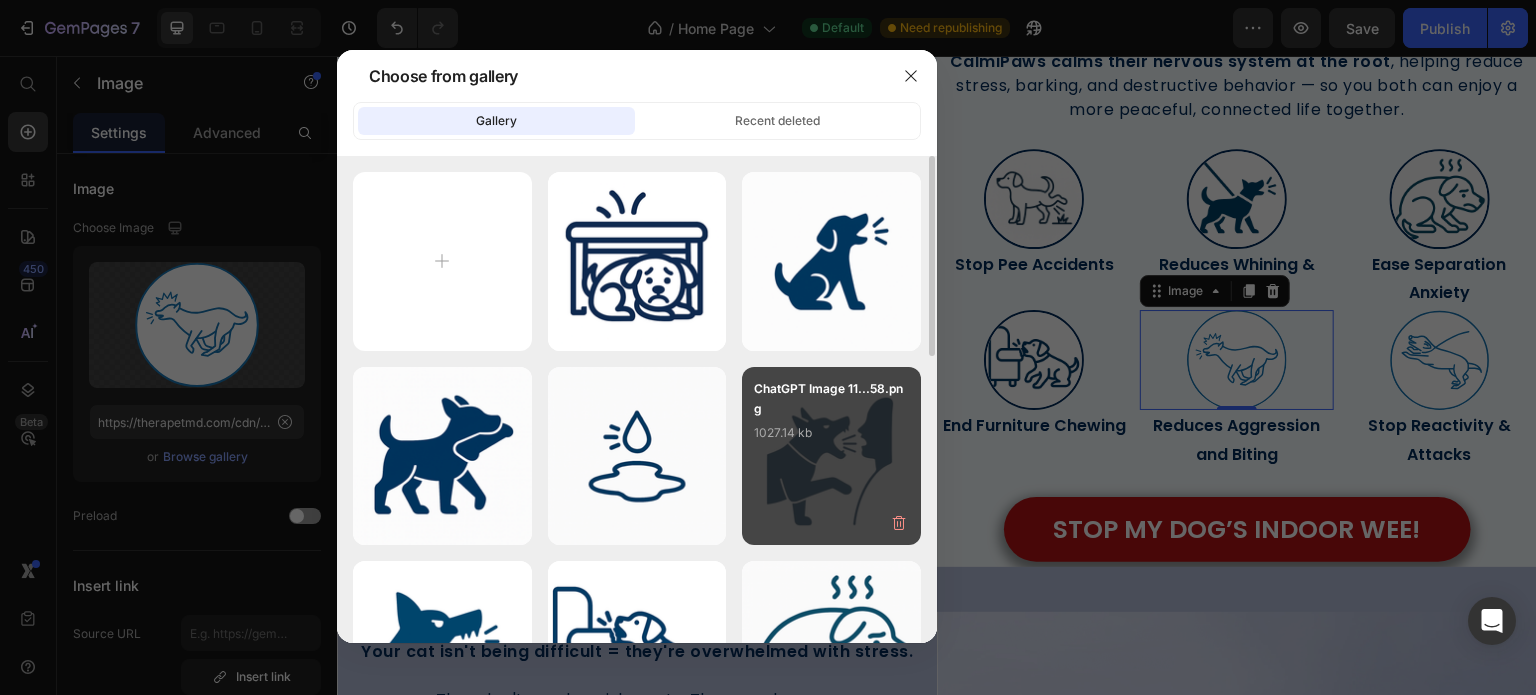 click on "ChatGPT Image 11...58.png 1027.14 kb" at bounding box center (831, 419) 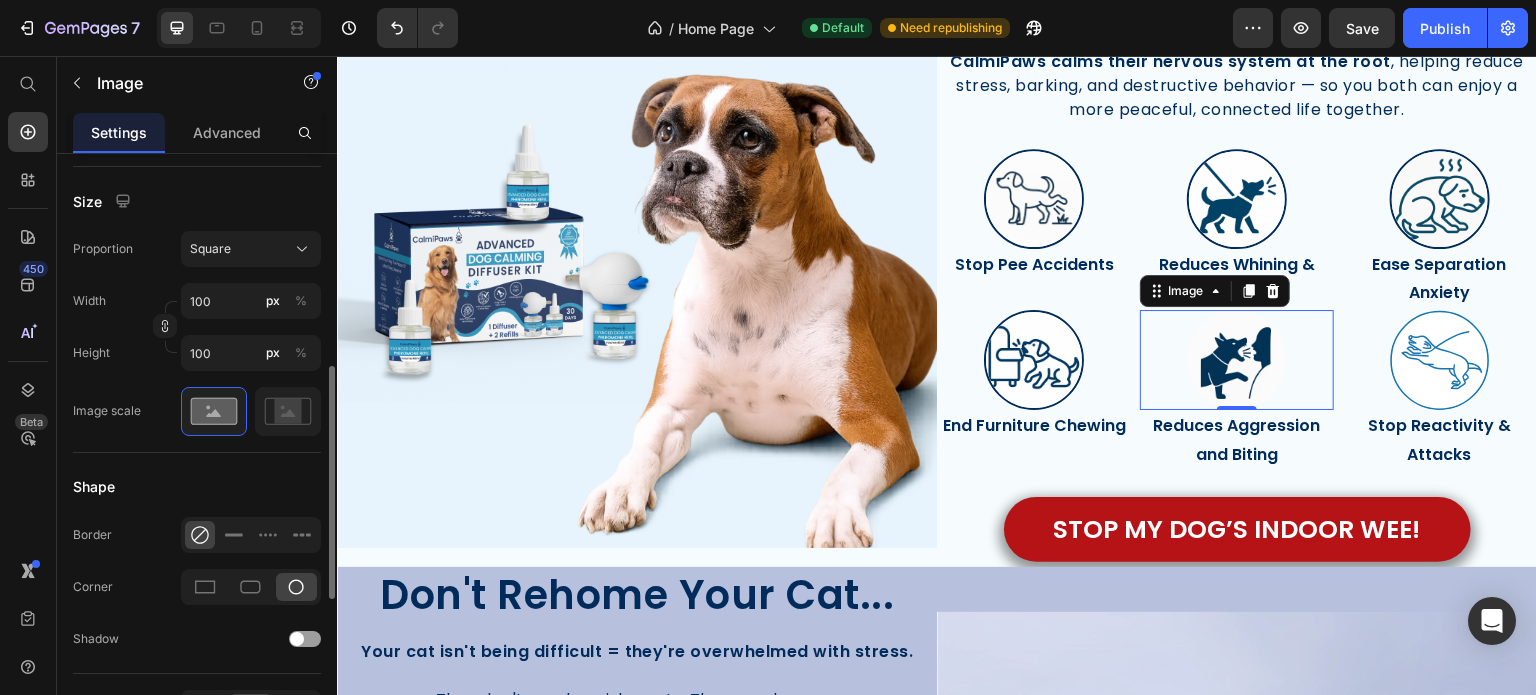 scroll, scrollTop: 702, scrollLeft: 0, axis: vertical 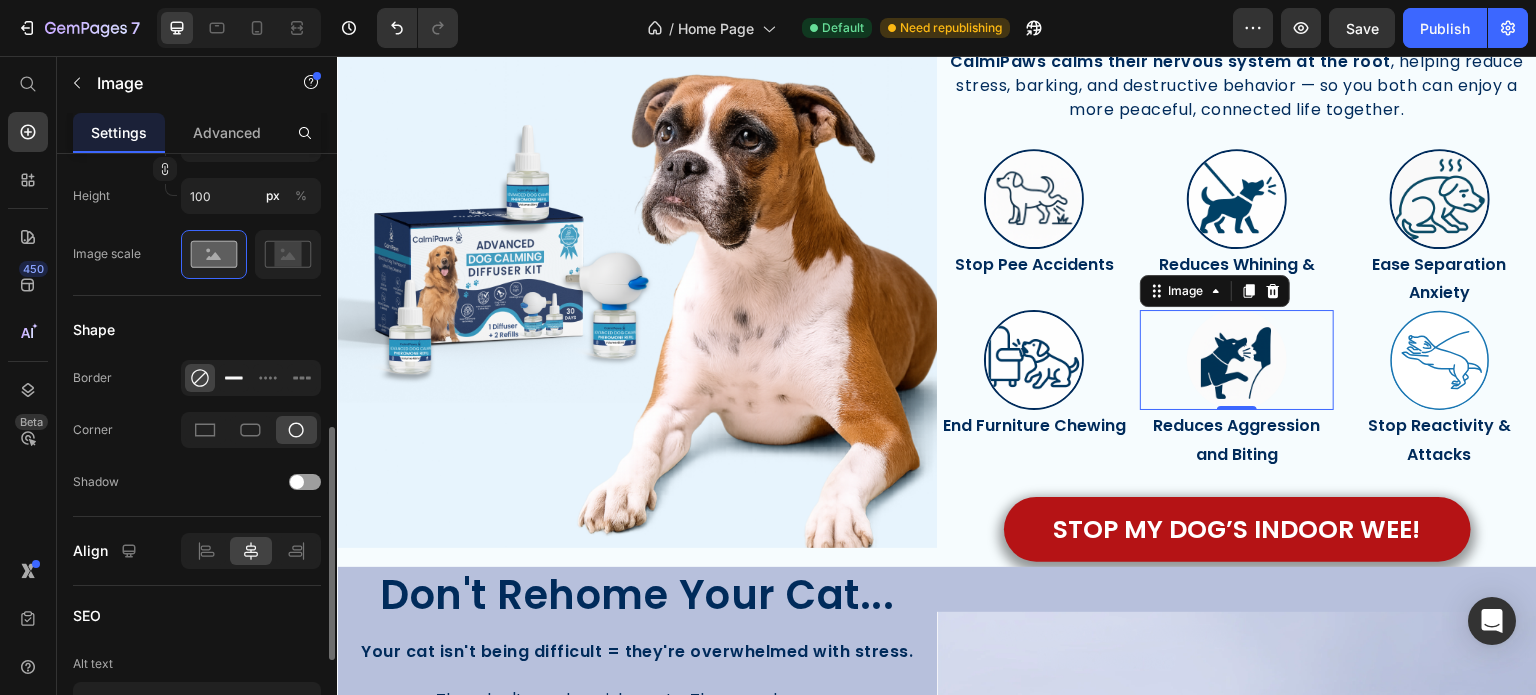 click 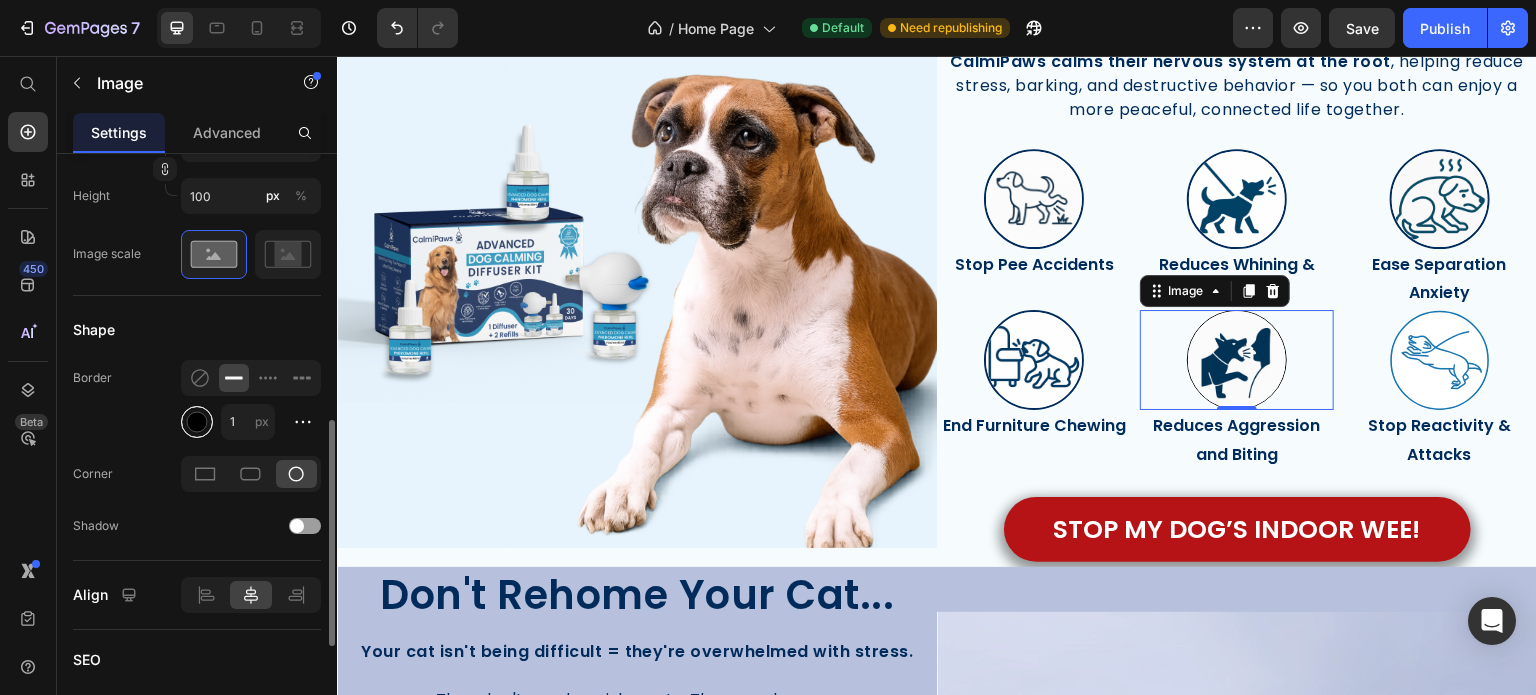 click at bounding box center (197, 422) 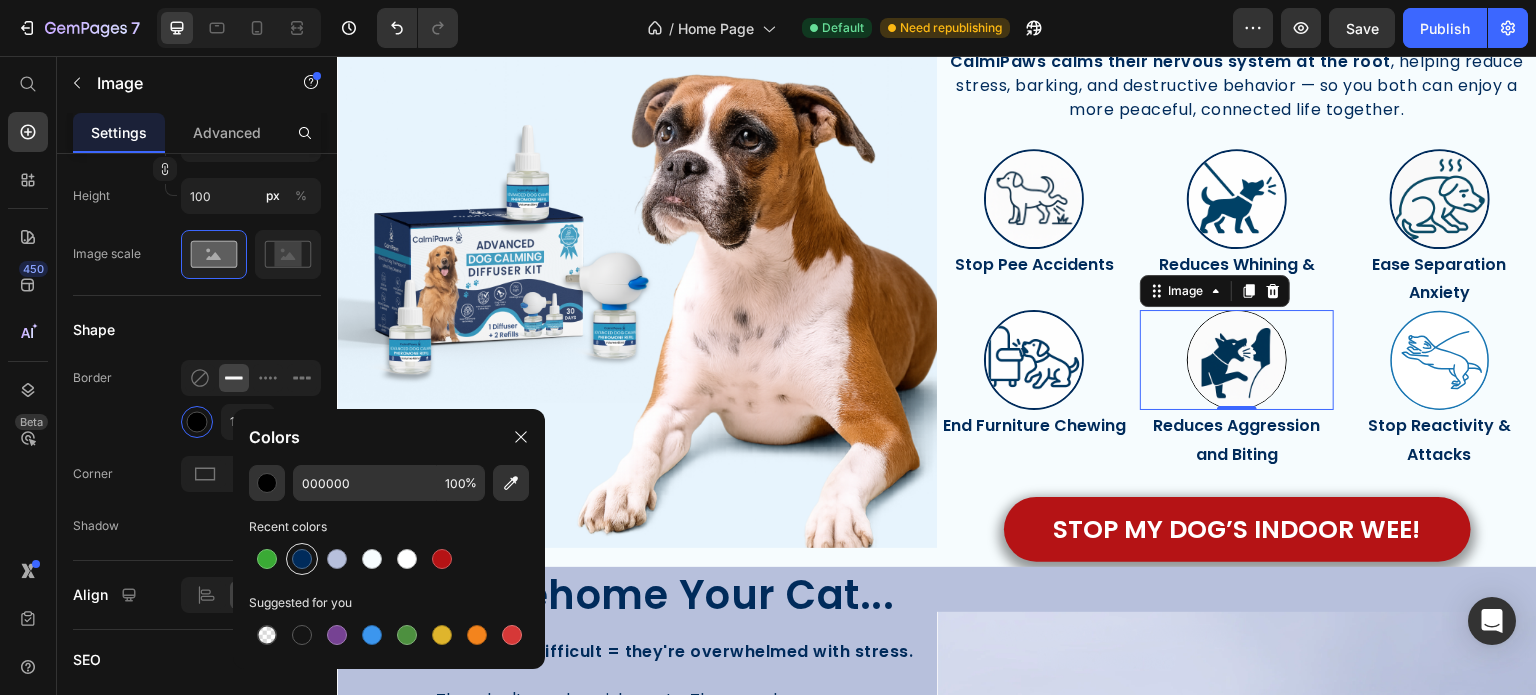 click at bounding box center (302, 559) 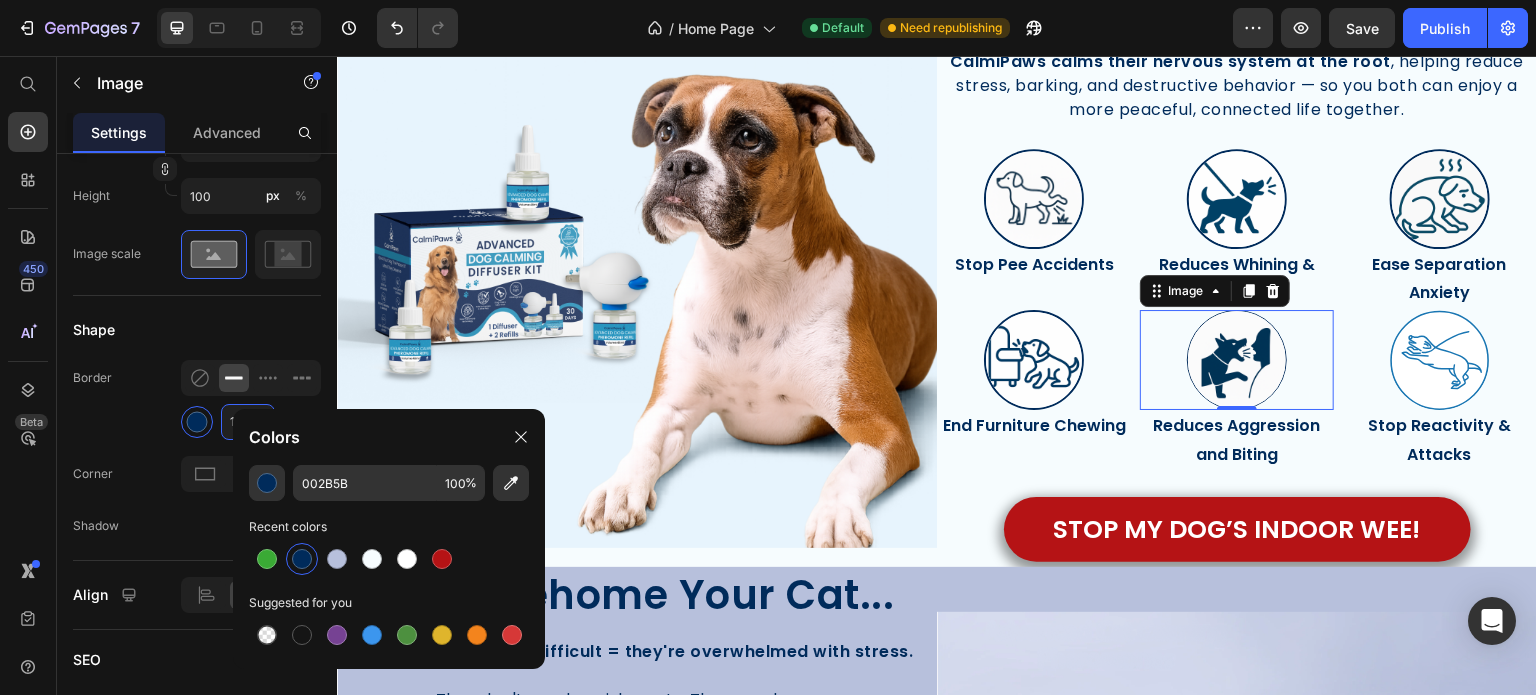 click on "1" at bounding box center (248, 422) 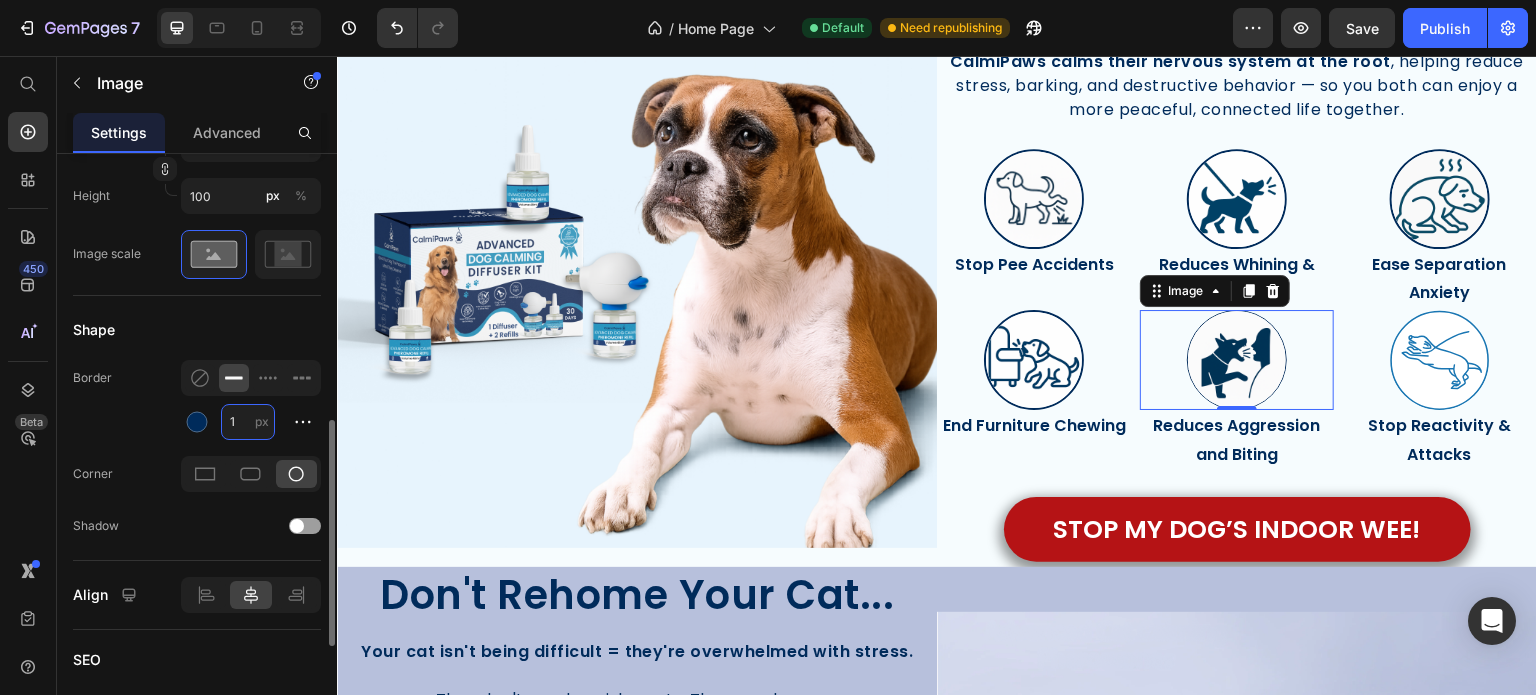 type on "2" 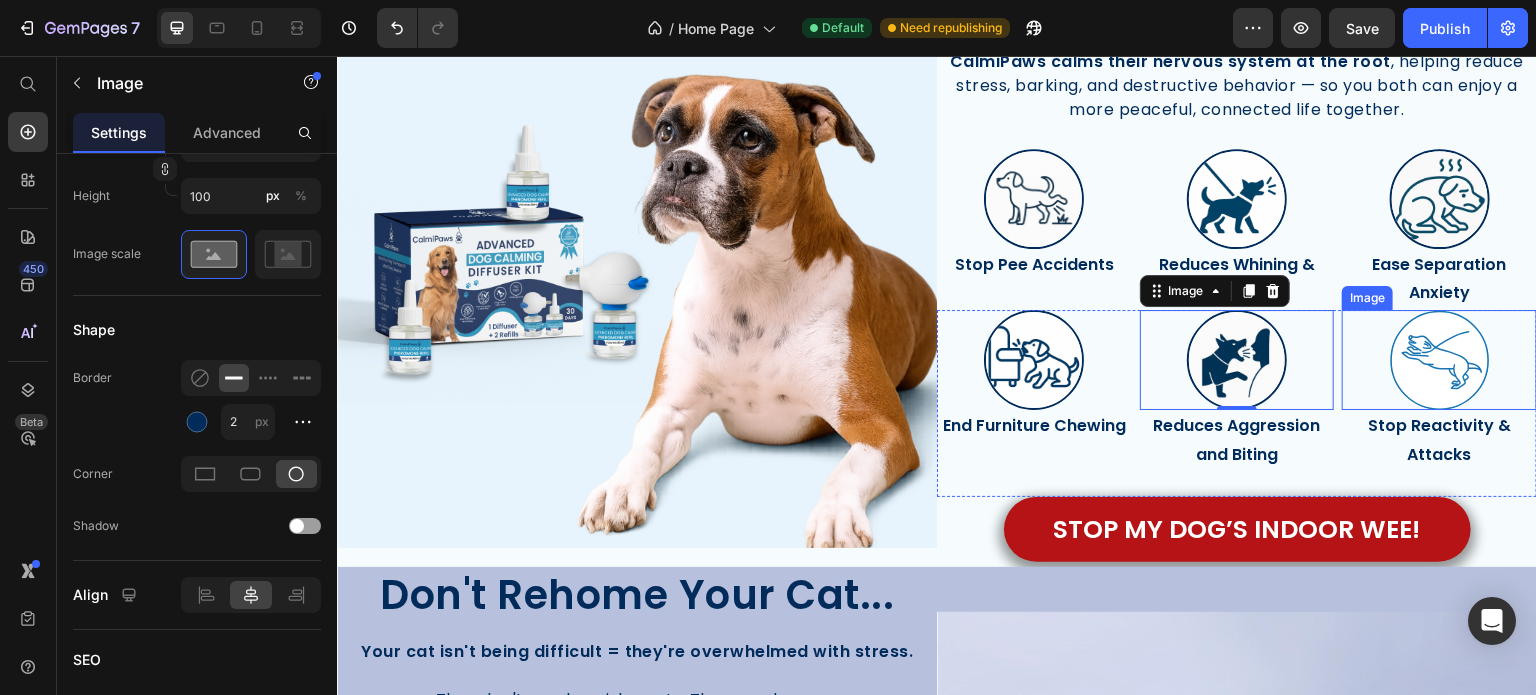 click at bounding box center (1439, 360) 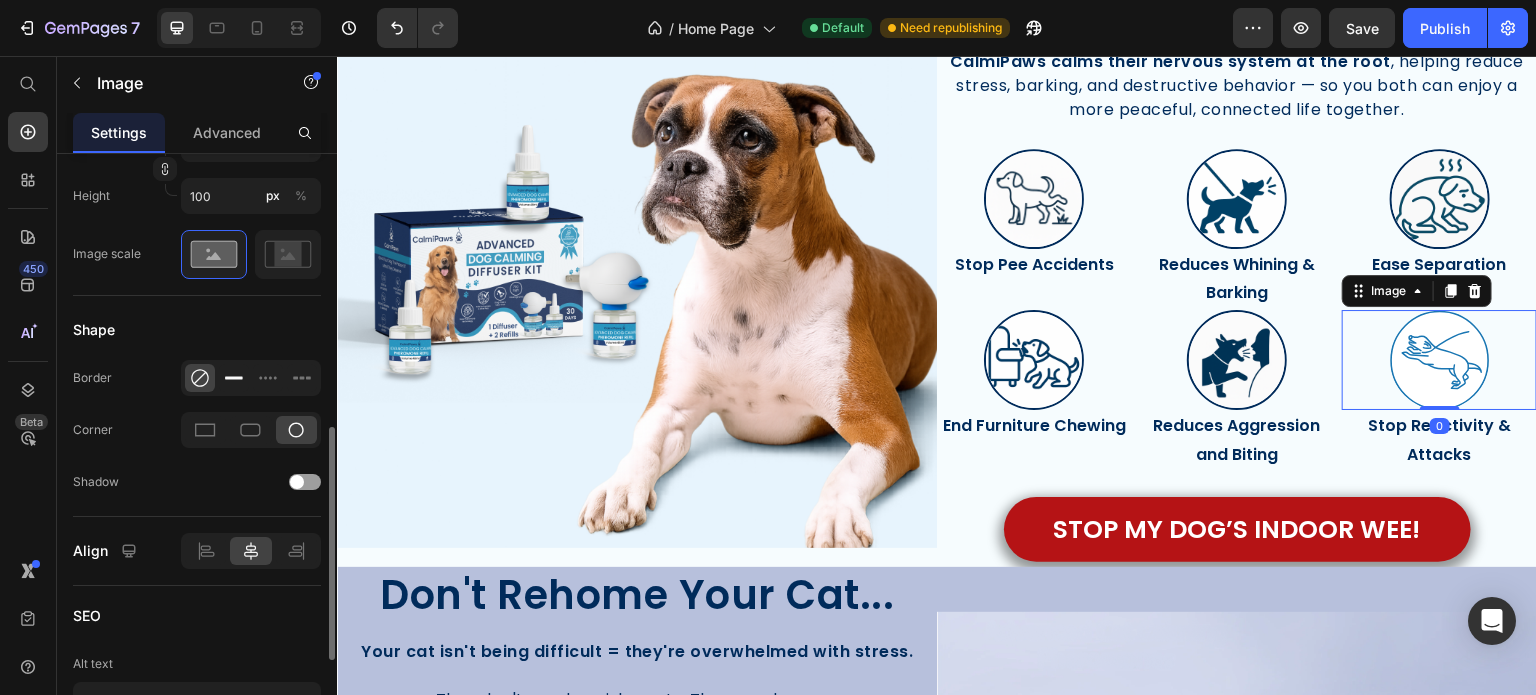 click 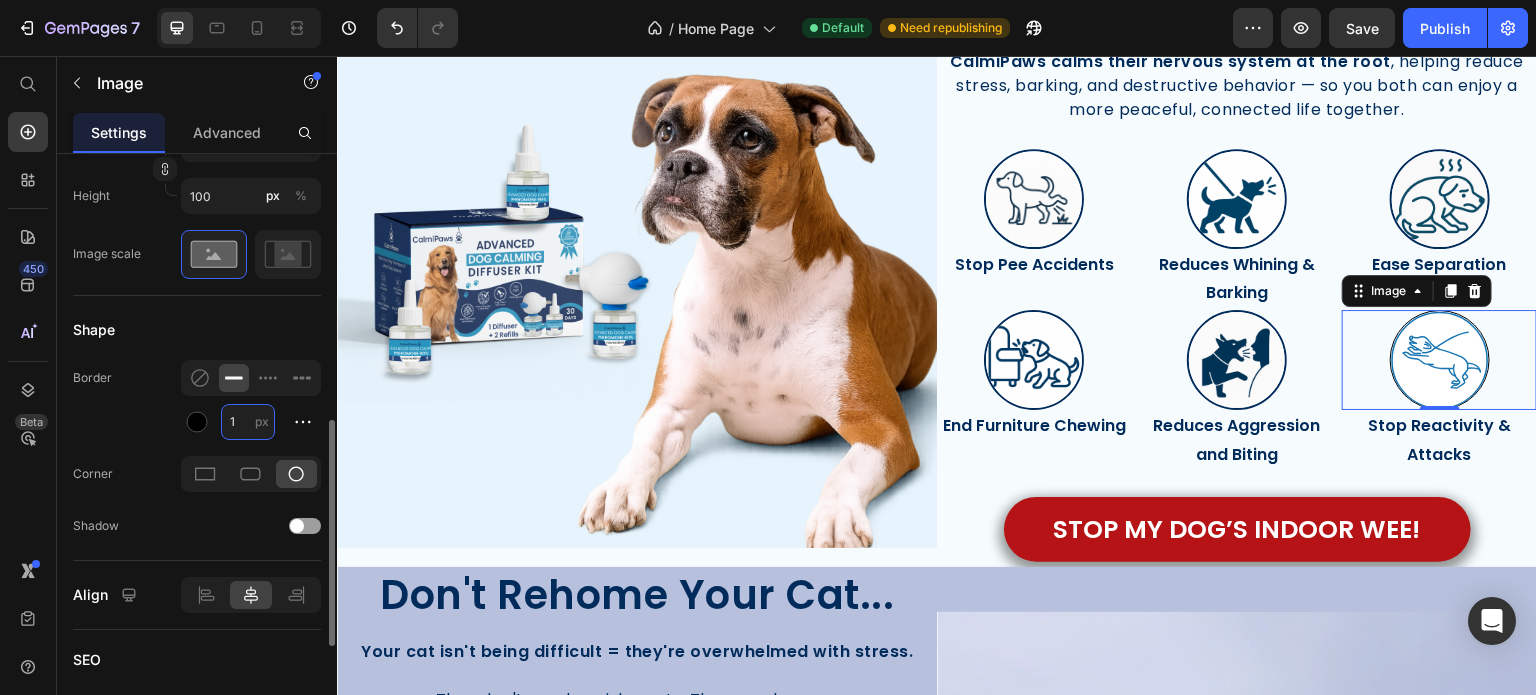 click on "1" at bounding box center [248, 422] 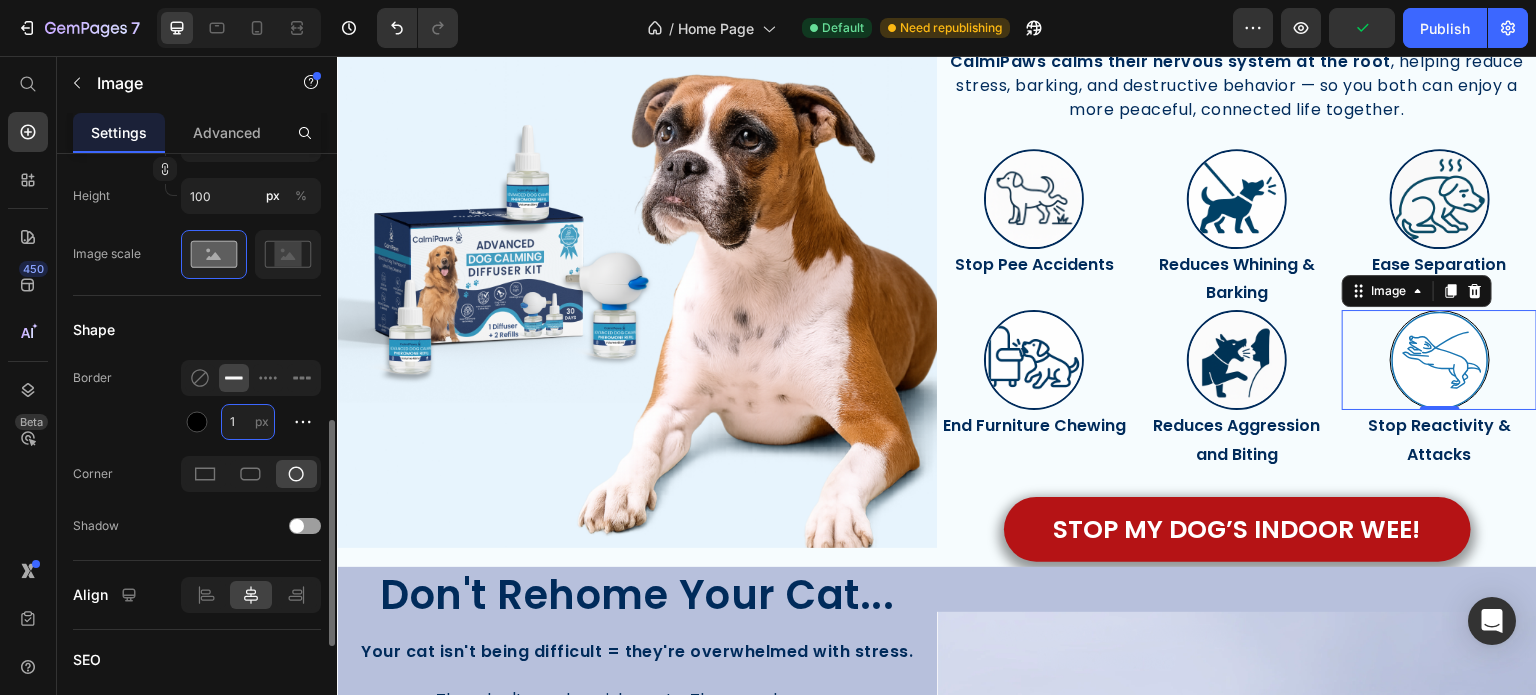 type on "2" 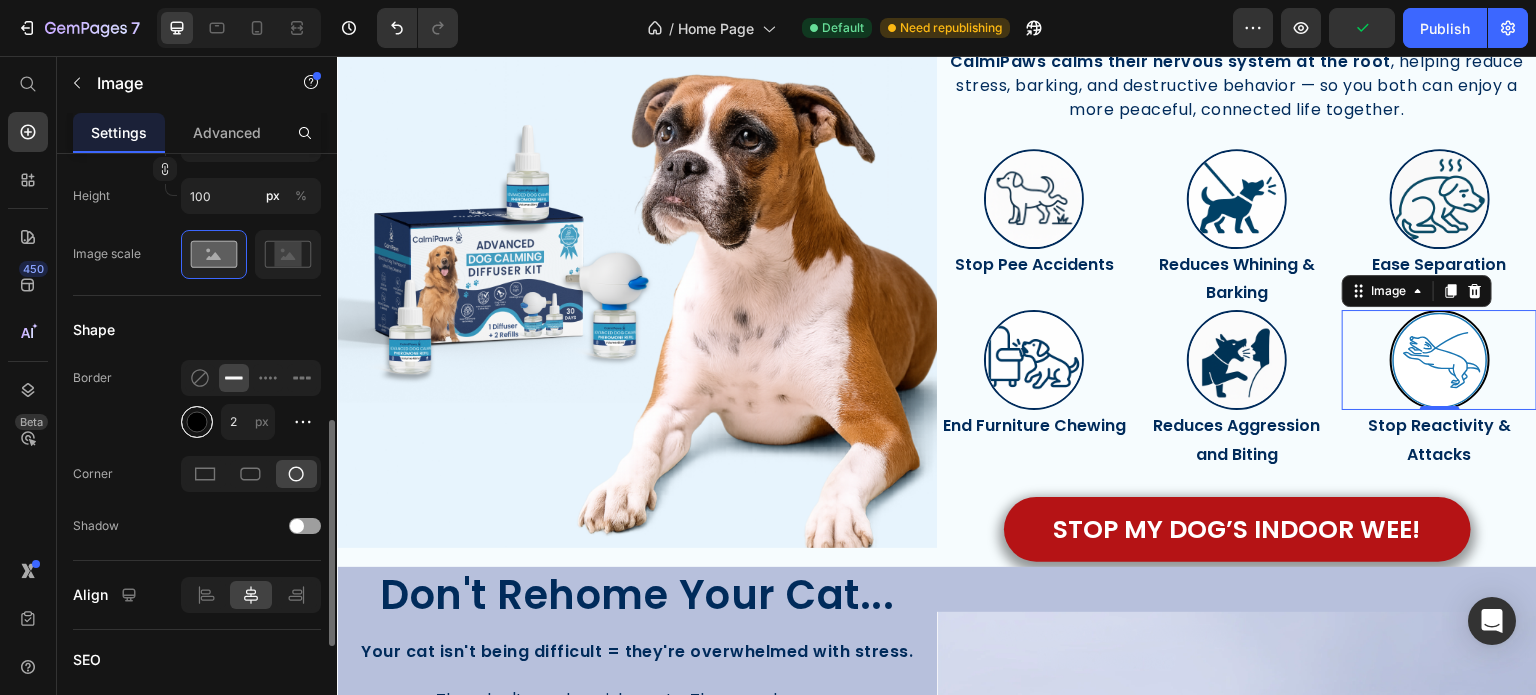 click at bounding box center (197, 421) 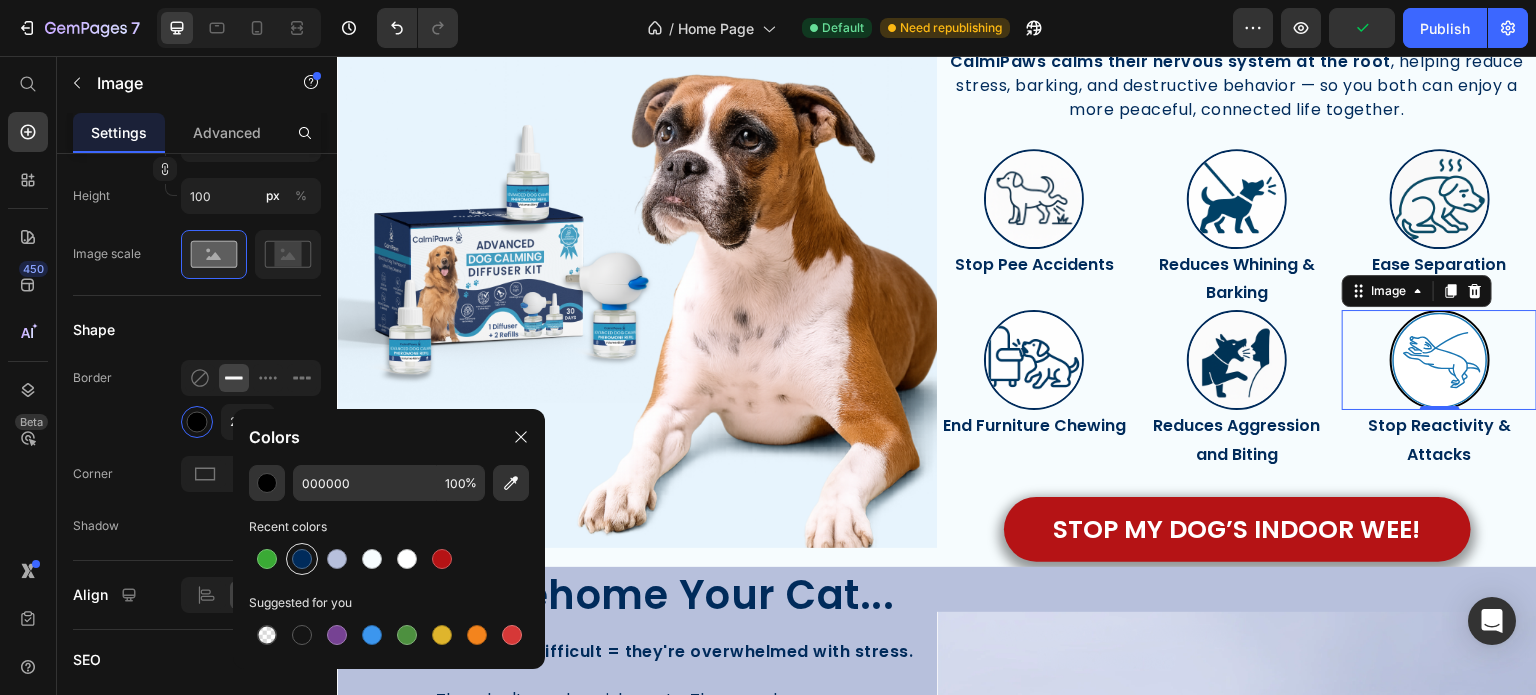 click at bounding box center [302, 559] 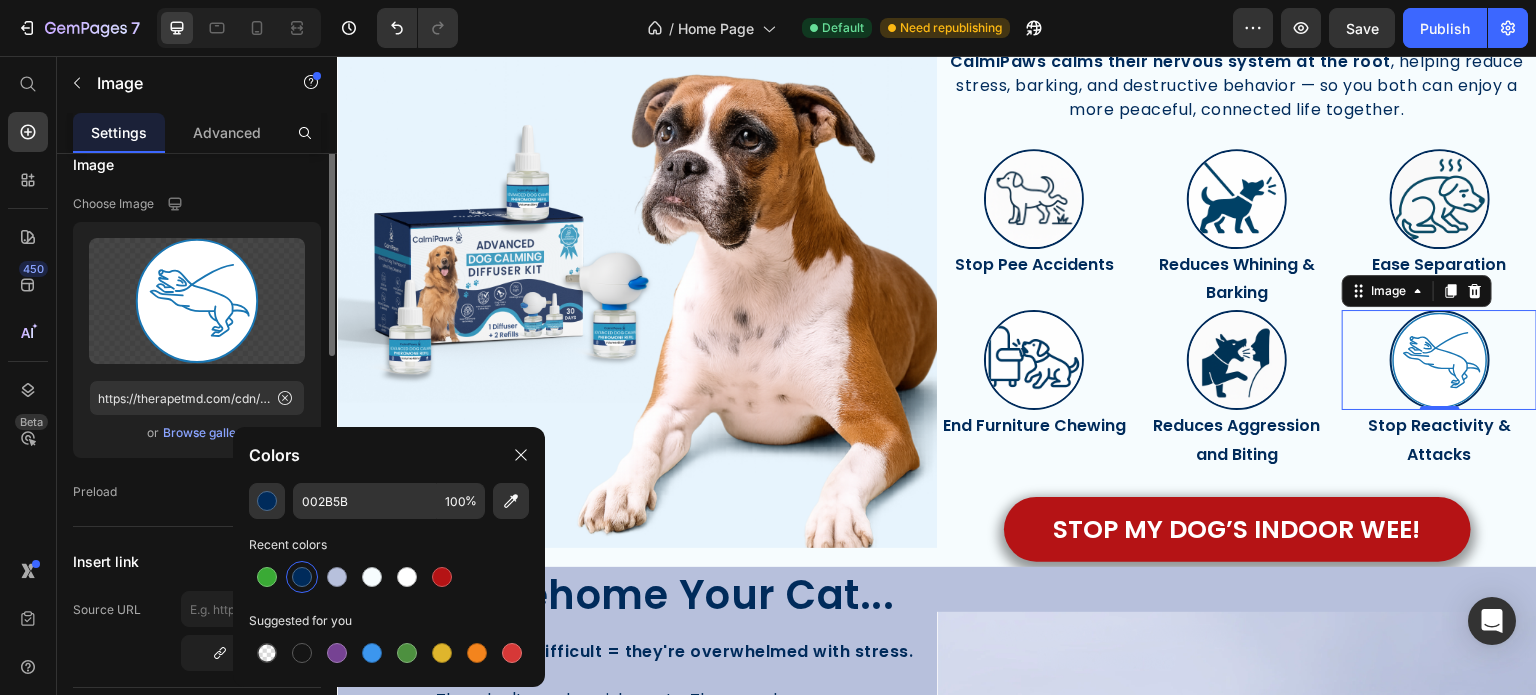 scroll, scrollTop: 0, scrollLeft: 0, axis: both 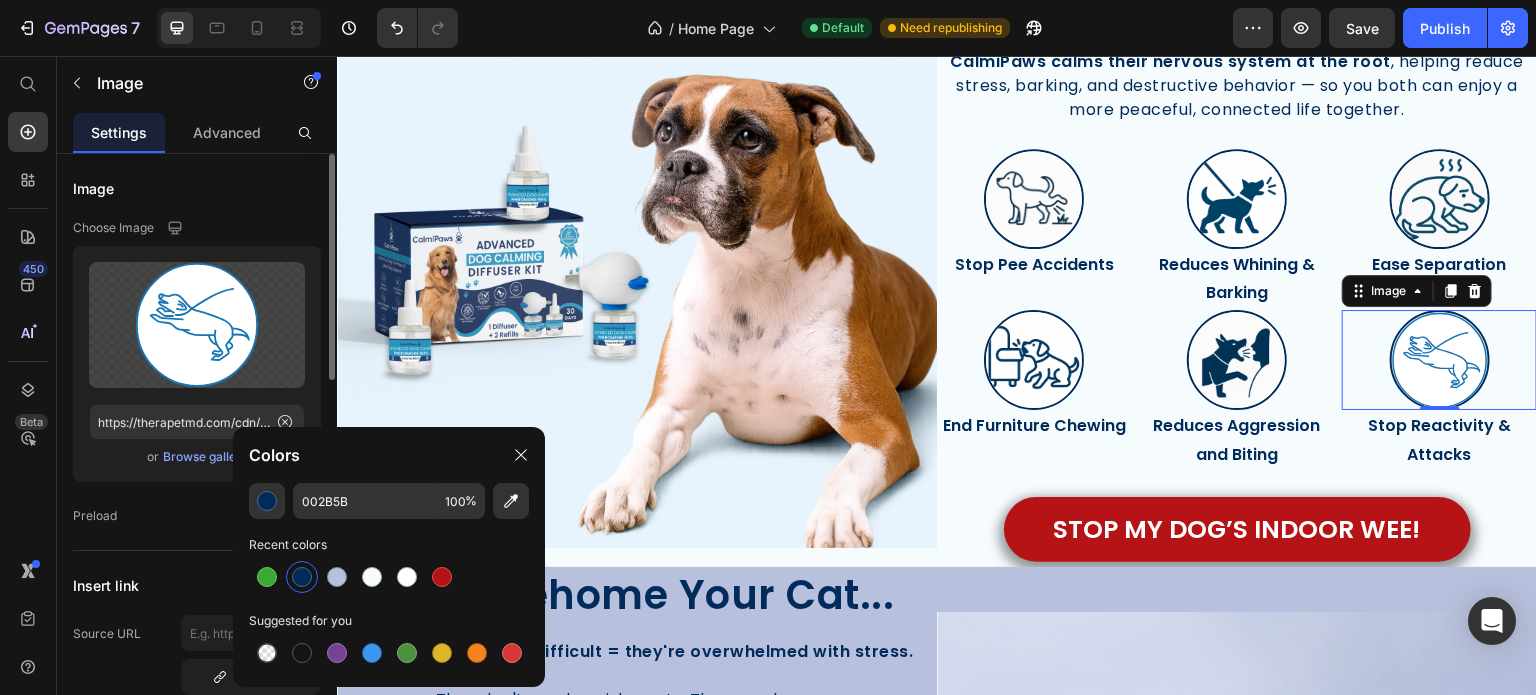 click on "Browse gallery" at bounding box center [205, 457] 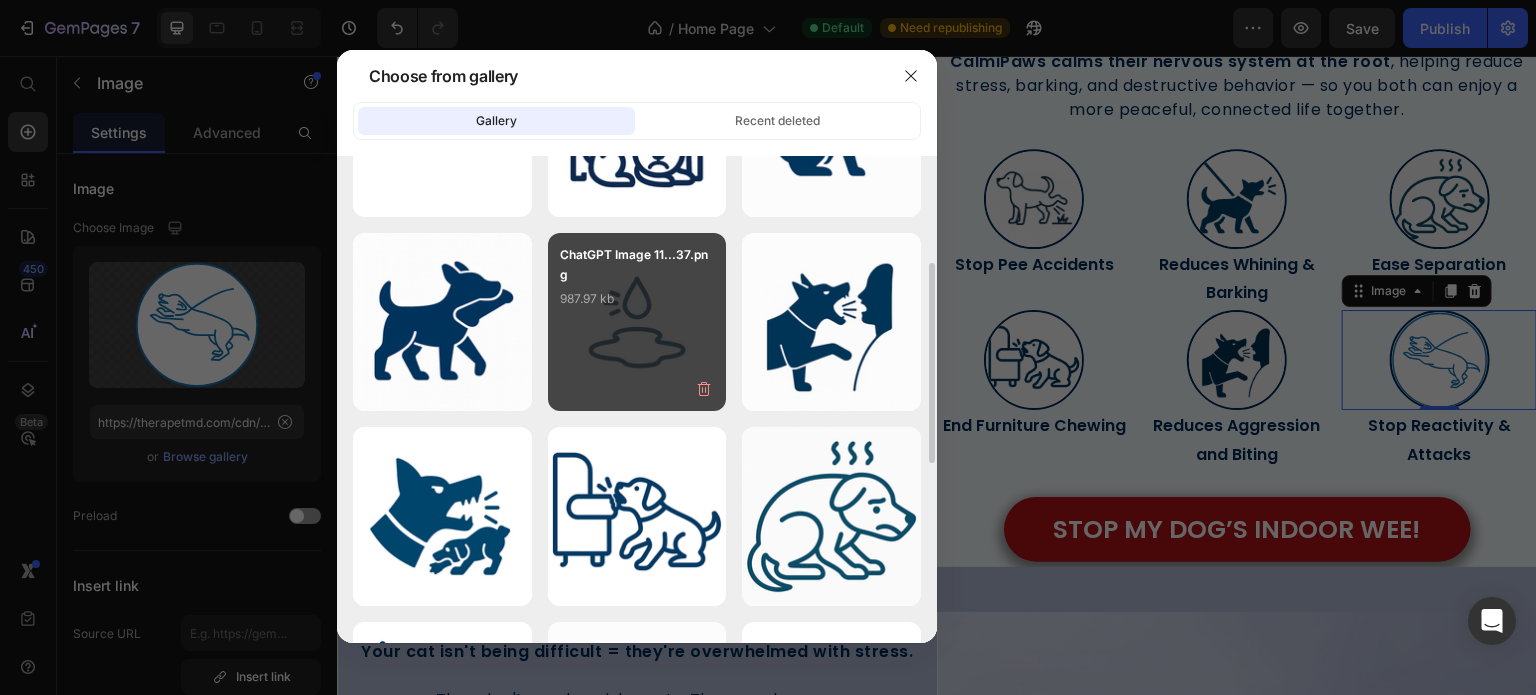 scroll, scrollTop: 119, scrollLeft: 0, axis: vertical 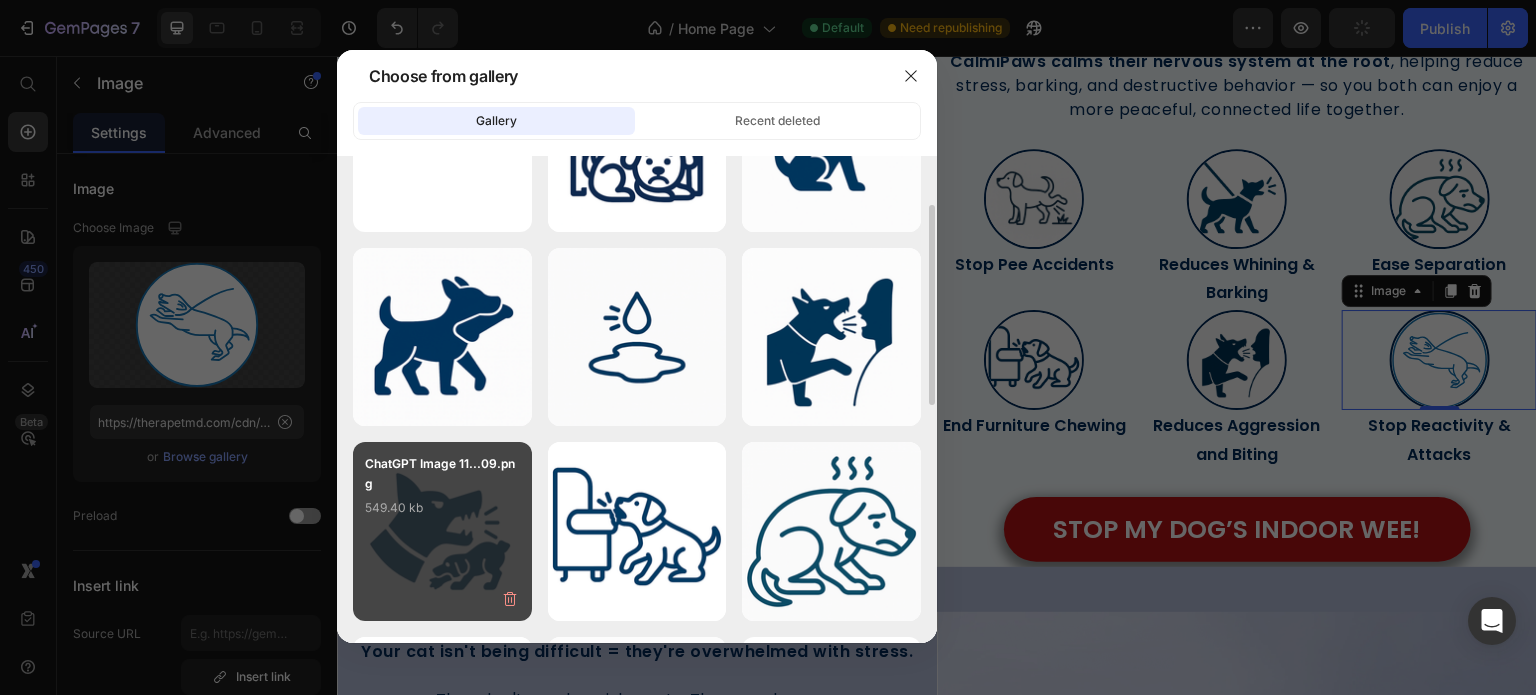 click on "ChatGPT Image 11...09.png 549.40 kb" at bounding box center [442, 531] 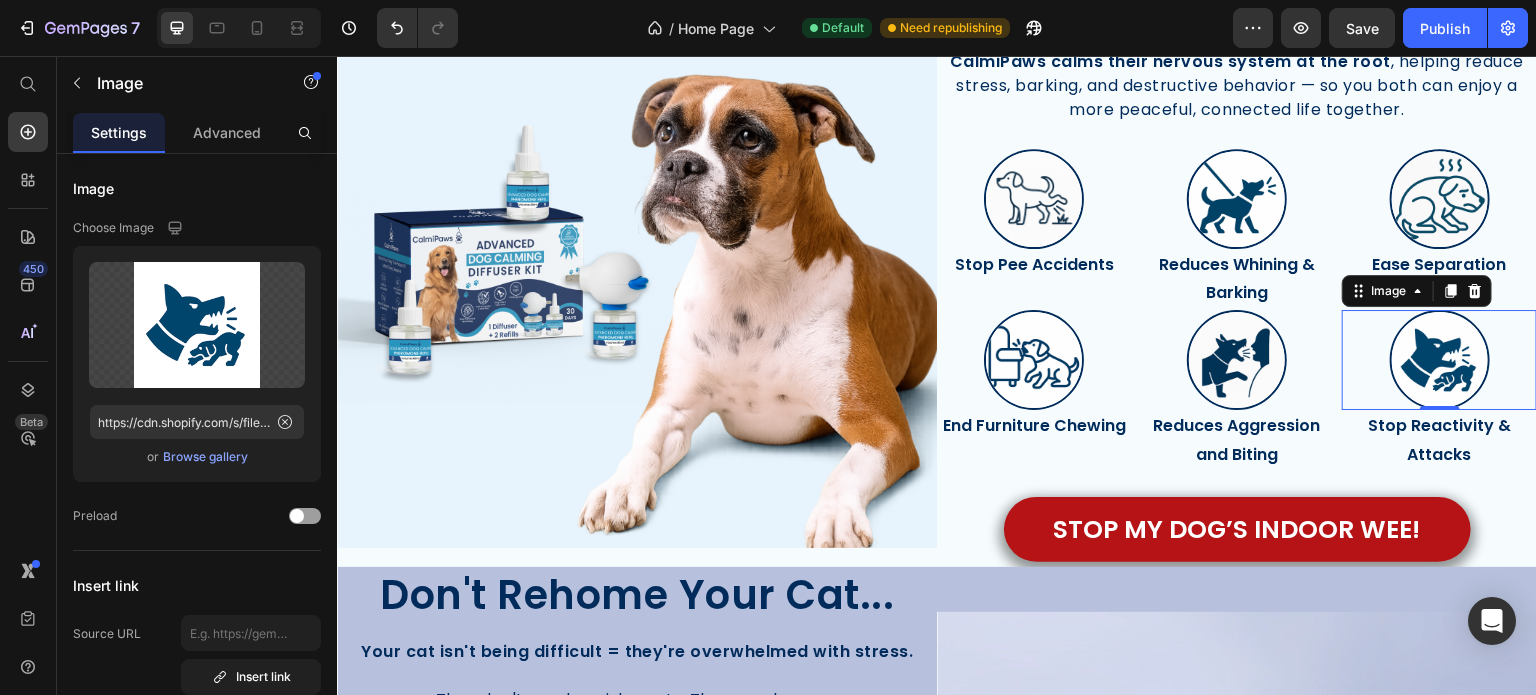 click on "Stop Reactivity & Attacks" at bounding box center (1439, 441) 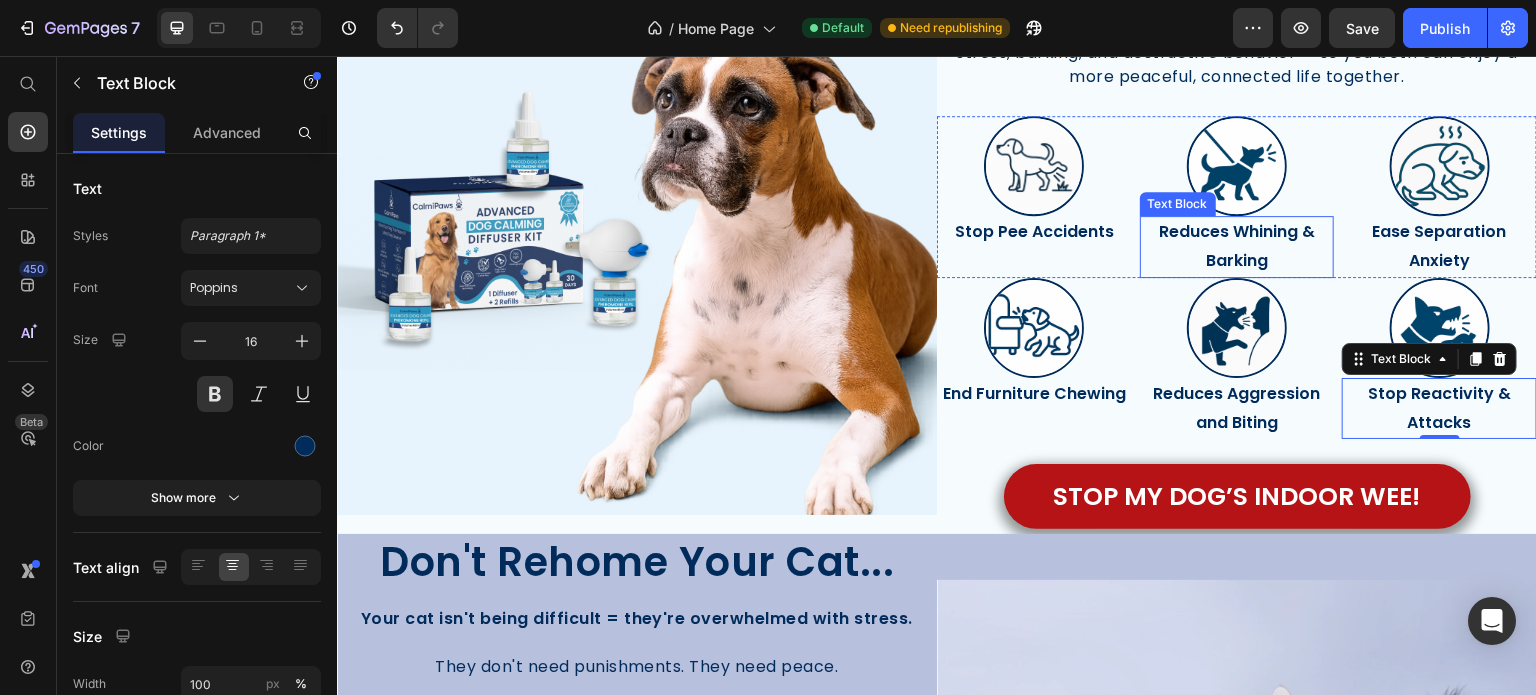 scroll, scrollTop: 1782, scrollLeft: 0, axis: vertical 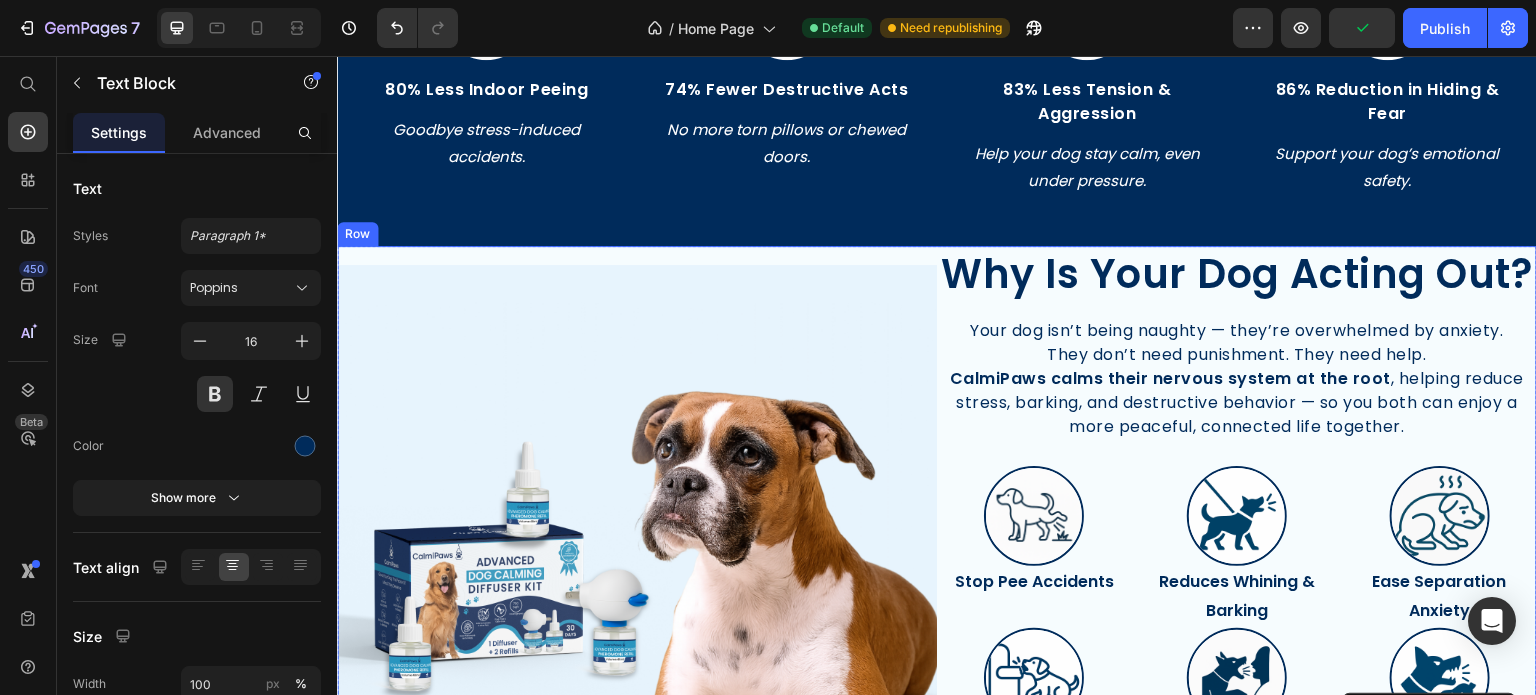 click on "Image Image" at bounding box center [637, 565] 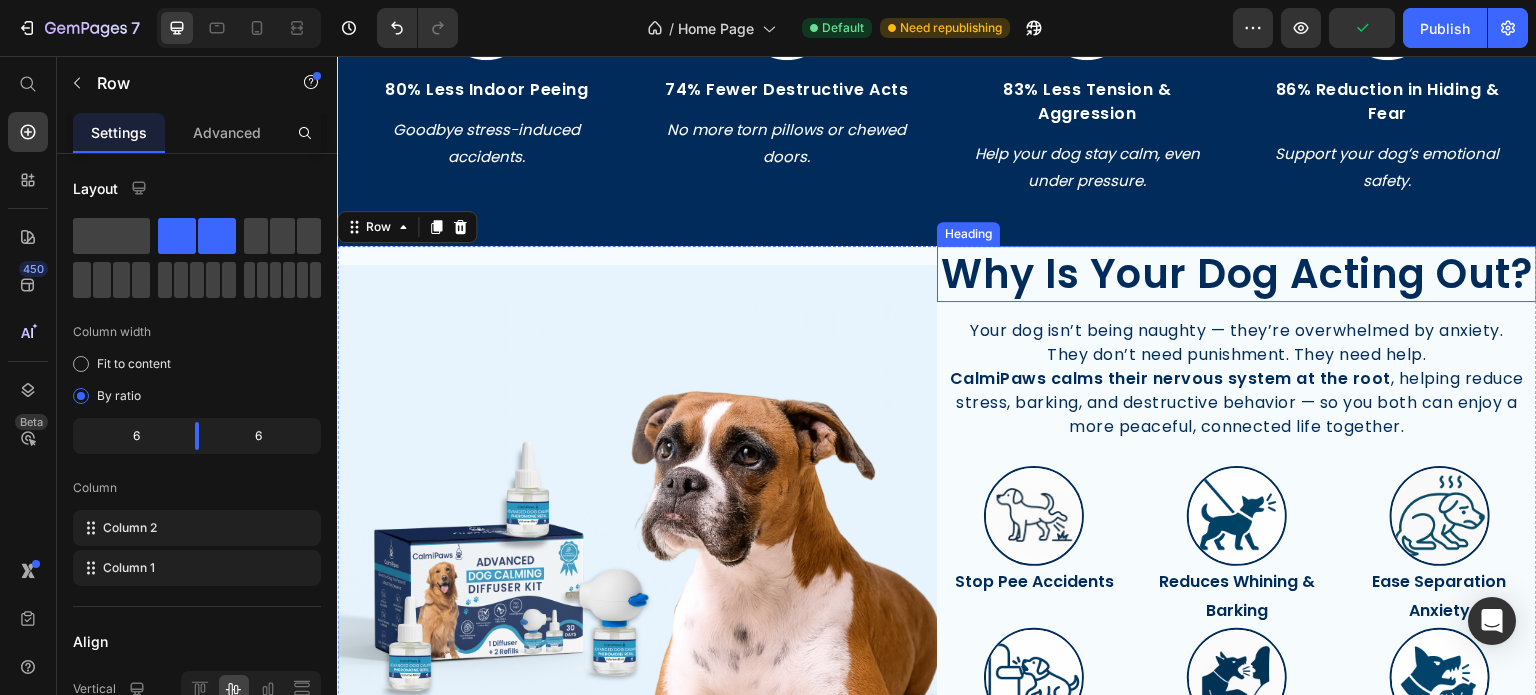 click on "Why Is Your Dog Acting Out?" at bounding box center (1237, 274) 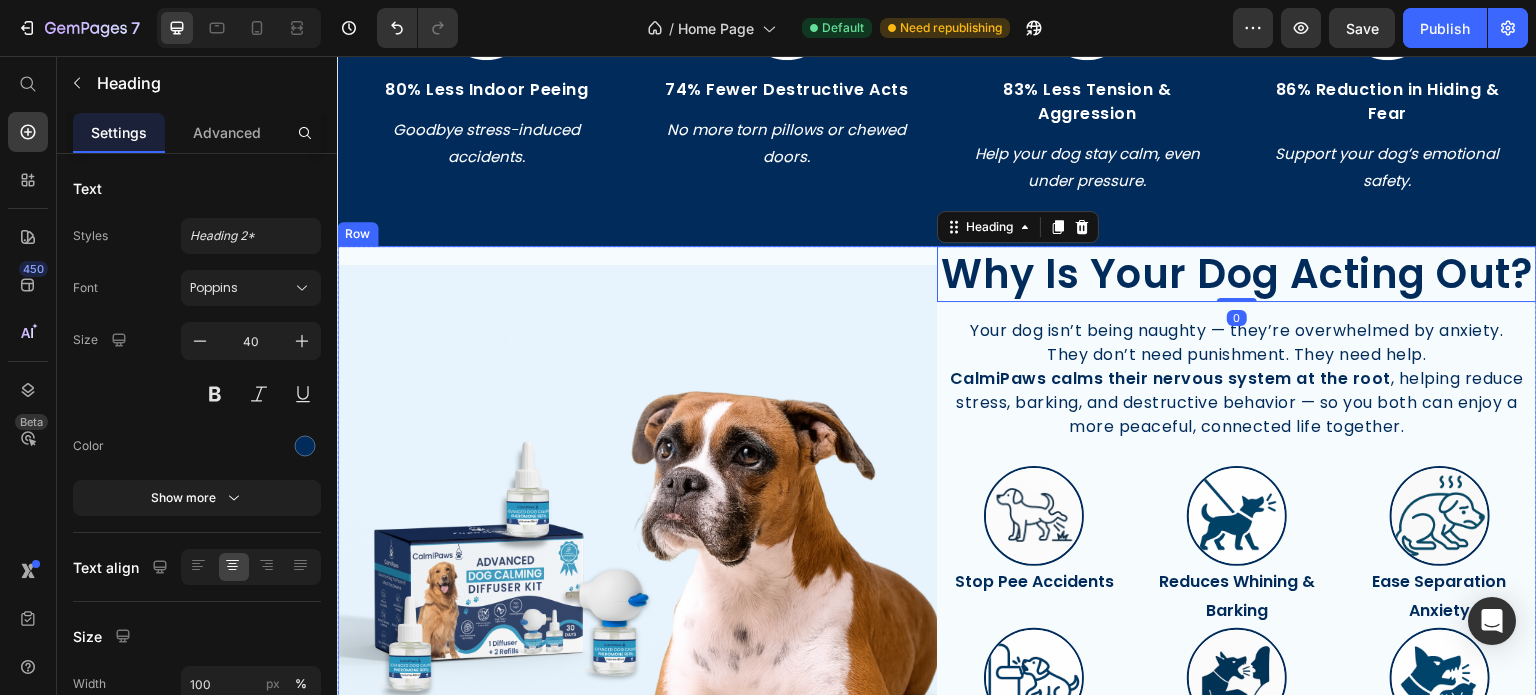 click on "Image Image" at bounding box center [637, 565] 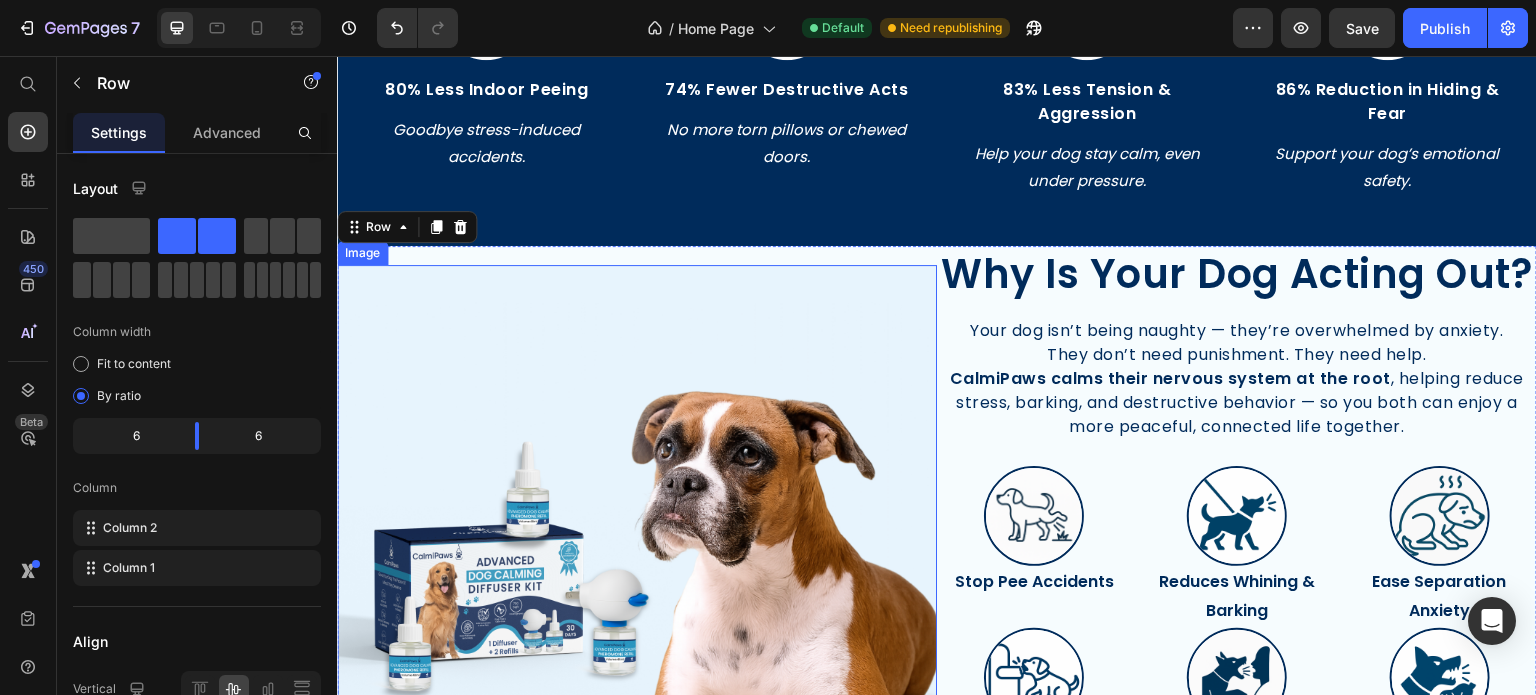 click at bounding box center (637, 565) 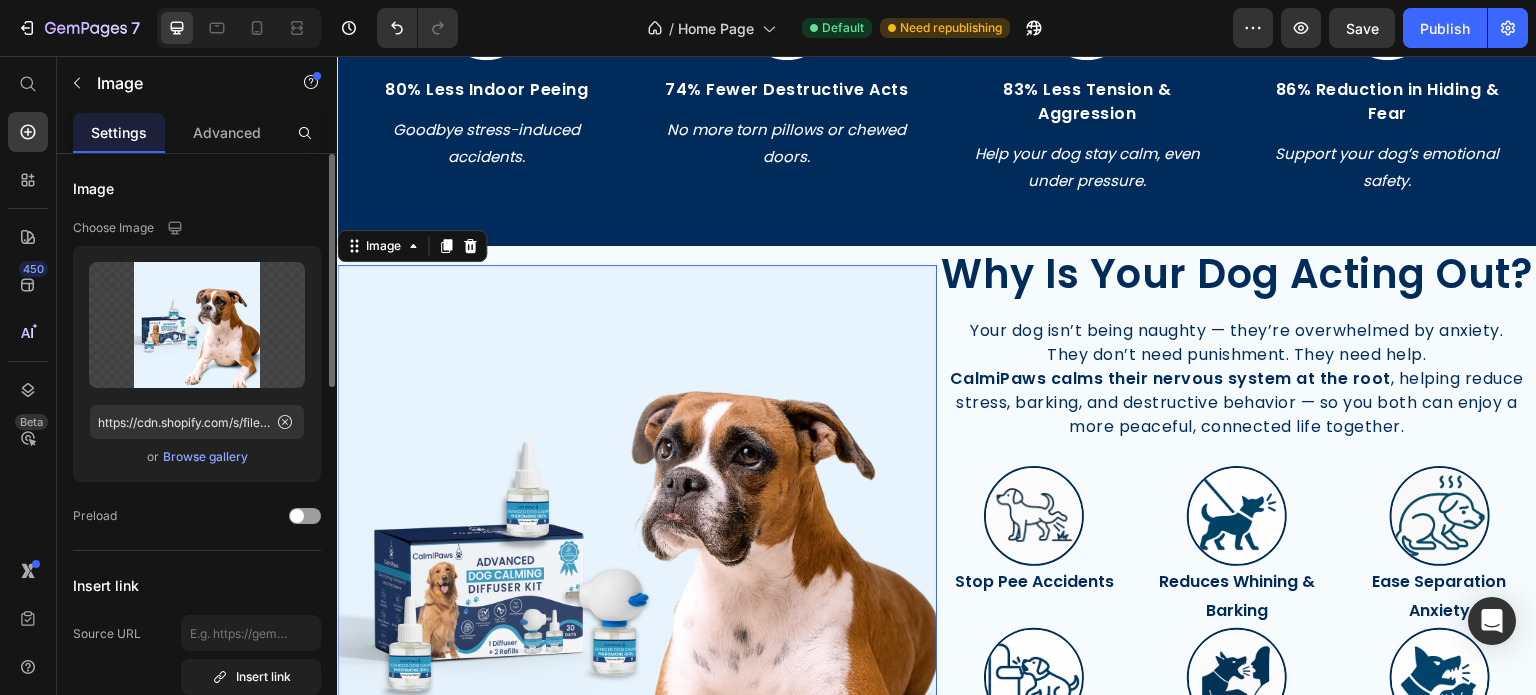 click on "Image Choose Image Upload Image https://cdn.shopify.com/s/files/1/0944/0152/8073/files/gempages_564360887155033099-4ddcd4b3-bbf7-4b75-8764-ff8f28d5ac0e.png  or   Browse gallery  Preload Insert link Source URL  Insert link  Size Proportion Square Width 100 px % Height px % Image scale Shape Border Corner Shadow Align SEO Alt text Image title  Delete element" at bounding box center [197, 922] 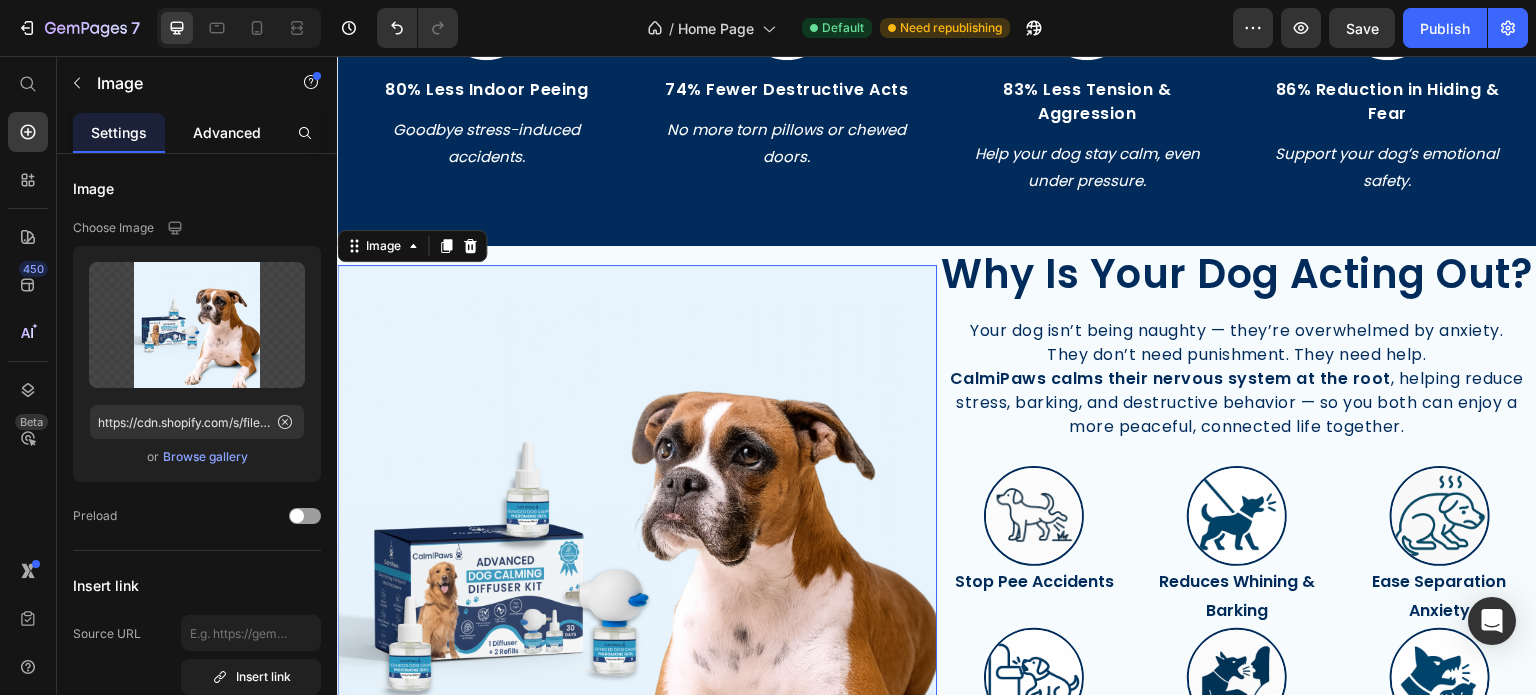 click on "Advanced" at bounding box center [227, 132] 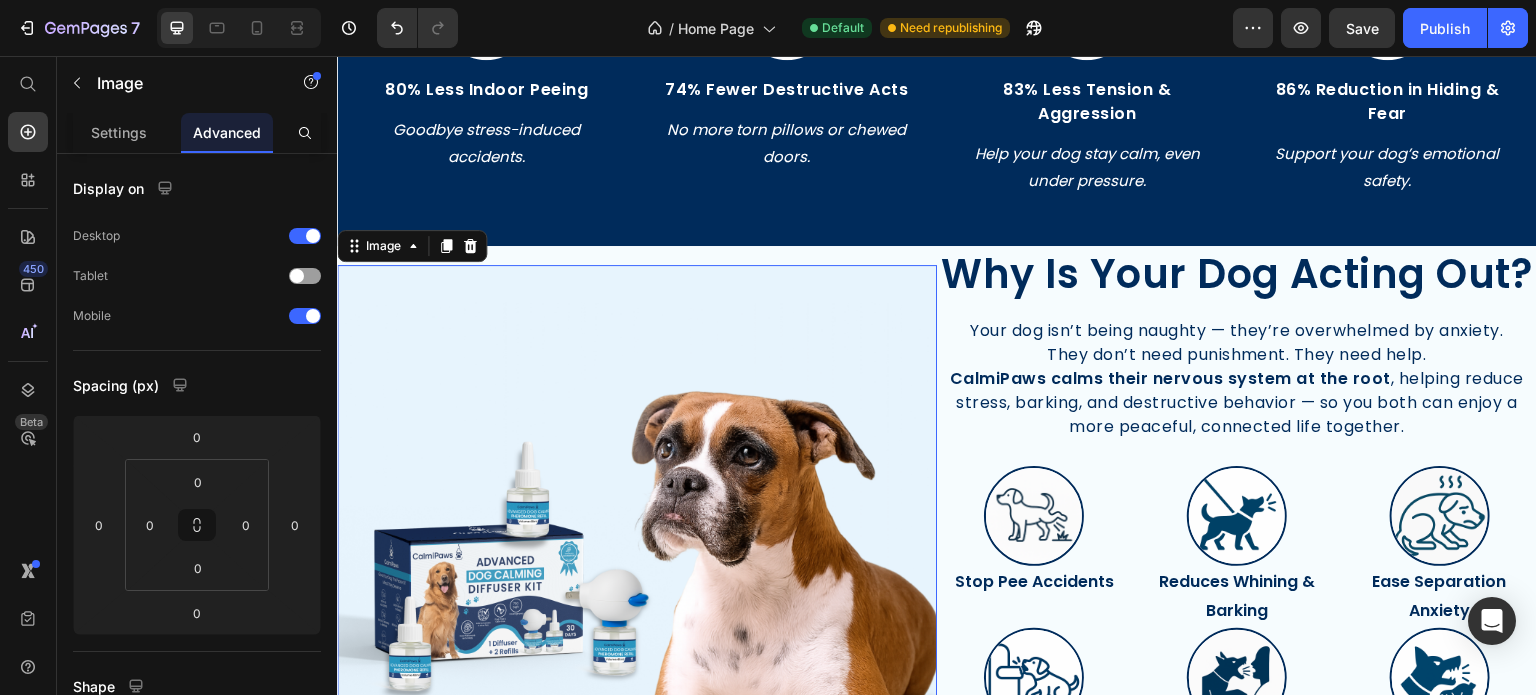 click at bounding box center (637, 565) 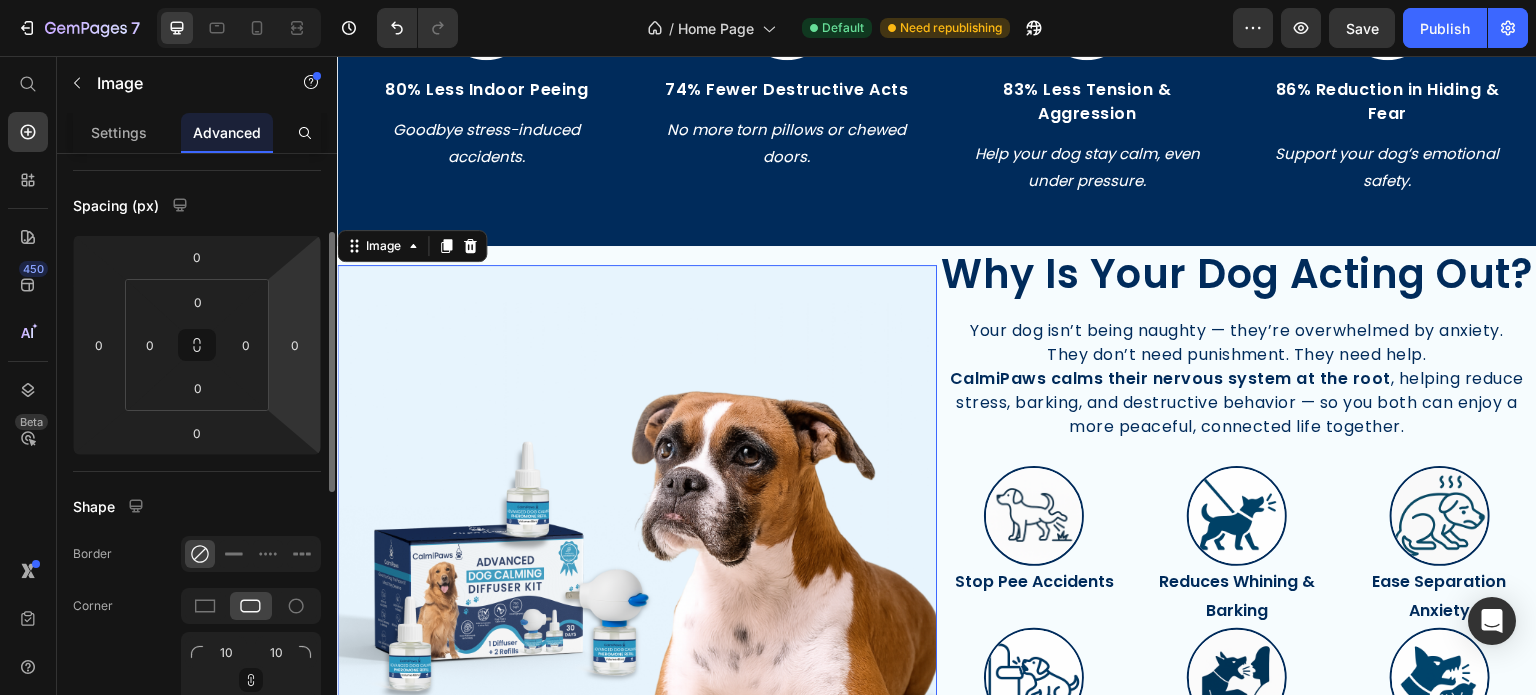 scroll, scrollTop: 180, scrollLeft: 0, axis: vertical 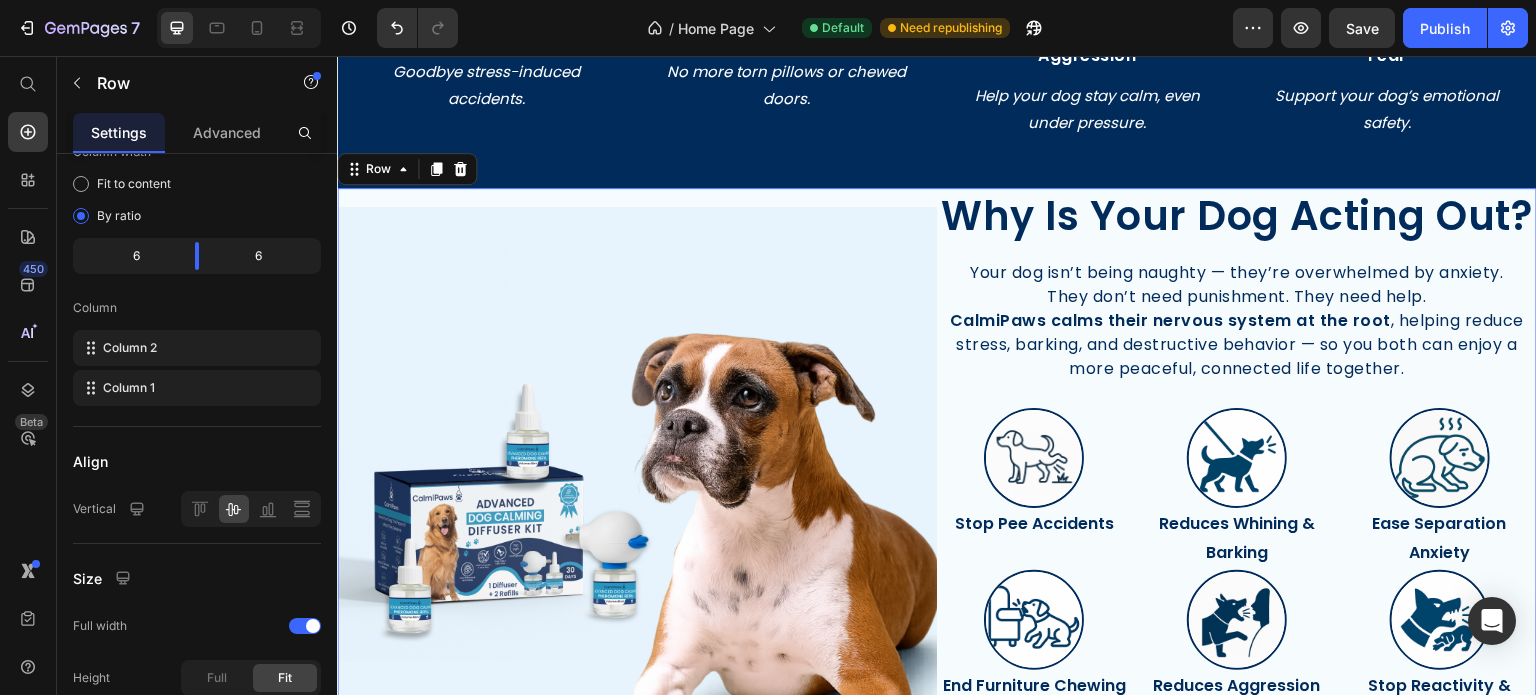click on "Image Image" at bounding box center (637, 507) 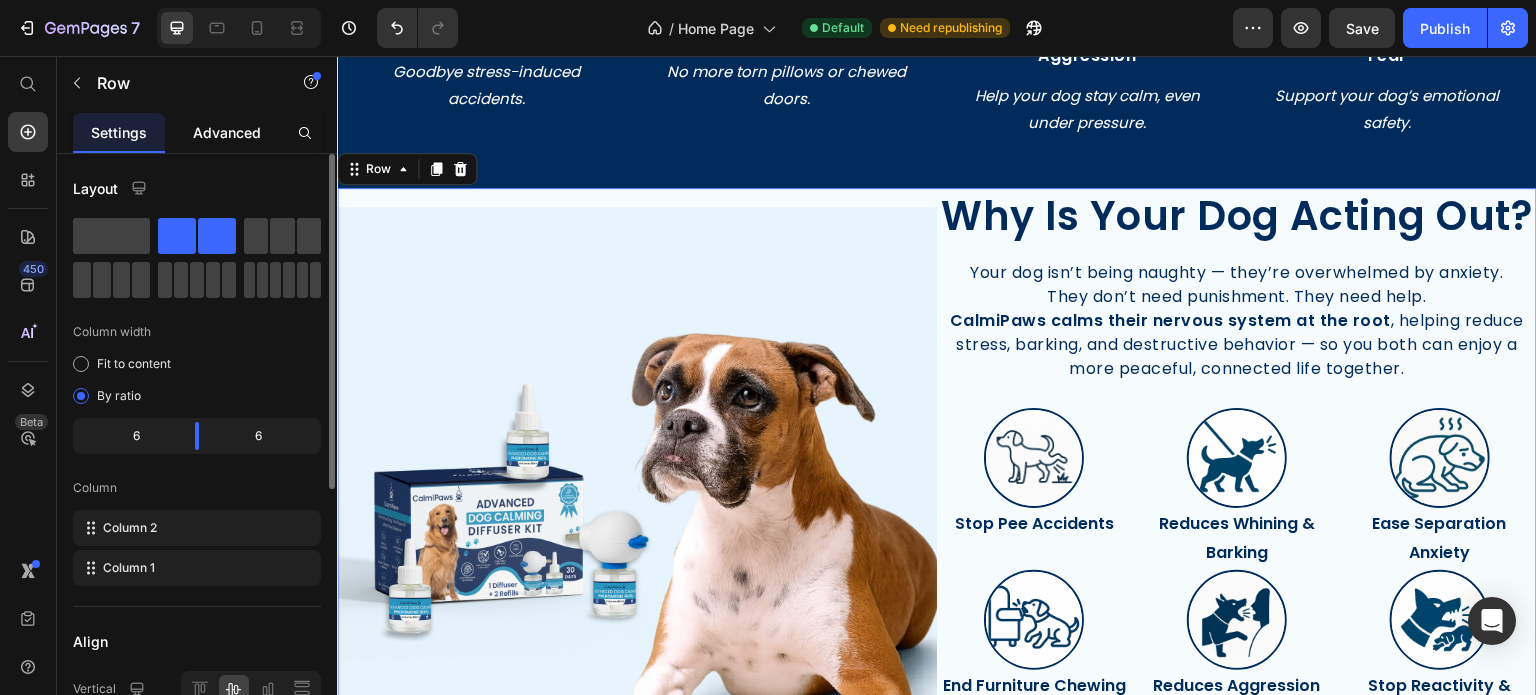 click on "Advanced" at bounding box center (227, 132) 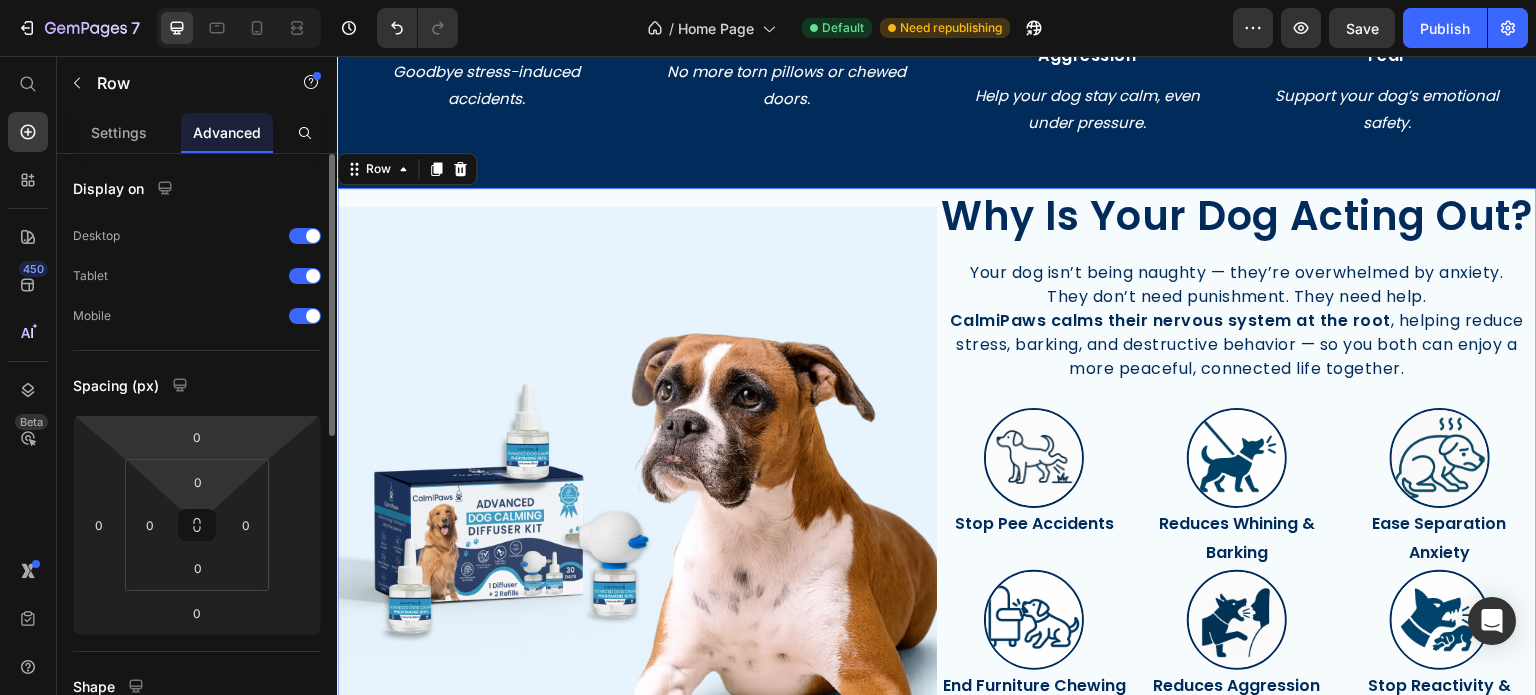 click on "7  Version history  /  Home Page Default Need republishing Preview  Save   Publish  450 Beta Start with Sections Elements Hero Section Product Detail Brands Trusted Badges Guarantee Product Breakdown How to use Testimonials Compare Bundle FAQs Social Proof Brand Story Product List Collection Blog List Contact Sticky Add to Cart Custom Footer Browse Library 450 Layout
Row
Row
Row
Row Text
Heading
Text Block Button
Button
Button
Sticky Back to top Media
Image Image" at bounding box center [768, 0] 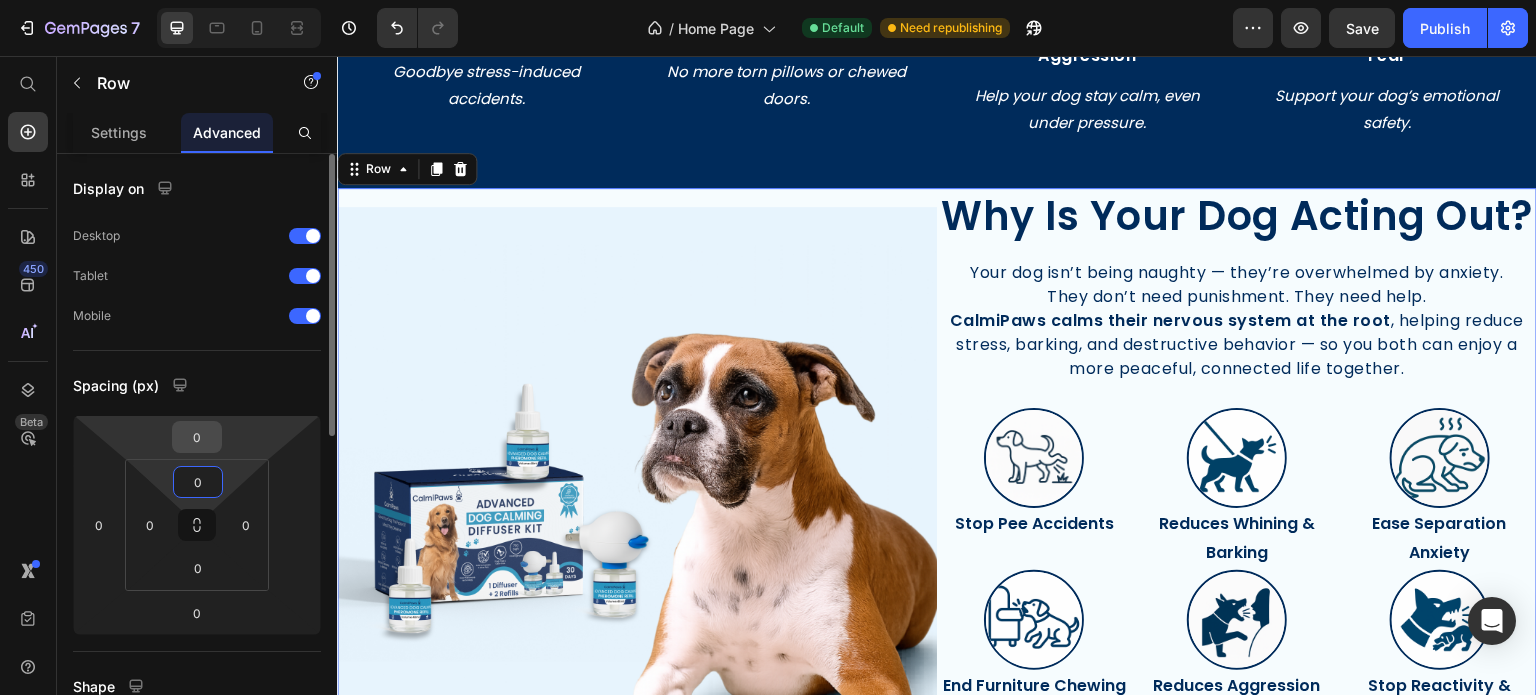 click on "0" at bounding box center (197, 437) 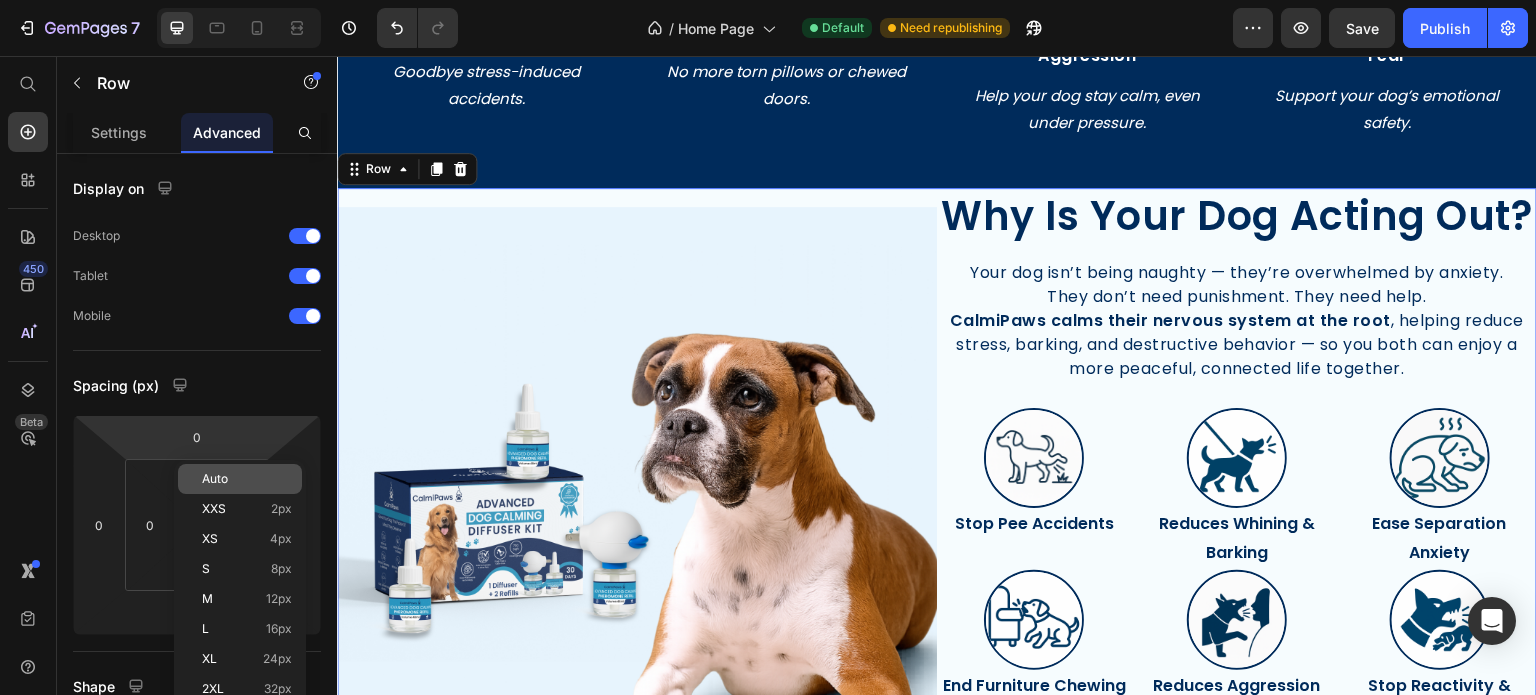 click on "Auto" 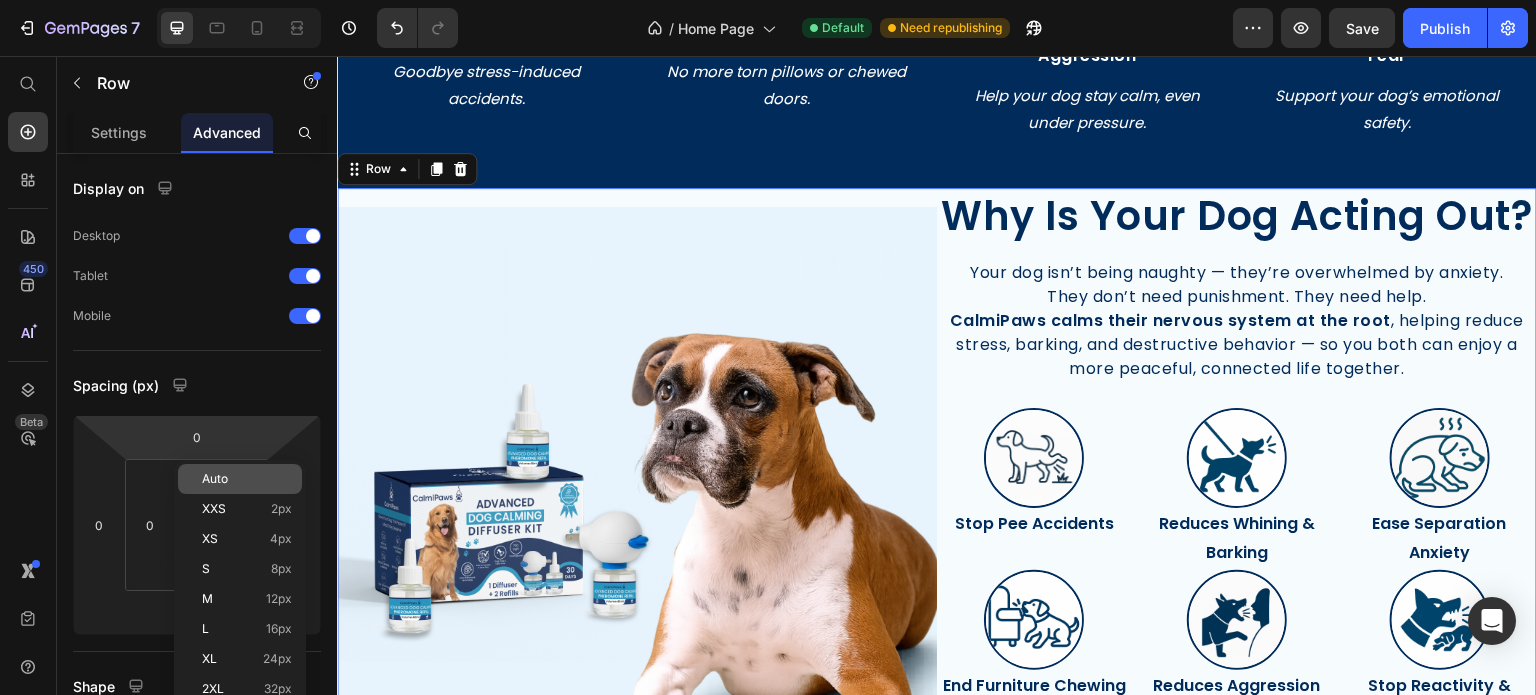 type 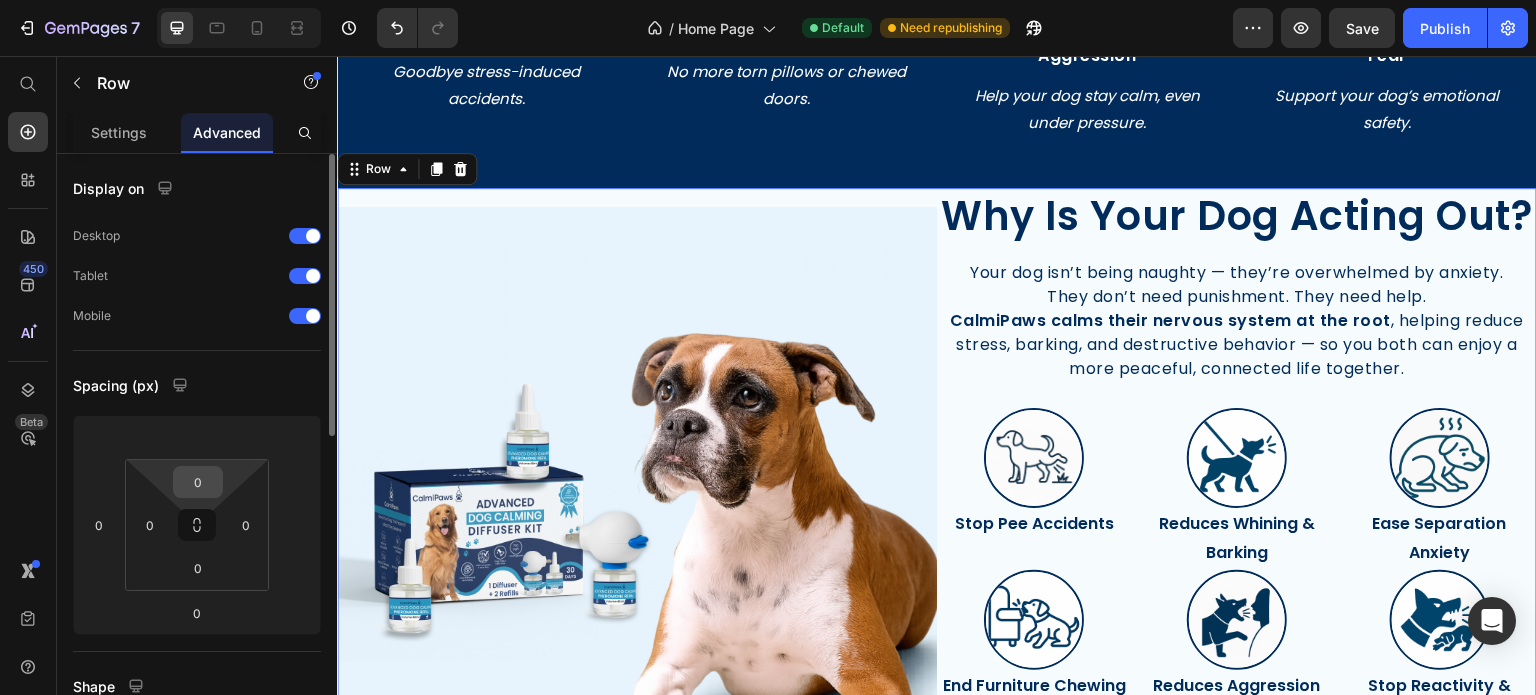 click on "0" at bounding box center (198, 482) 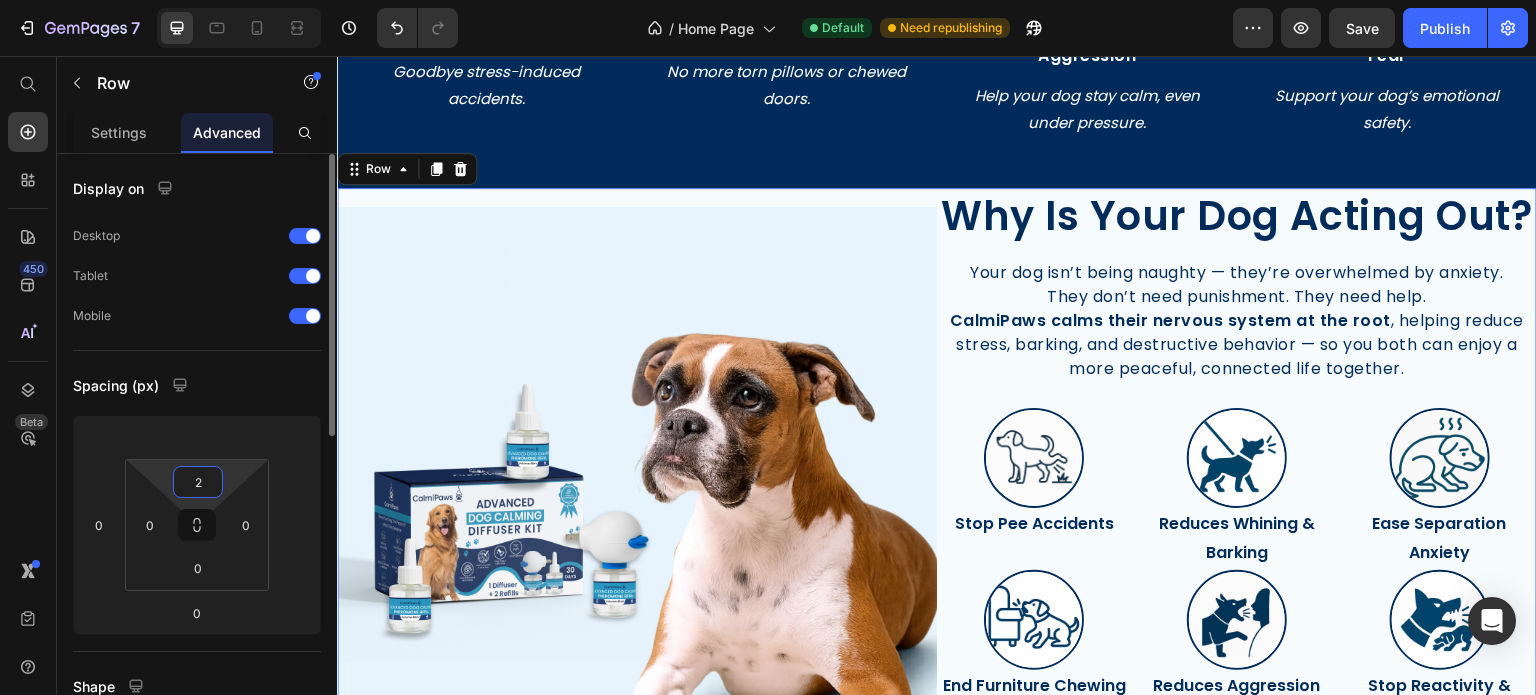 type on "20" 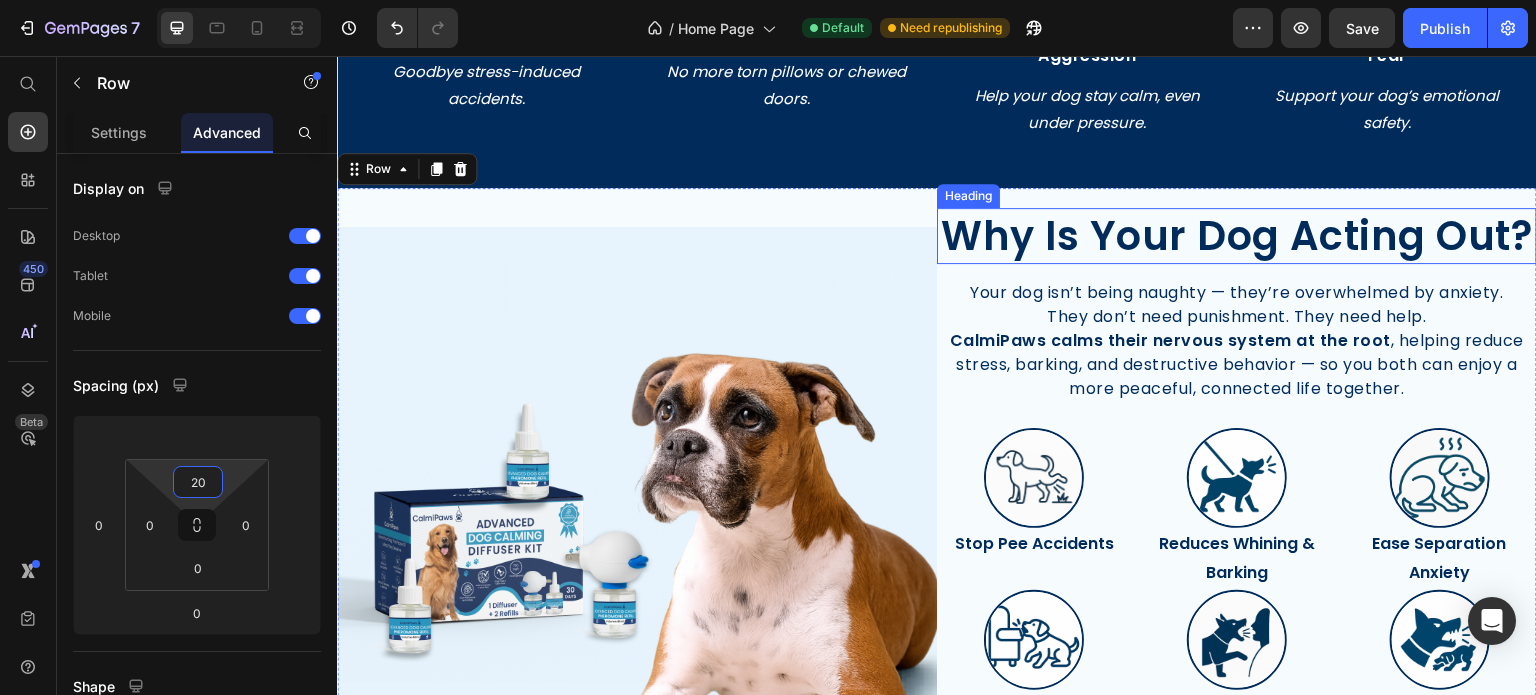 click on "Why Is Your Dog Acting Out?" at bounding box center [1237, 236] 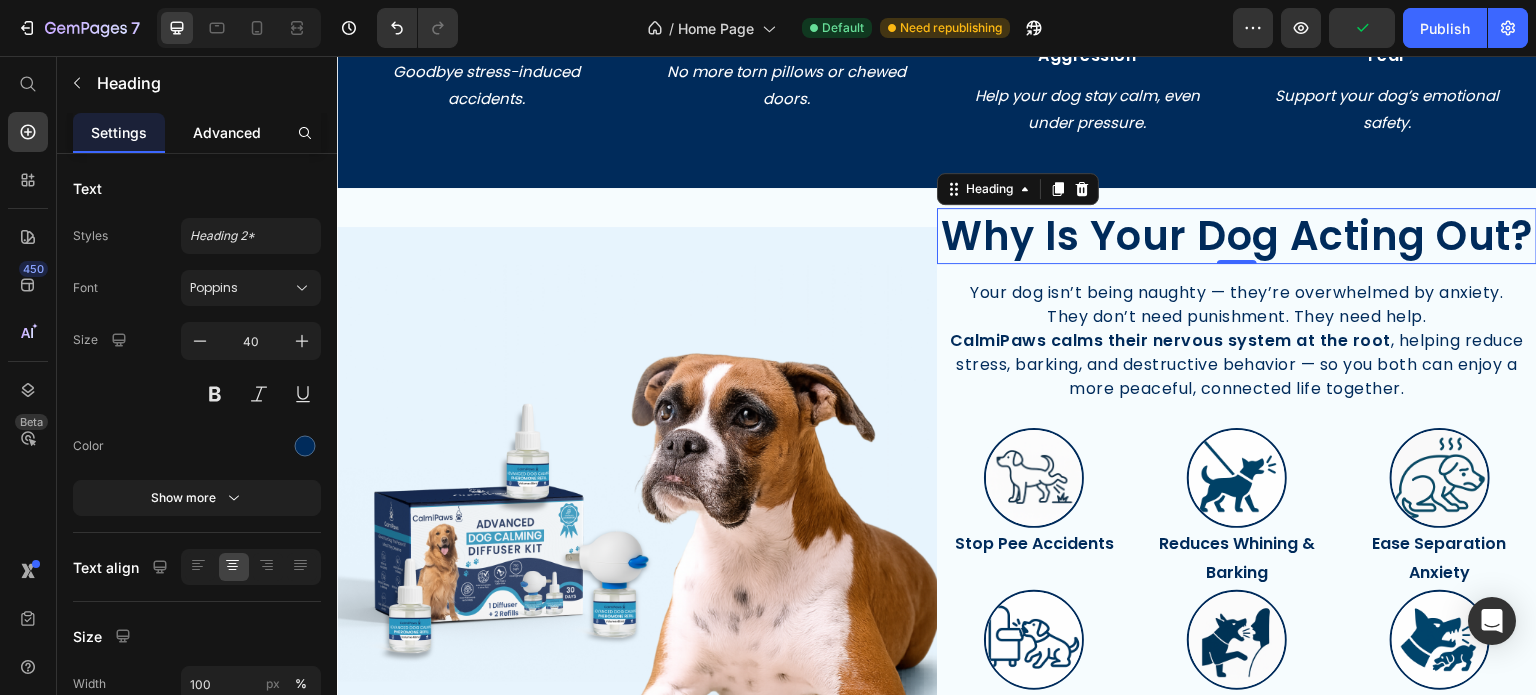 click on "Advanced" at bounding box center [227, 132] 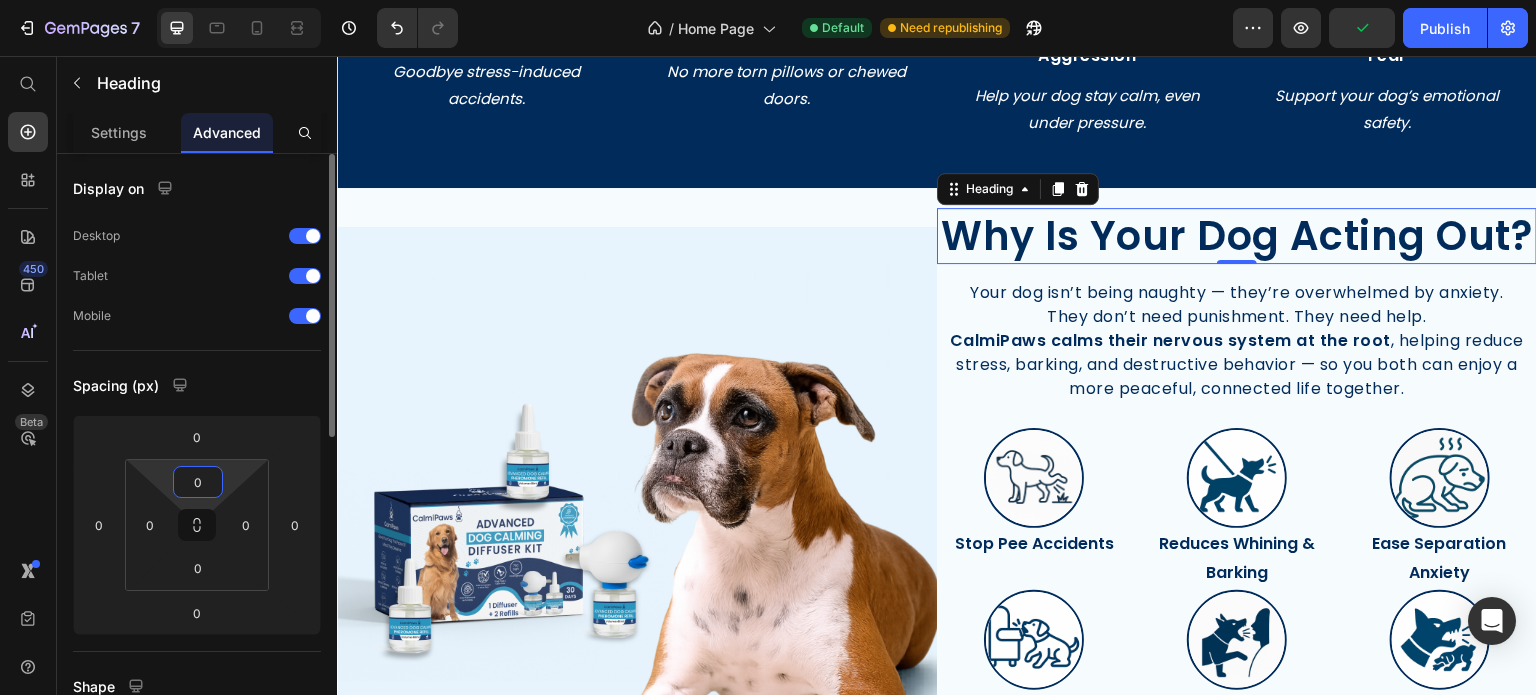 click on "0" at bounding box center [198, 482] 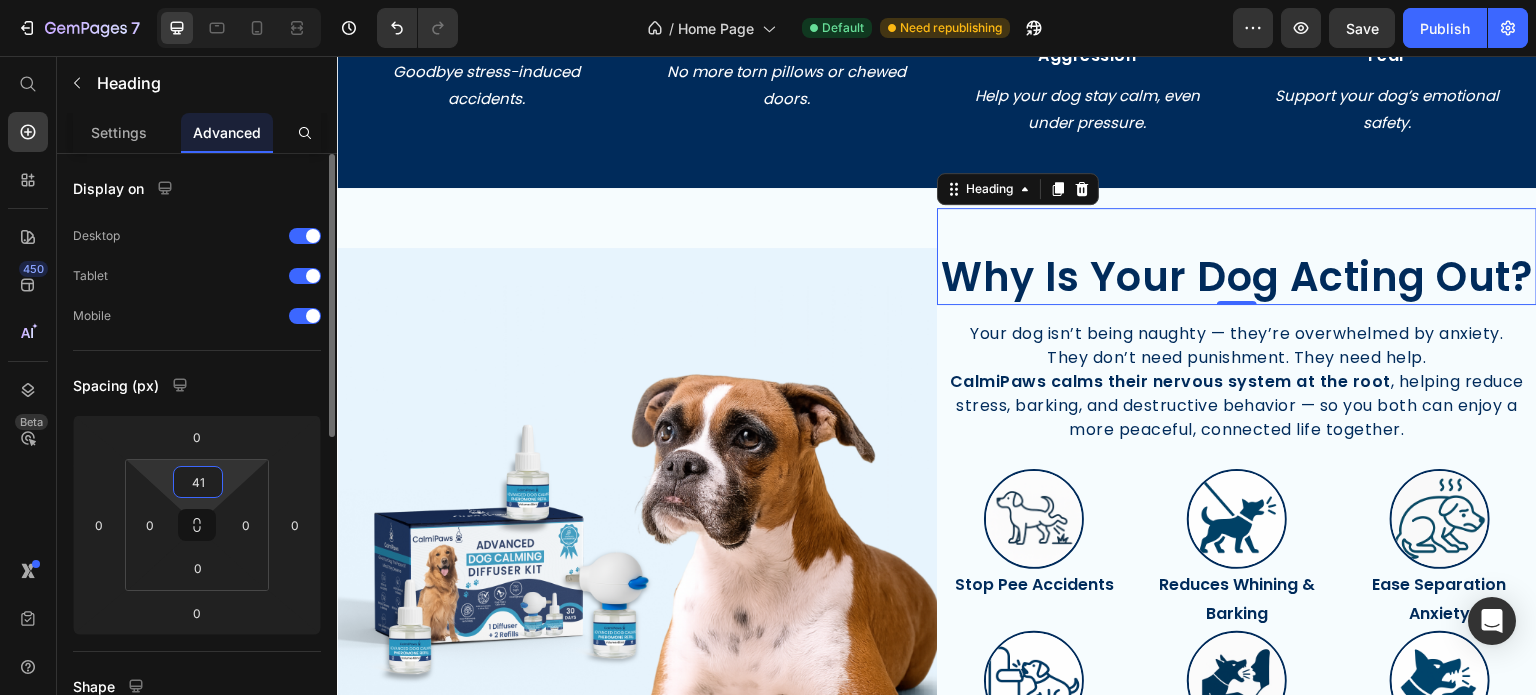 type on "40" 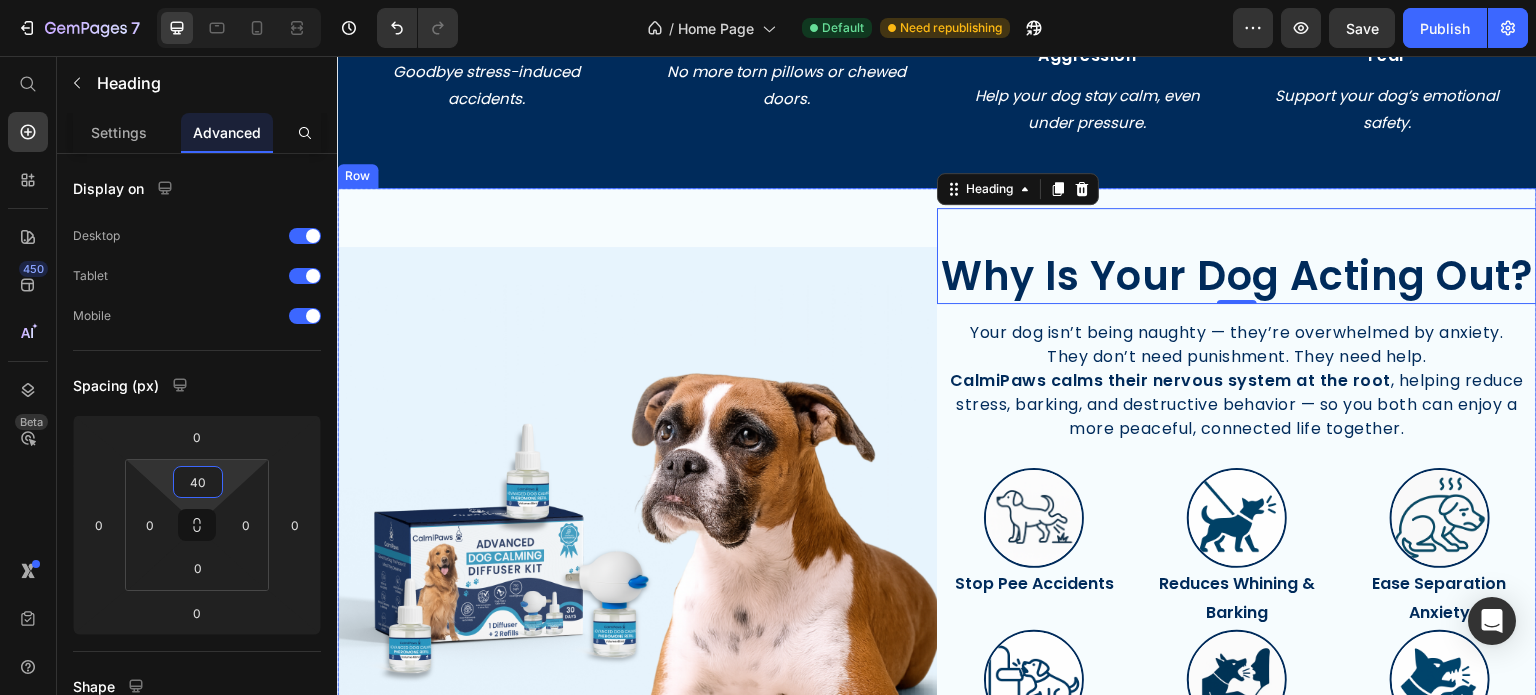 click on "Image Image" at bounding box center [637, 547] 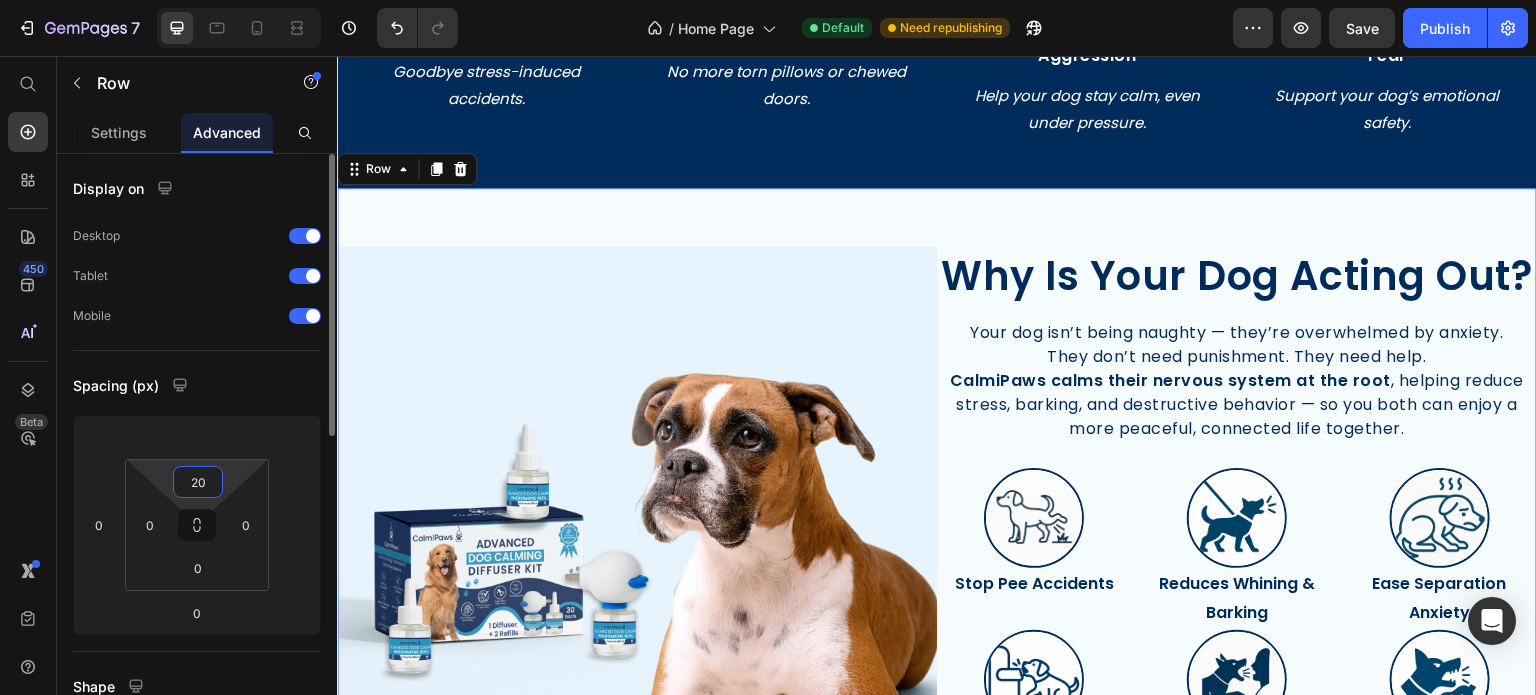 click on "20" at bounding box center (198, 482) 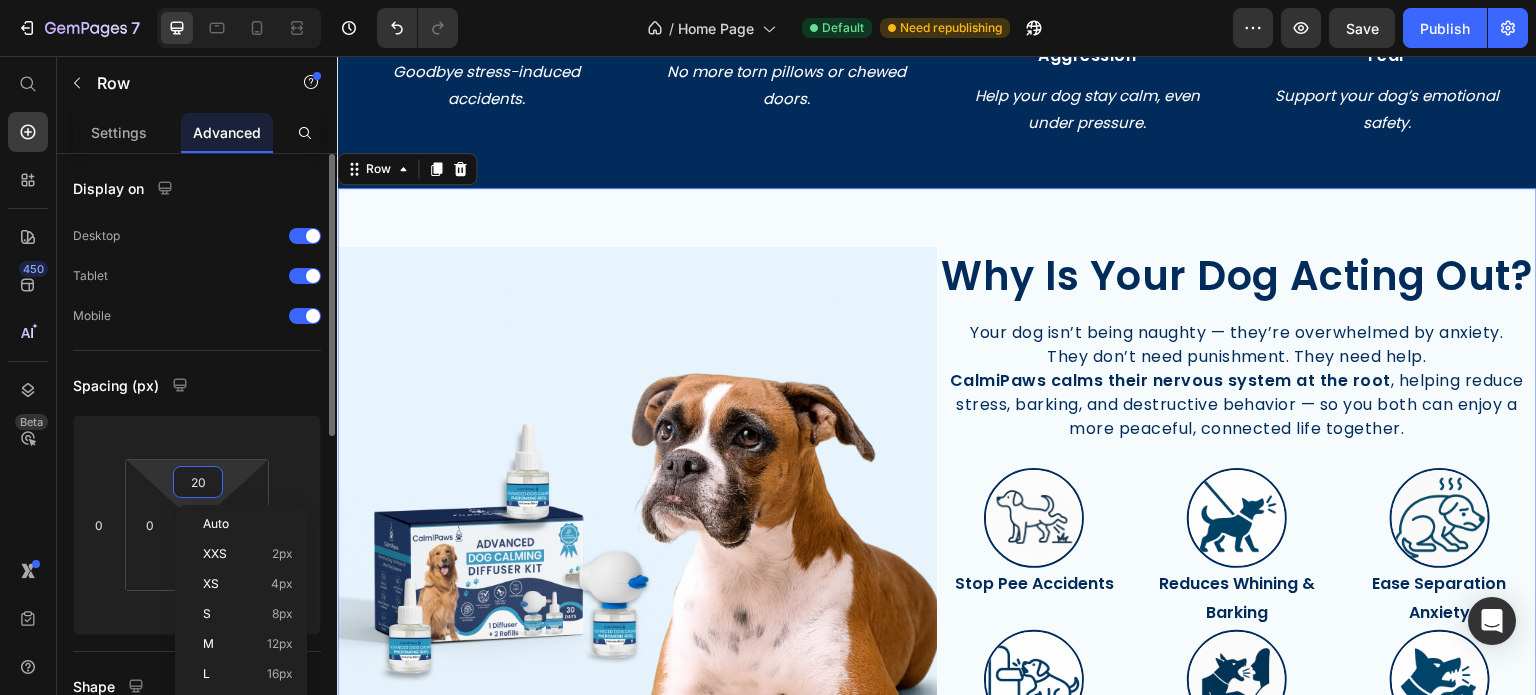 type on "0" 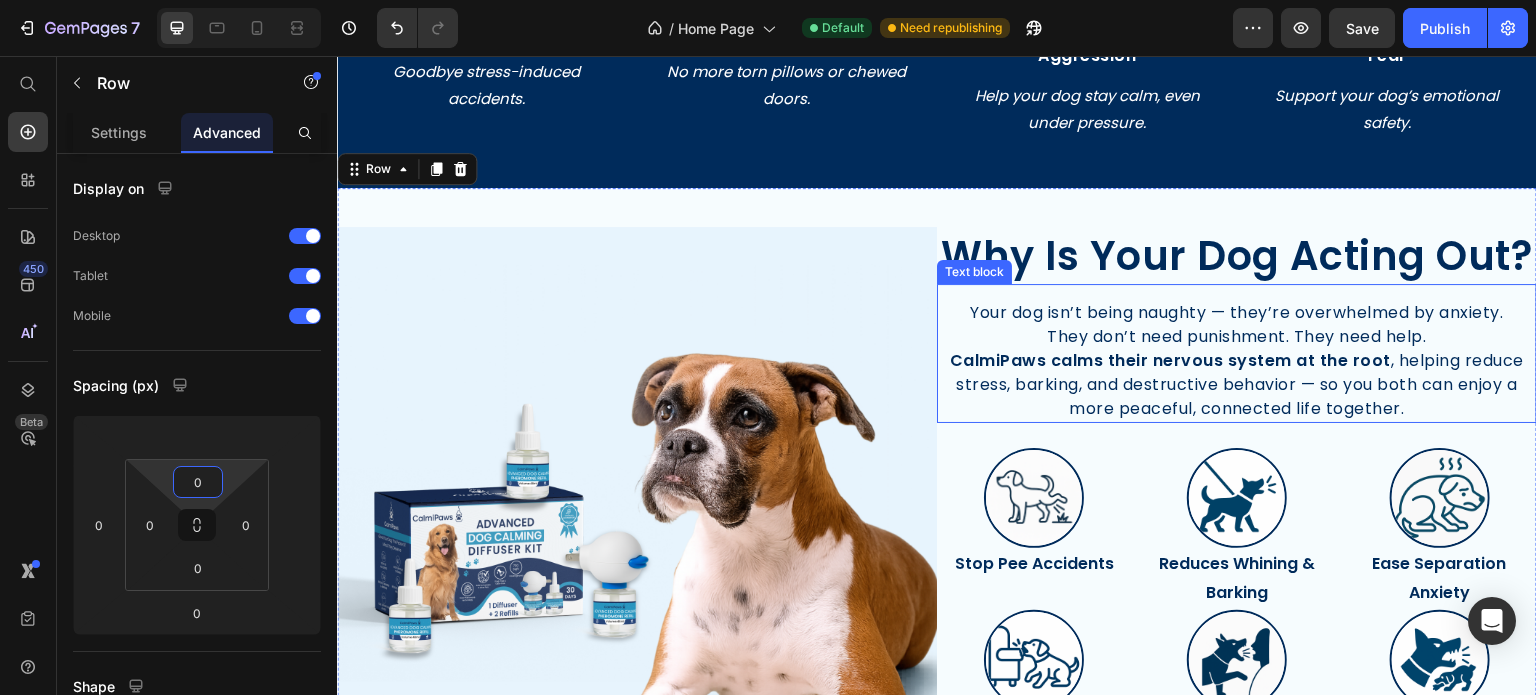 click on "CalmiPaws calms their nervous system at the root" at bounding box center [1170, 360] 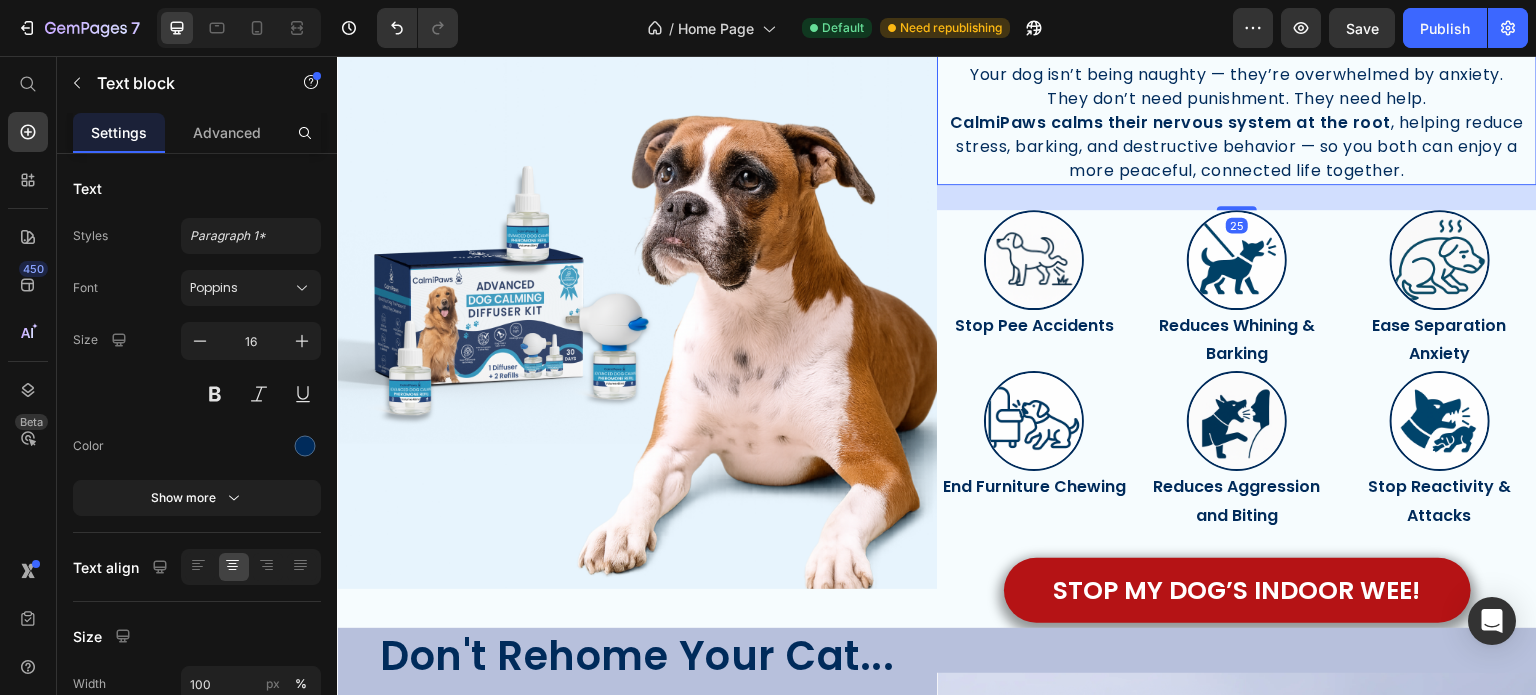 scroll, scrollTop: 2126, scrollLeft: 0, axis: vertical 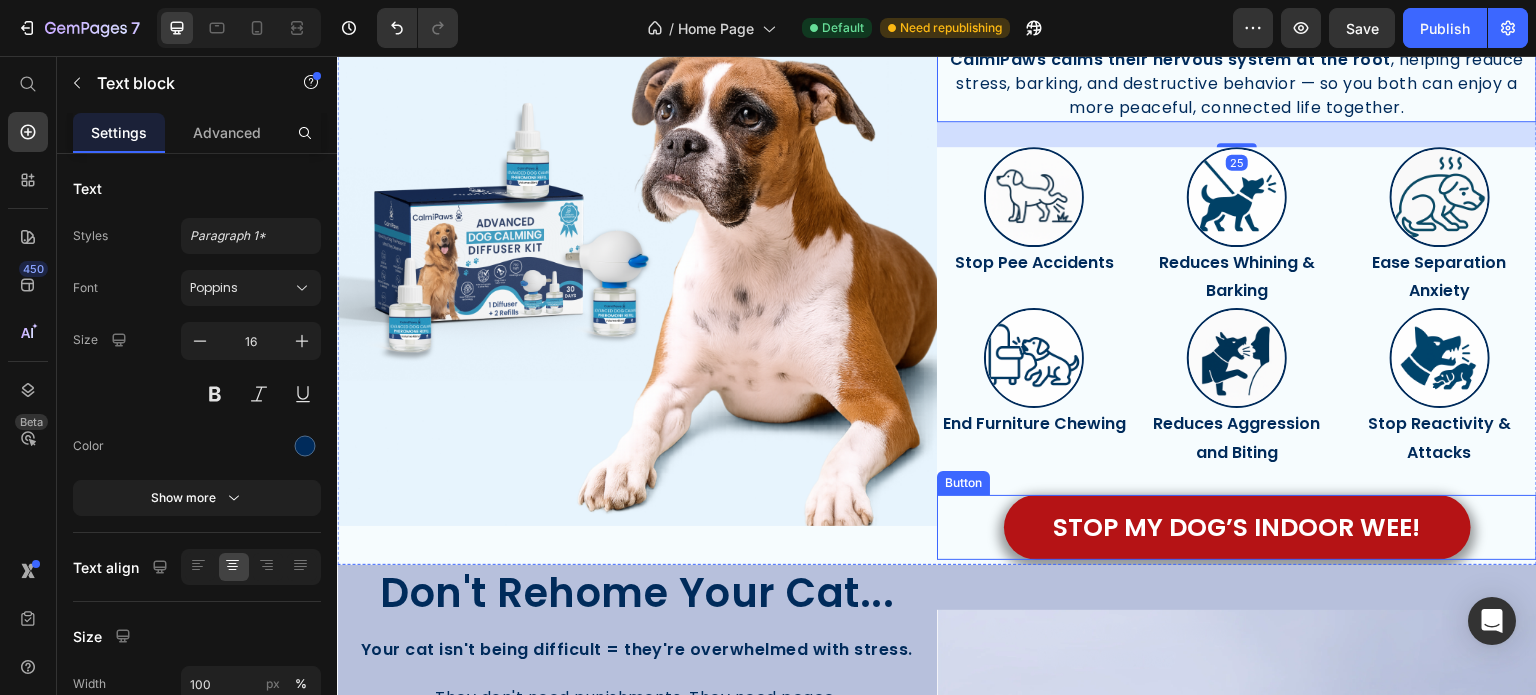 click on "Stop My Dog’s Indoor Wee! Button" at bounding box center (1237, 527) 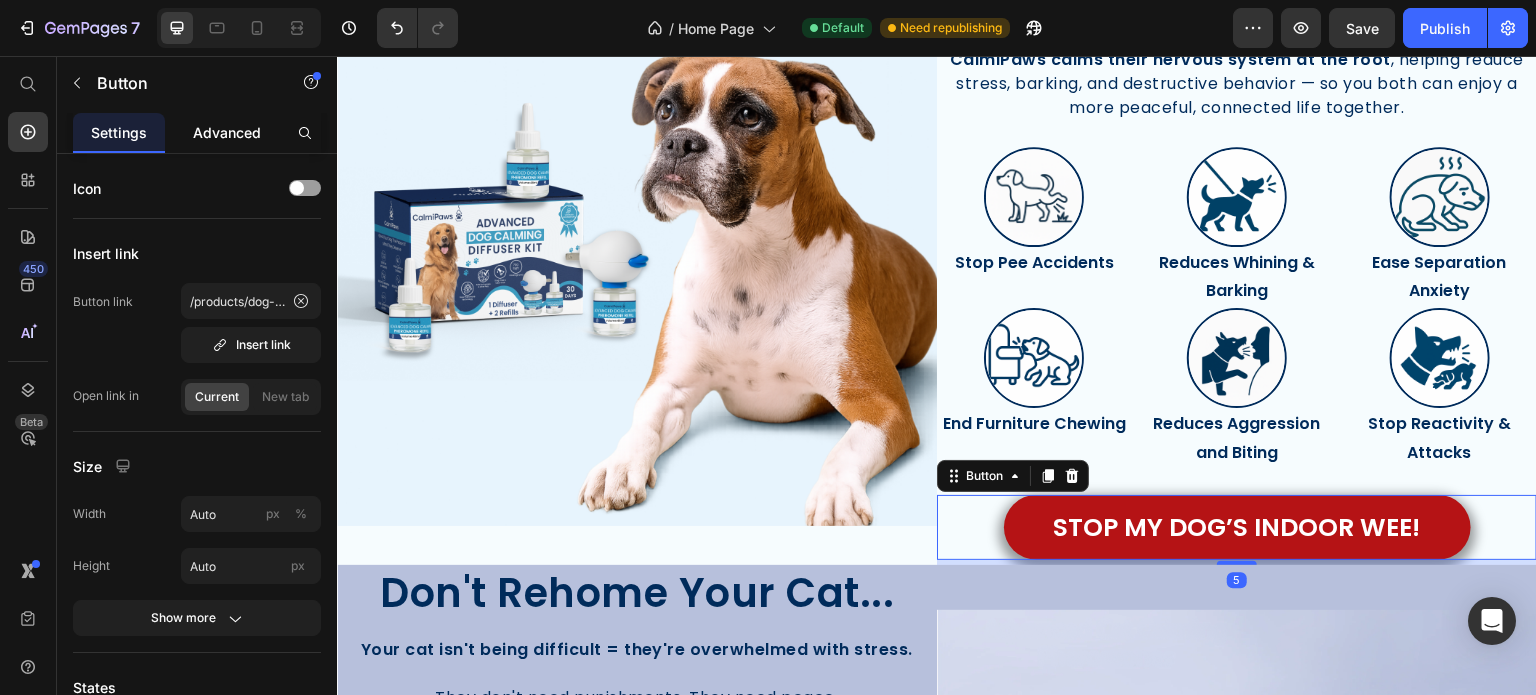 click on "Advanced" at bounding box center (227, 132) 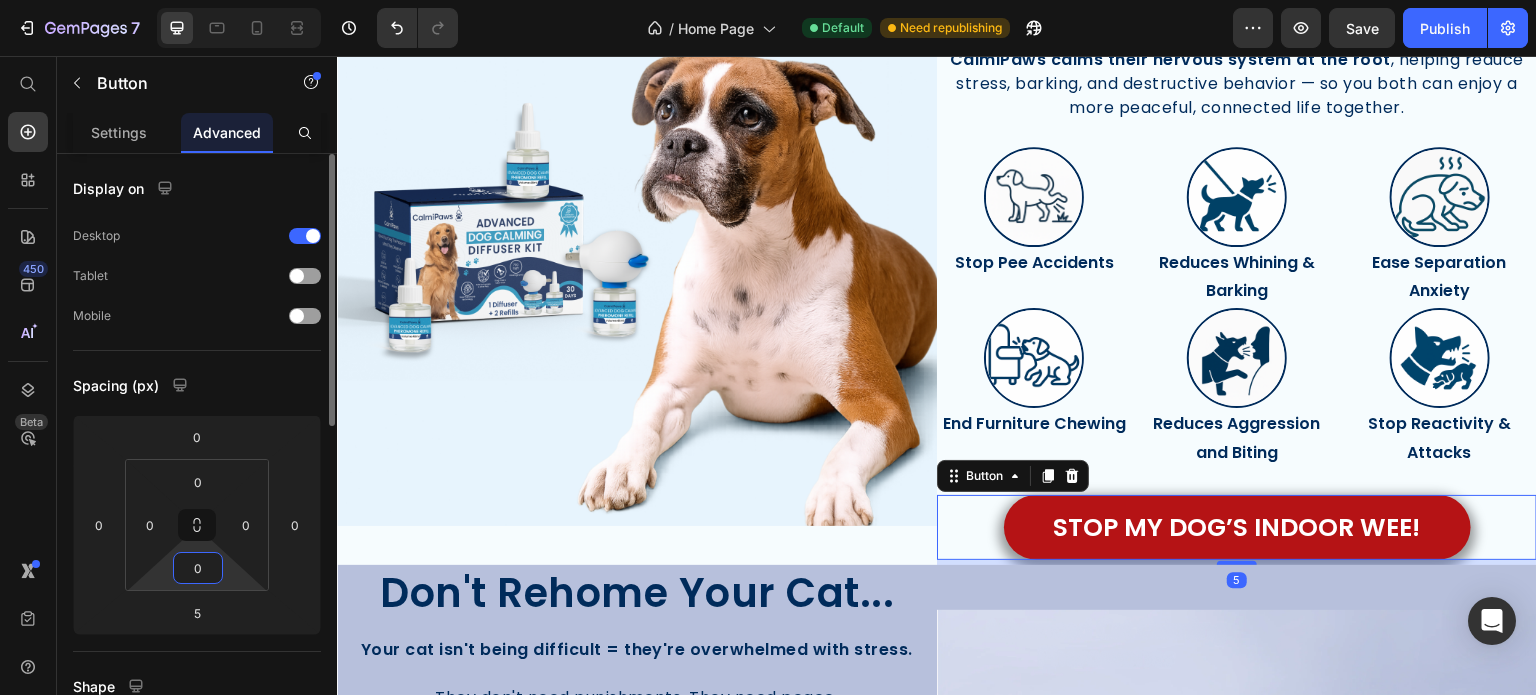 click on "0" at bounding box center [198, 568] 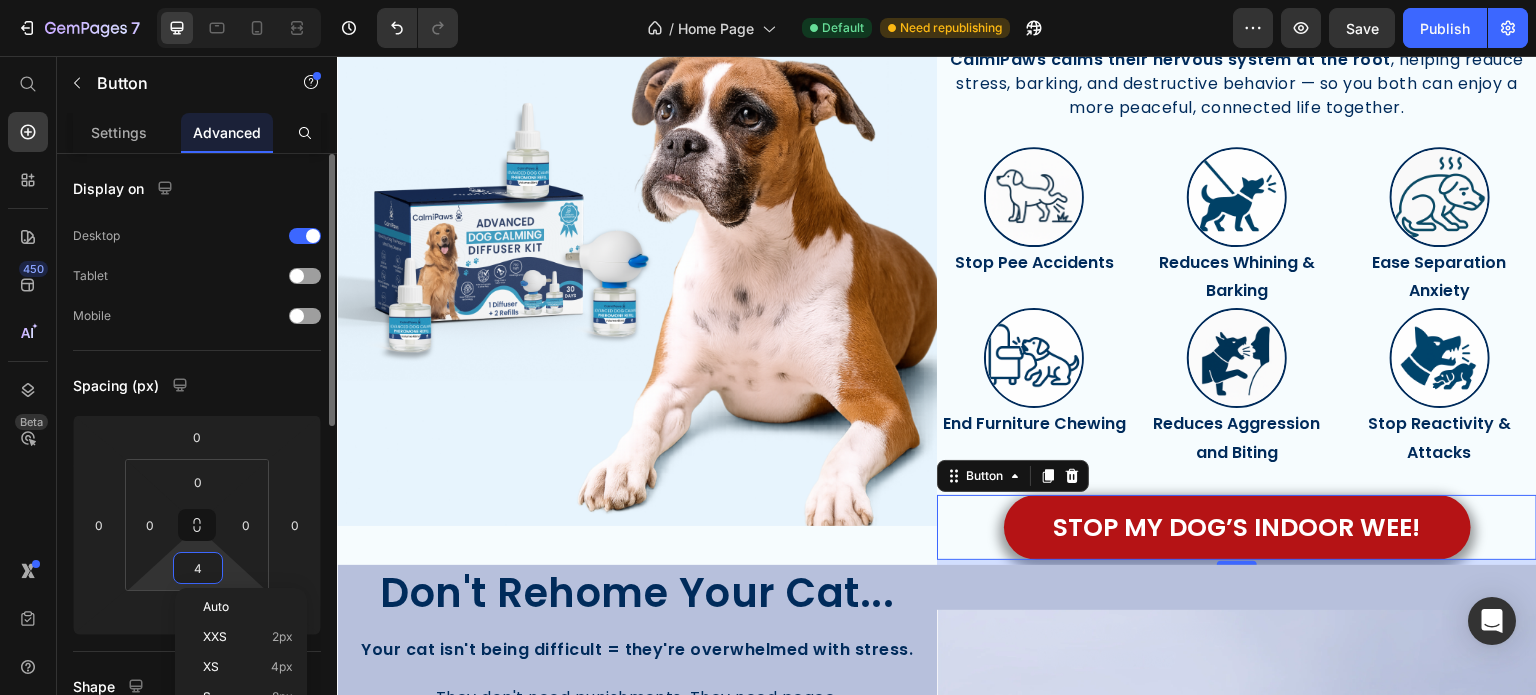 type on "40" 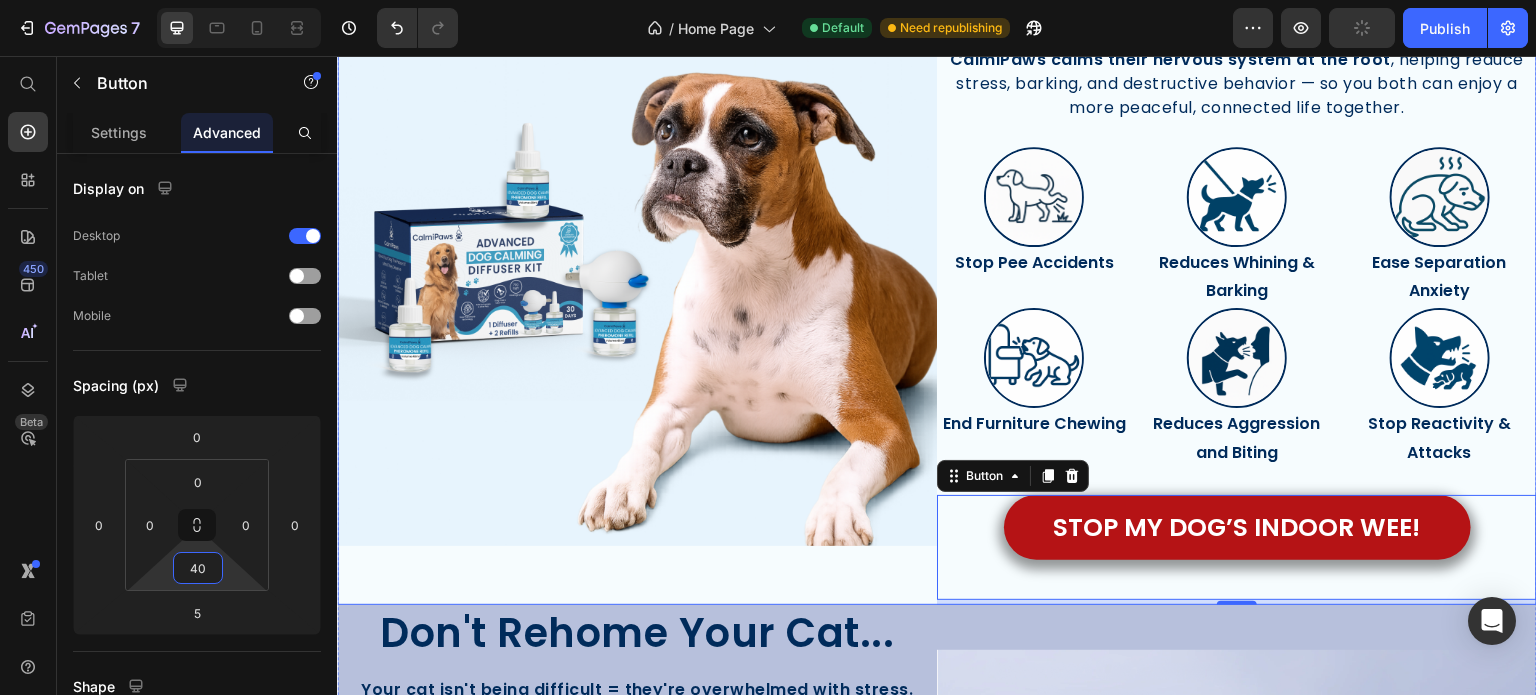 click on "Image Image" at bounding box center (637, 246) 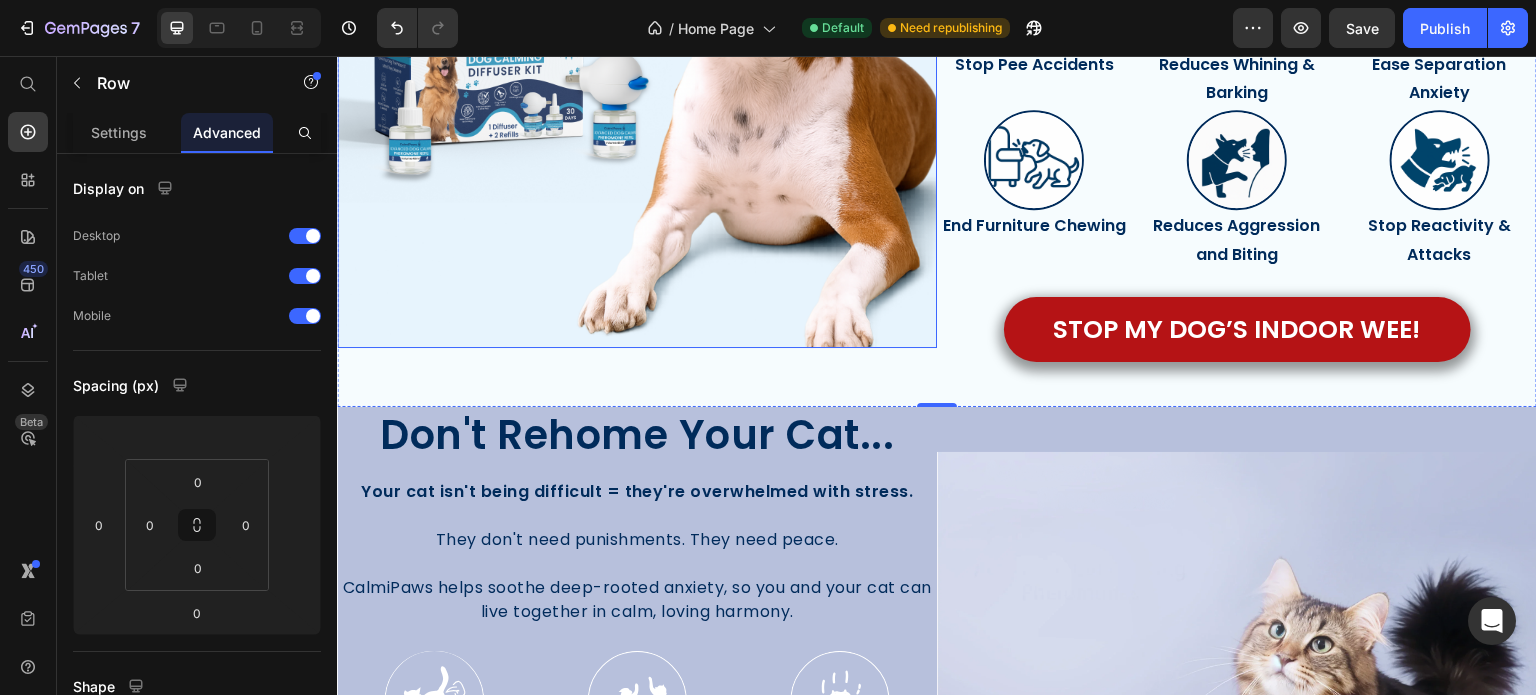 scroll, scrollTop: 2382, scrollLeft: 0, axis: vertical 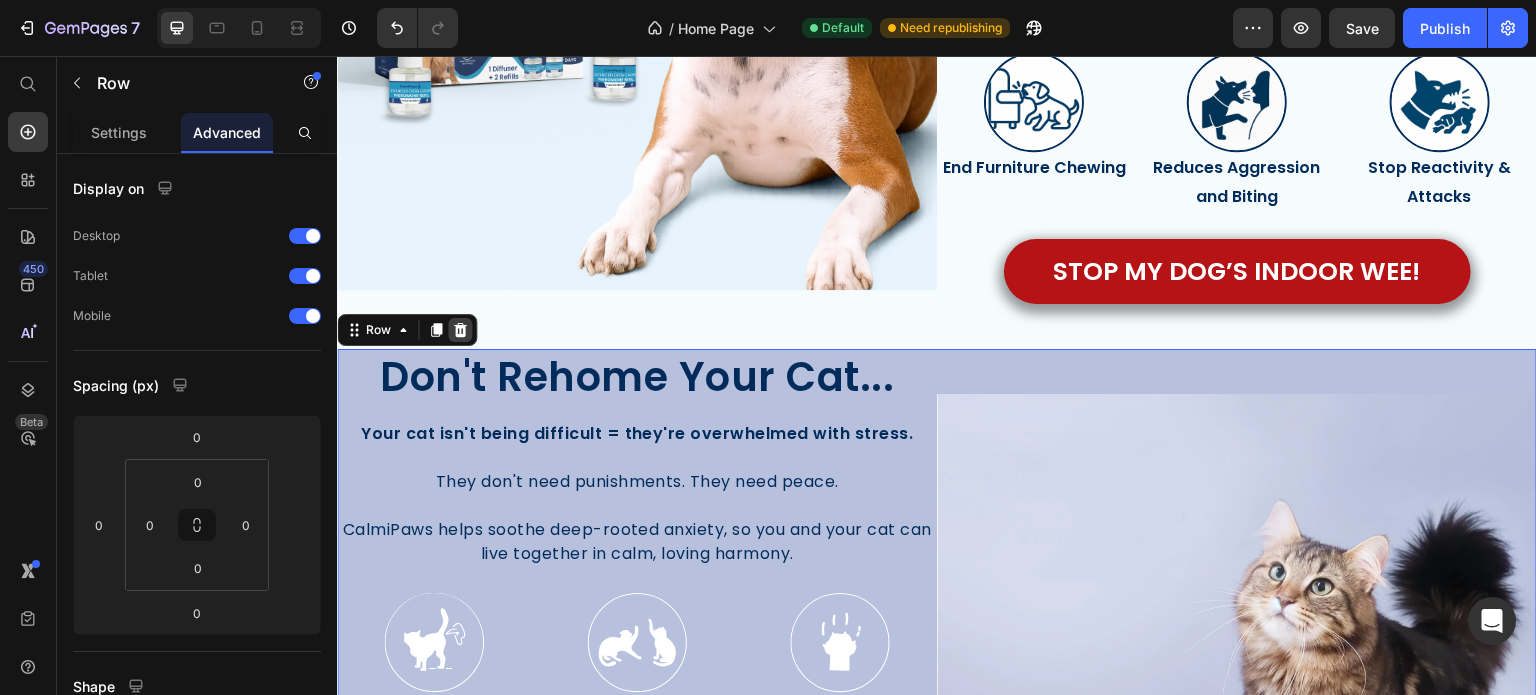 click 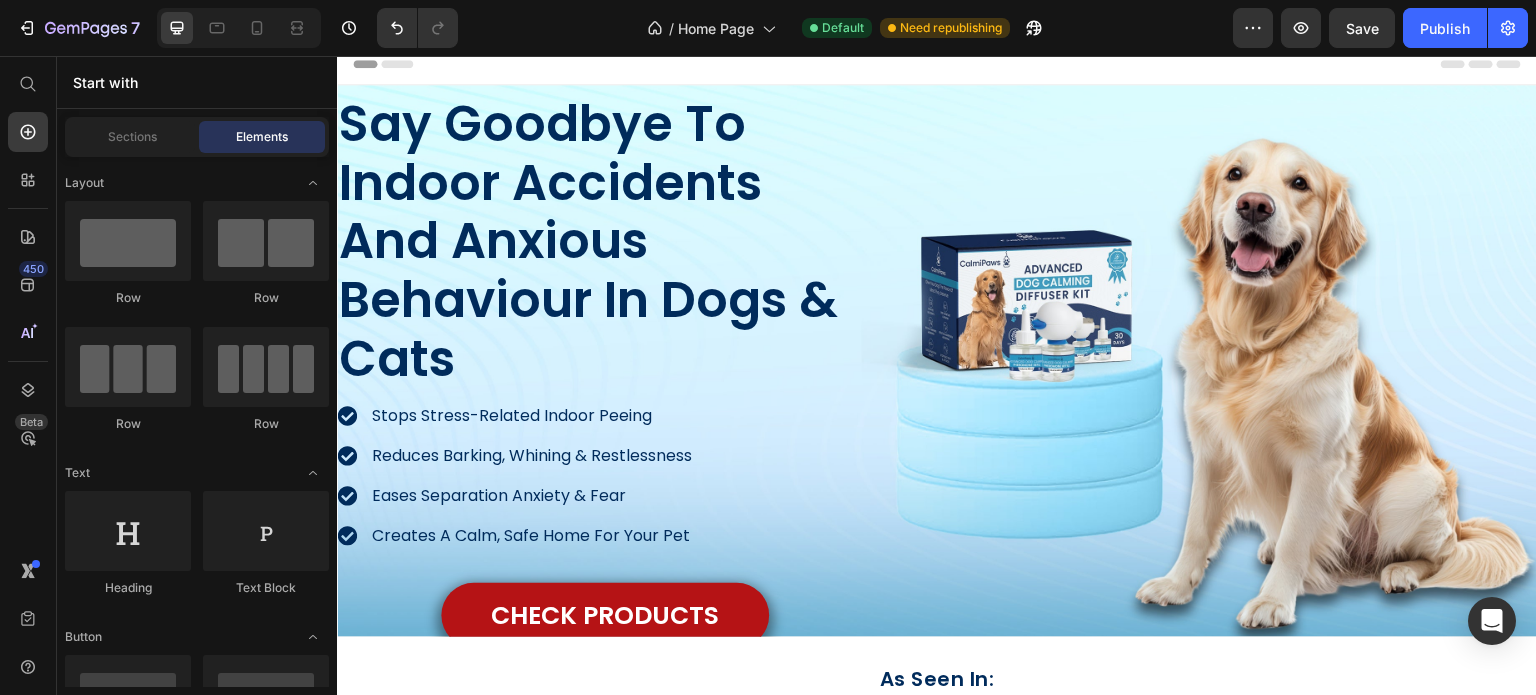 scroll, scrollTop: 0, scrollLeft: 0, axis: both 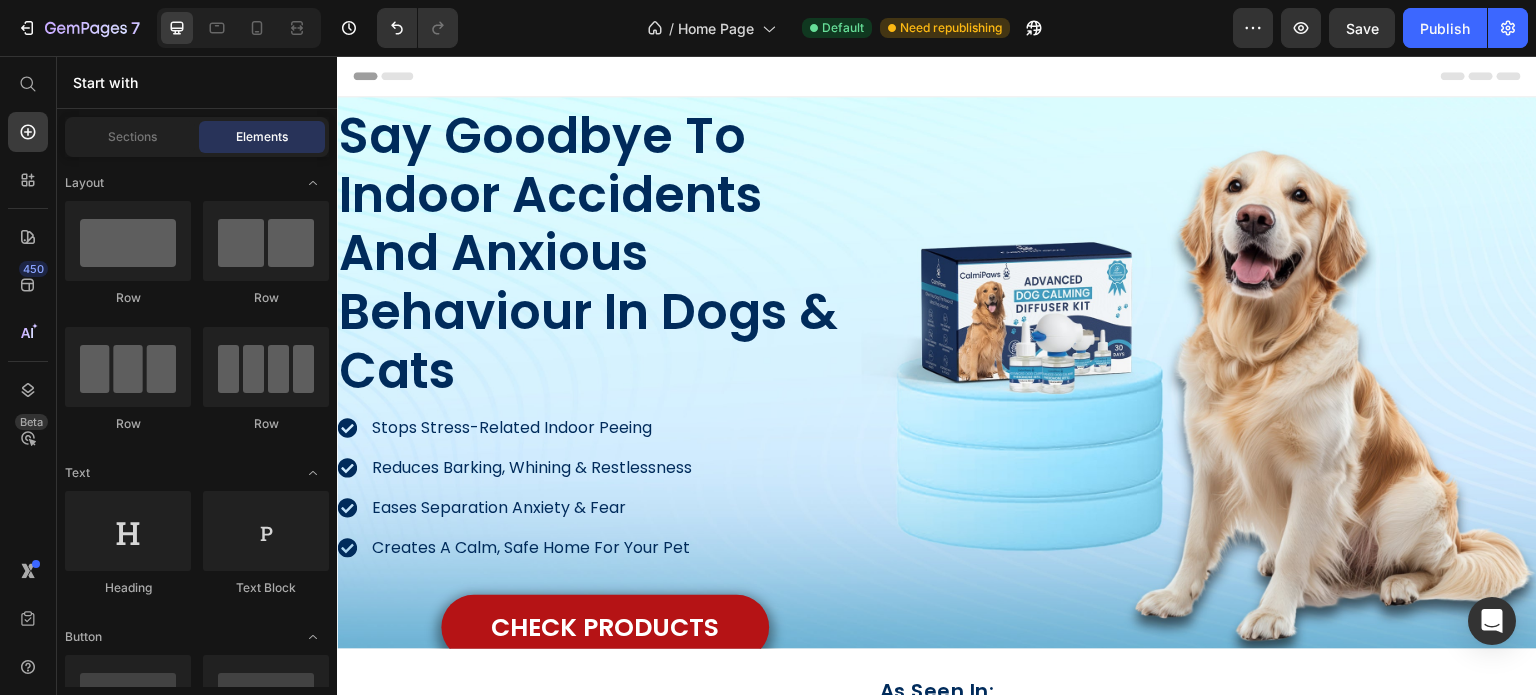 click on "7  Version history  /  Home Page Default Need republishing Preview  Save   Publish" 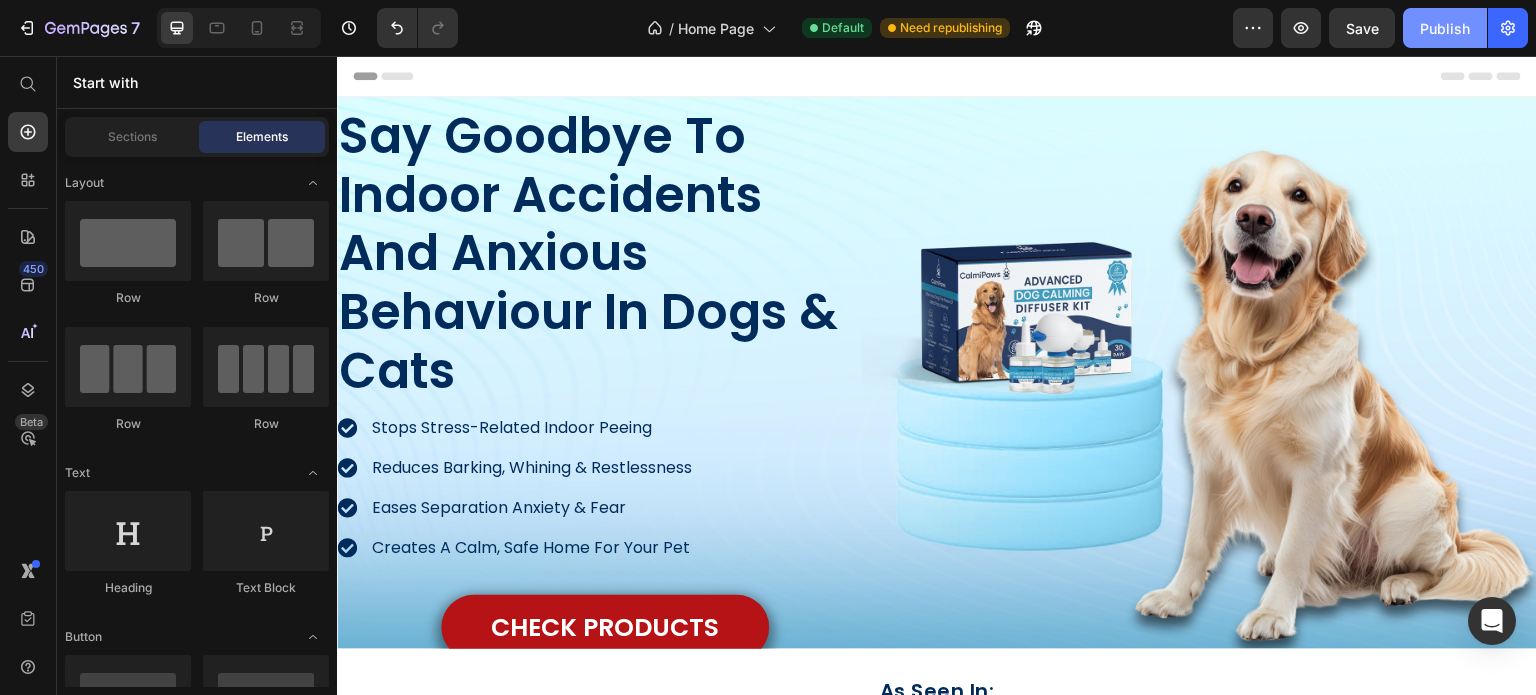 click on "Publish" at bounding box center (1445, 28) 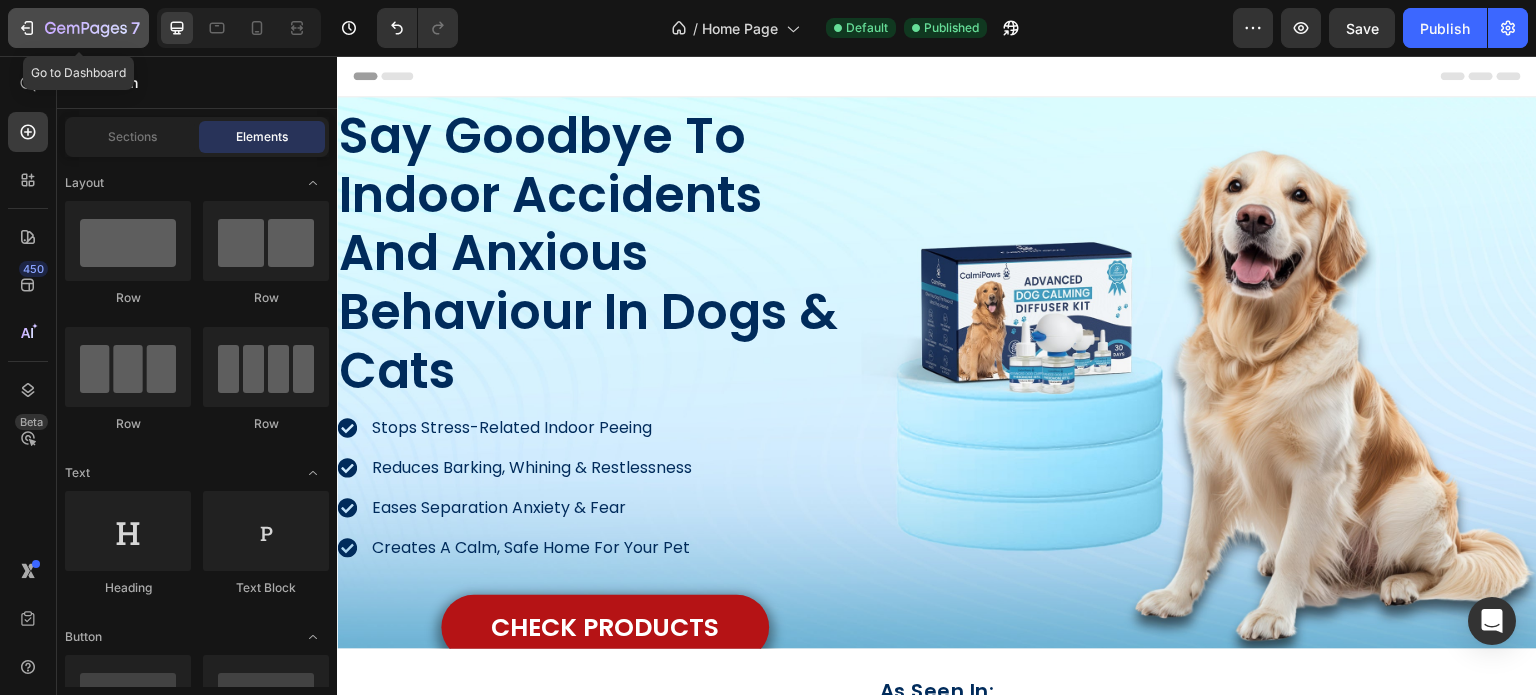 click 